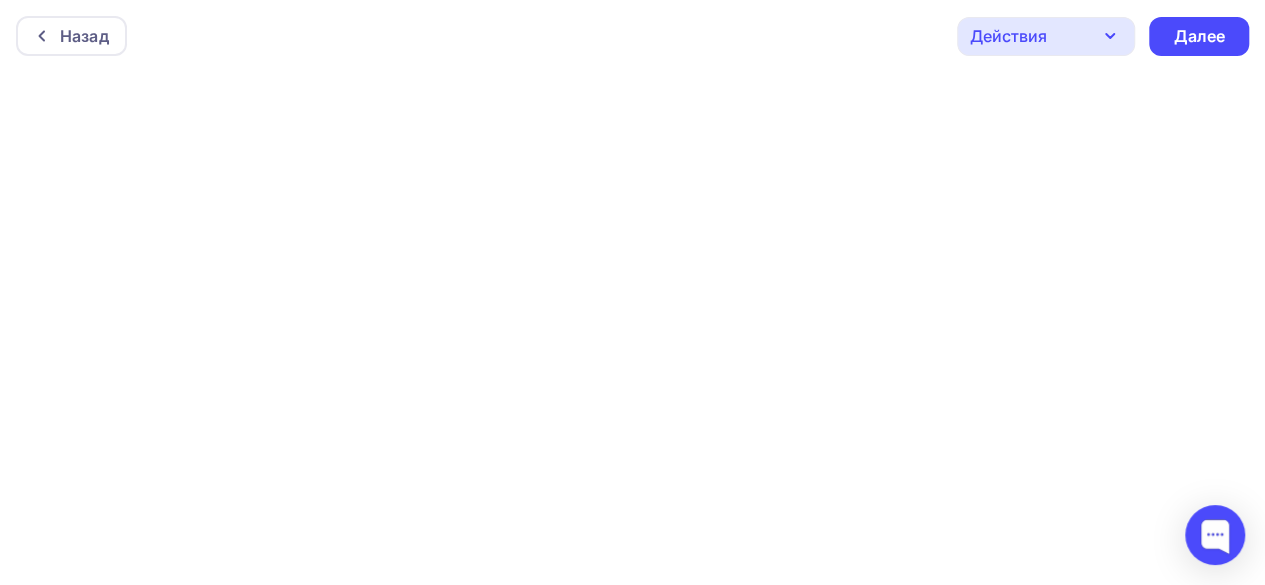 scroll, scrollTop: 0, scrollLeft: 0, axis: both 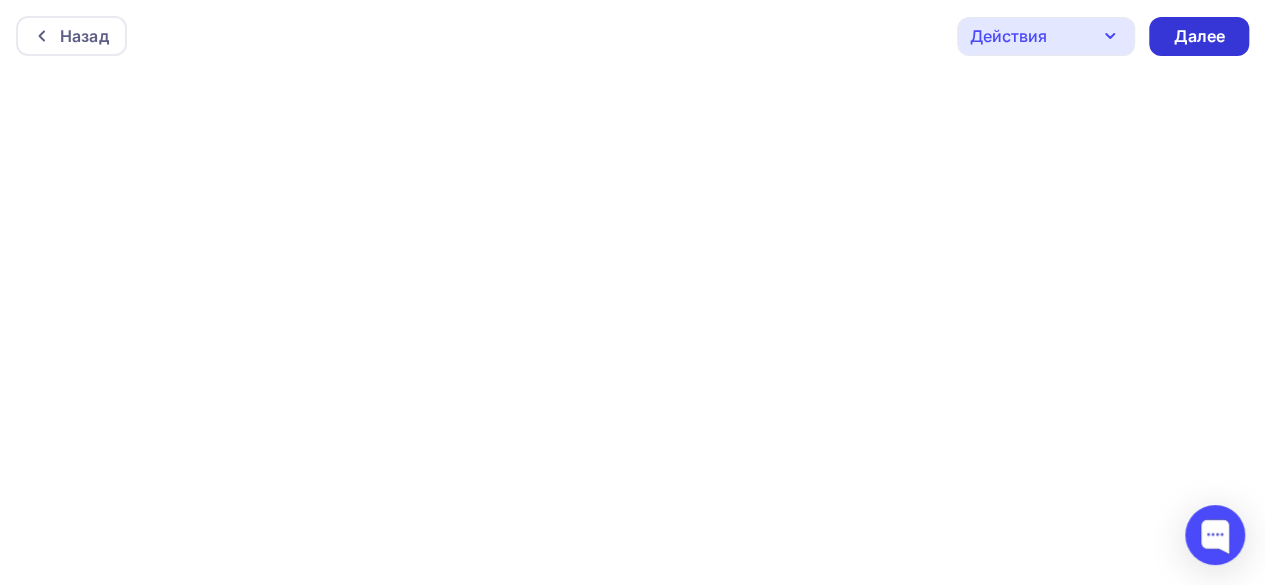 click on "Далее" at bounding box center [1199, 36] 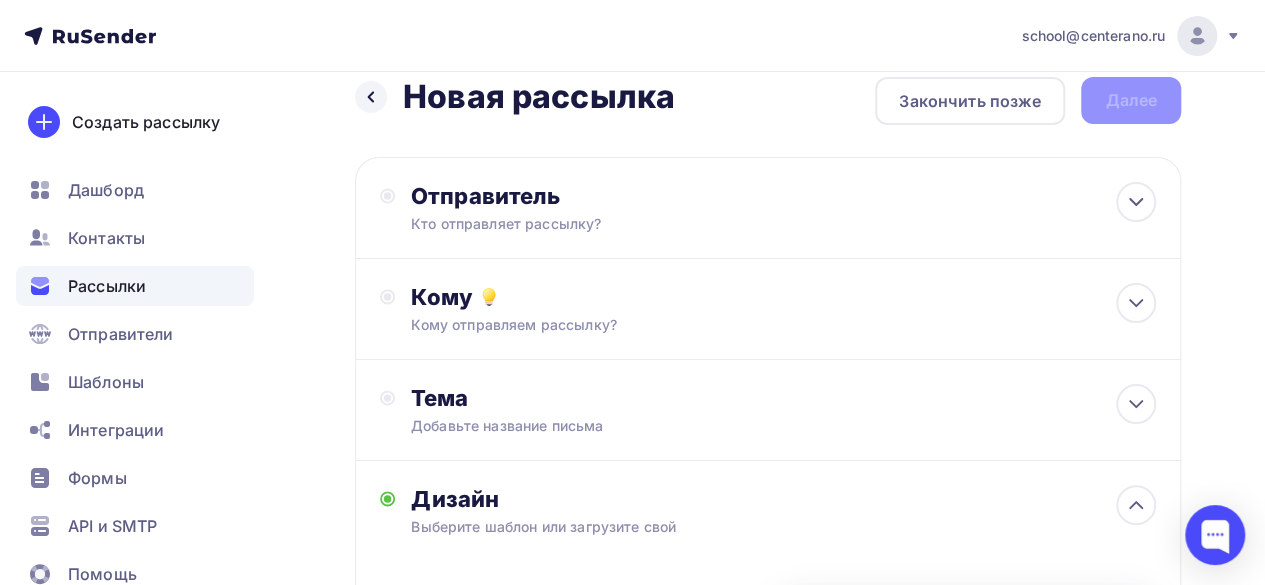 scroll, scrollTop: 0, scrollLeft: 0, axis: both 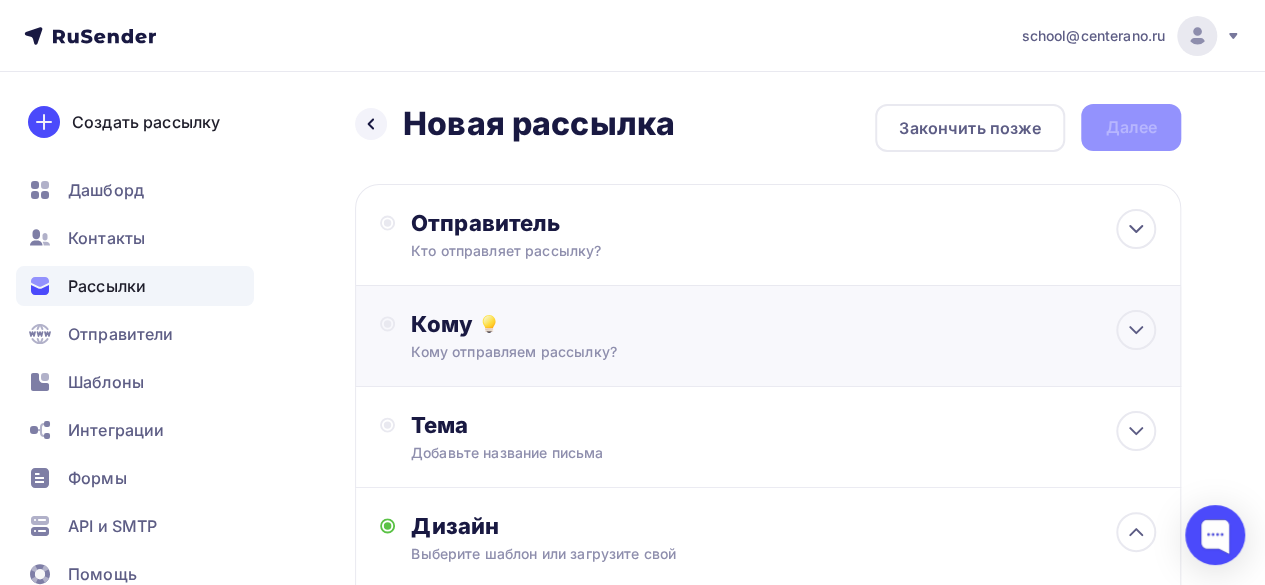 click on "Кому отправляем рассылку?" at bounding box center [746, 352] 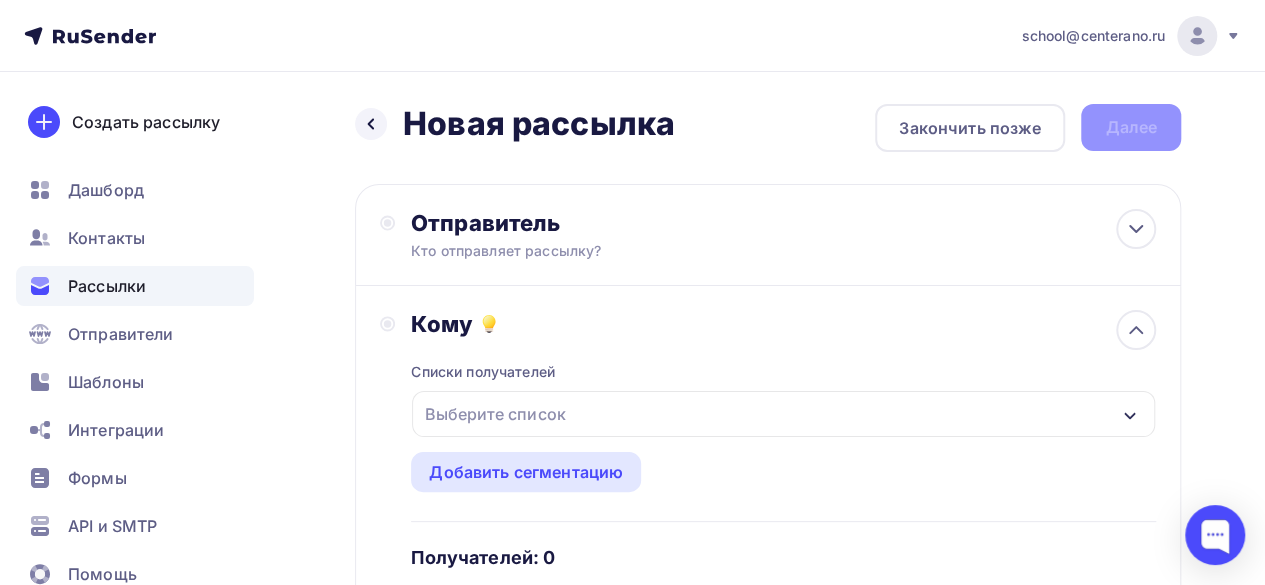 click on "Выберите список" at bounding box center [495, 414] 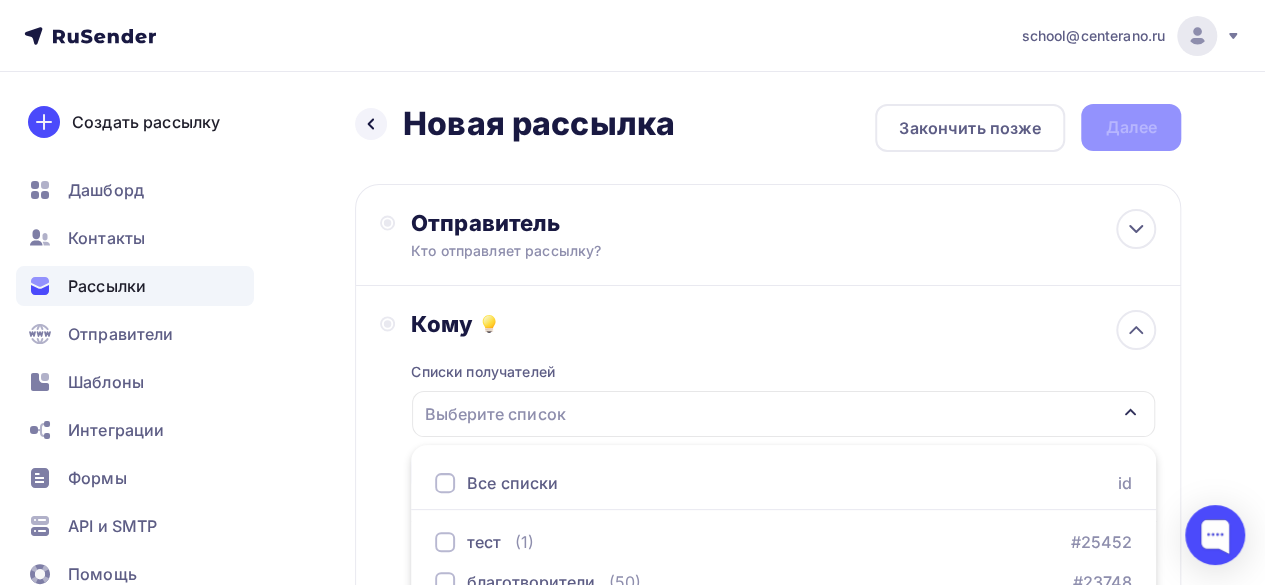 scroll, scrollTop: 102, scrollLeft: 0, axis: vertical 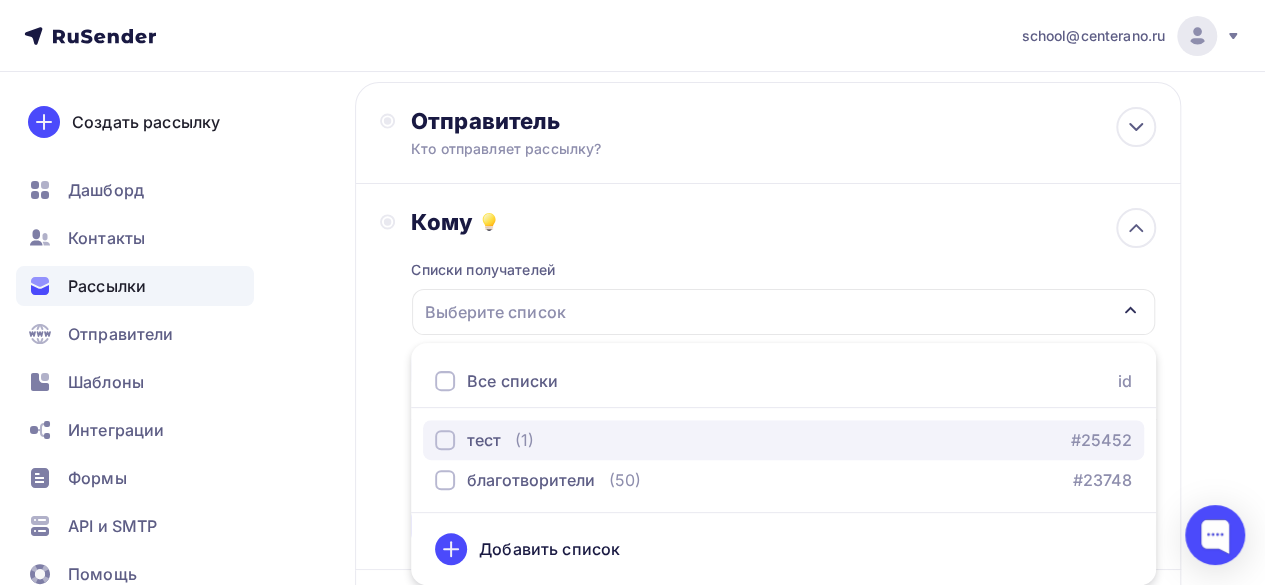 click at bounding box center [445, 440] 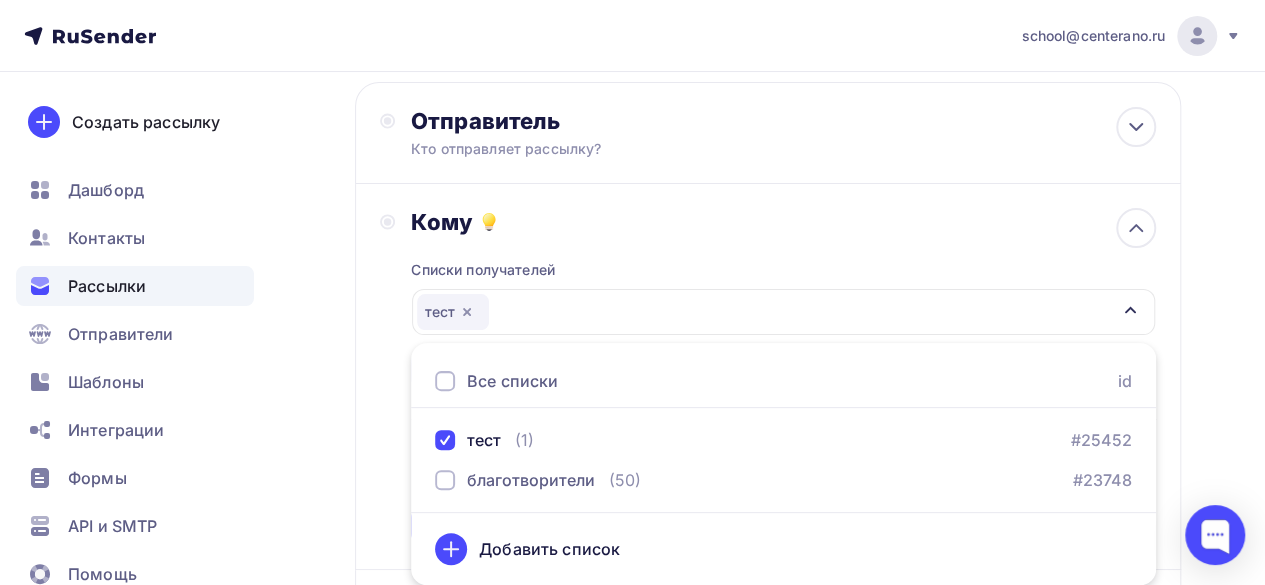 click on "Назад
Новая рассылка
Новая рассылка
Закончить позже
Далее
Отправитель
Кто отправляет рассылку?
Email  *
school@centerano.ru
school@centerano.ru               Добавить отправителя
Рекомендуем  добавить почту на домене , чтобы рассылка не попала в «Спам»
Имя                 Сохранить
Предпросмотр может отличаться  в зависимости от почтового клиента
Обращение
12:45
Кому" at bounding box center [632, 656] 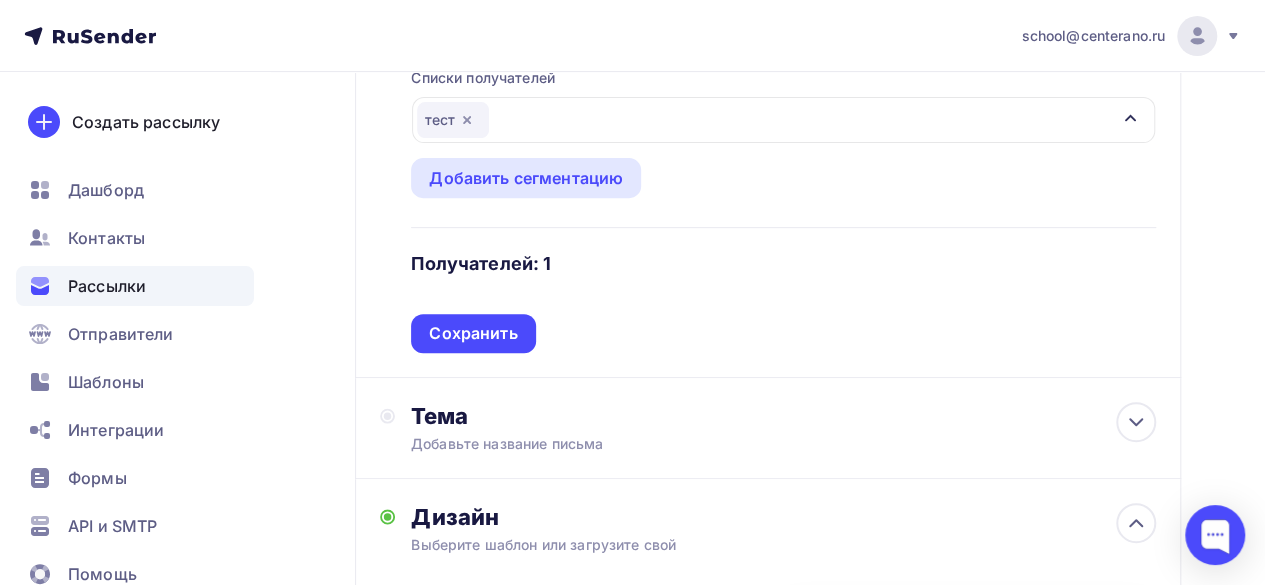 scroll, scrollTop: 302, scrollLeft: 0, axis: vertical 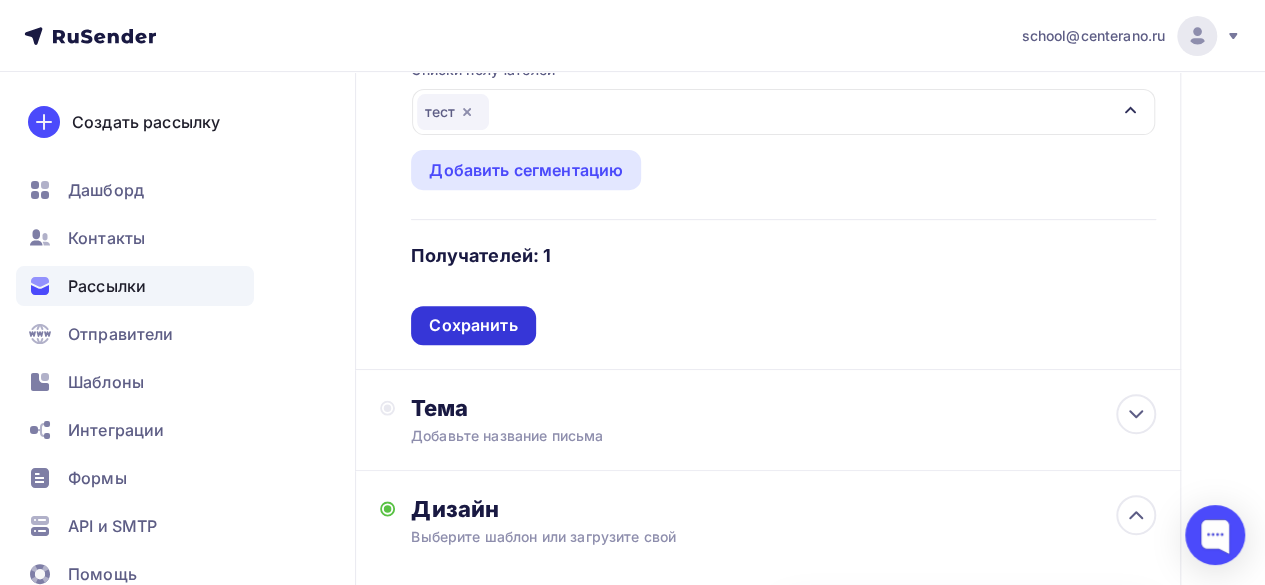 click on "Сохранить" at bounding box center [473, 325] 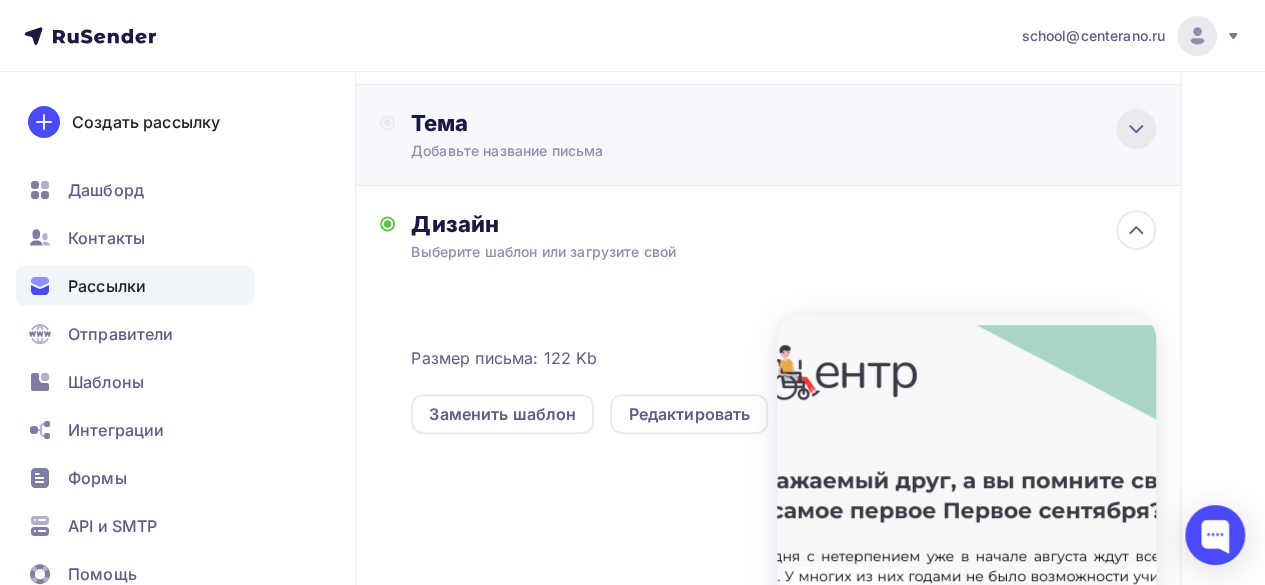 click 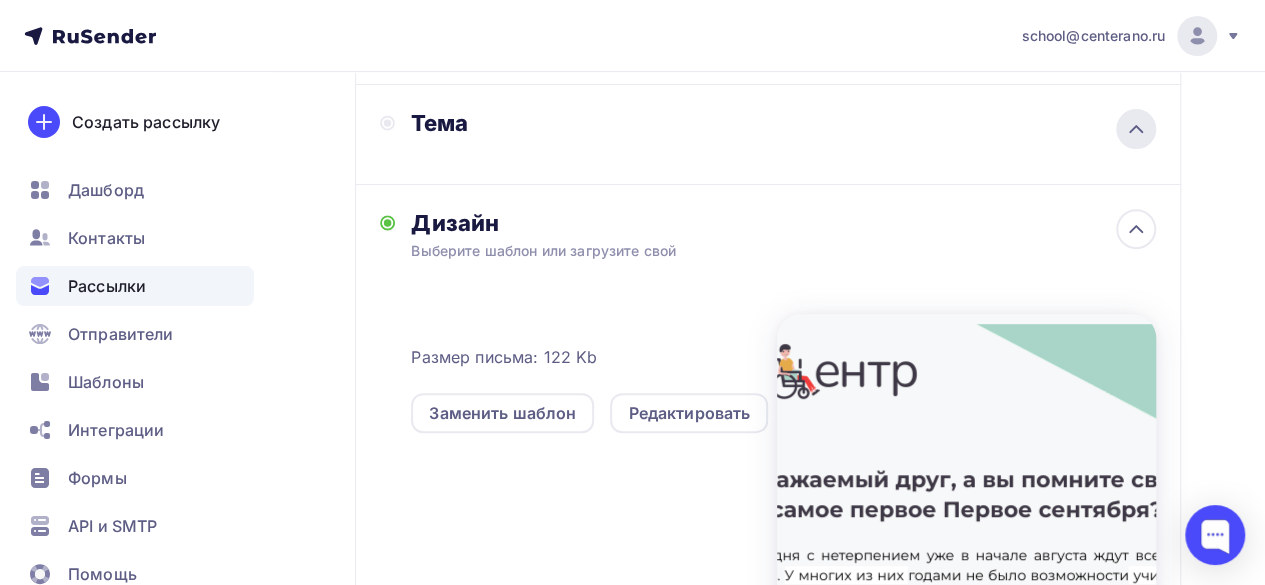 click 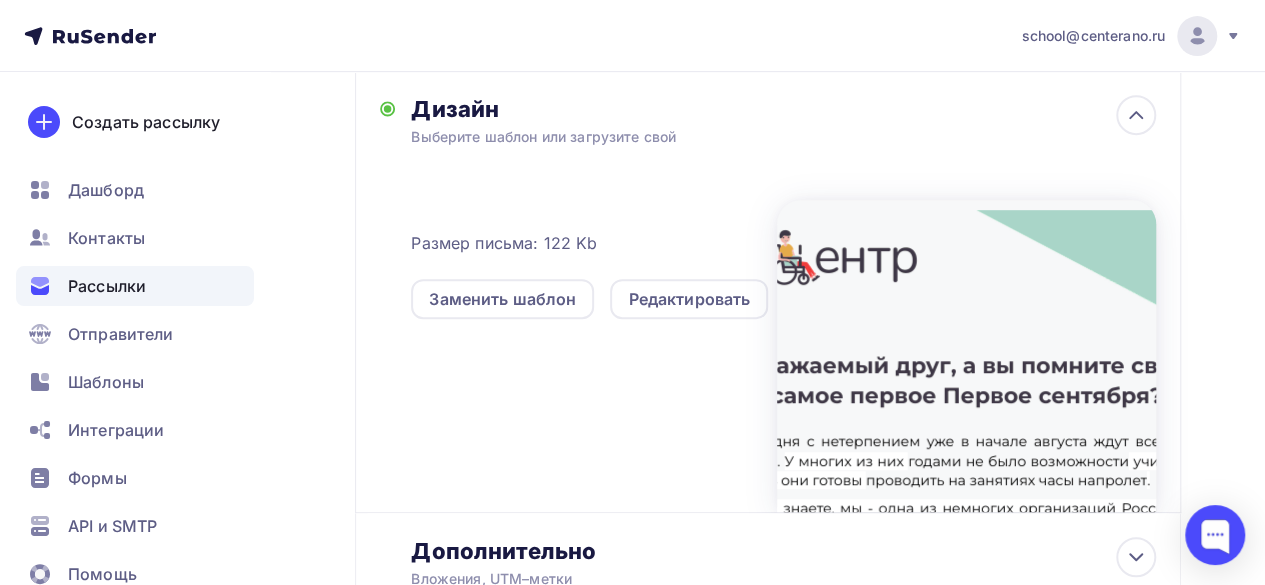scroll, scrollTop: 576, scrollLeft: 0, axis: vertical 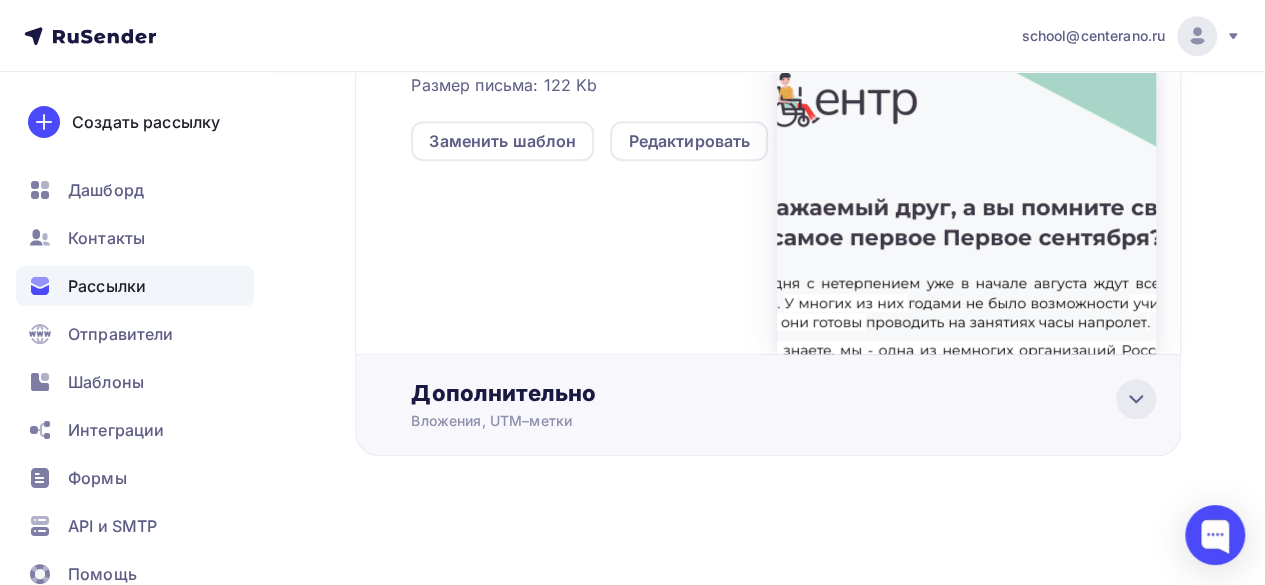 click 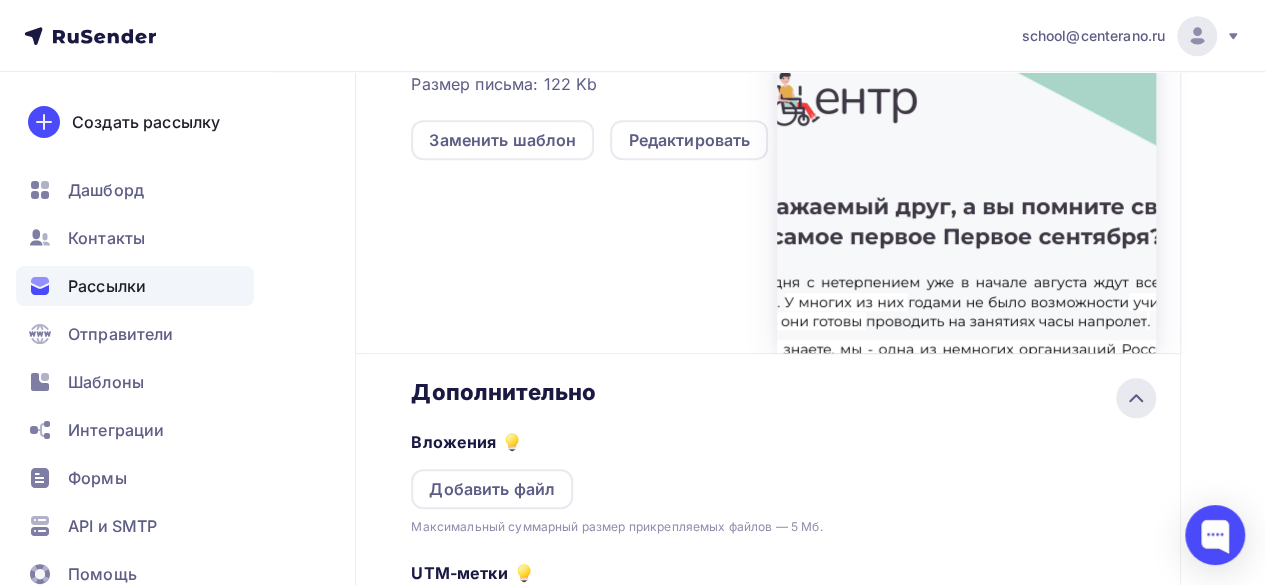 scroll, scrollTop: 575, scrollLeft: 0, axis: vertical 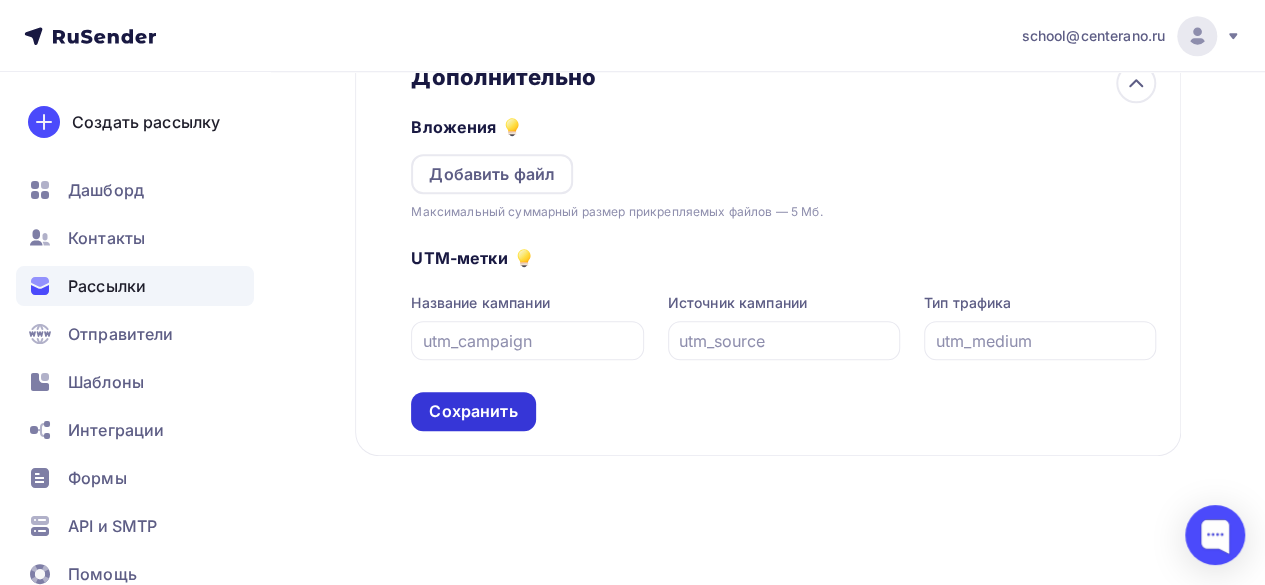 click on "Сохранить" at bounding box center [473, 411] 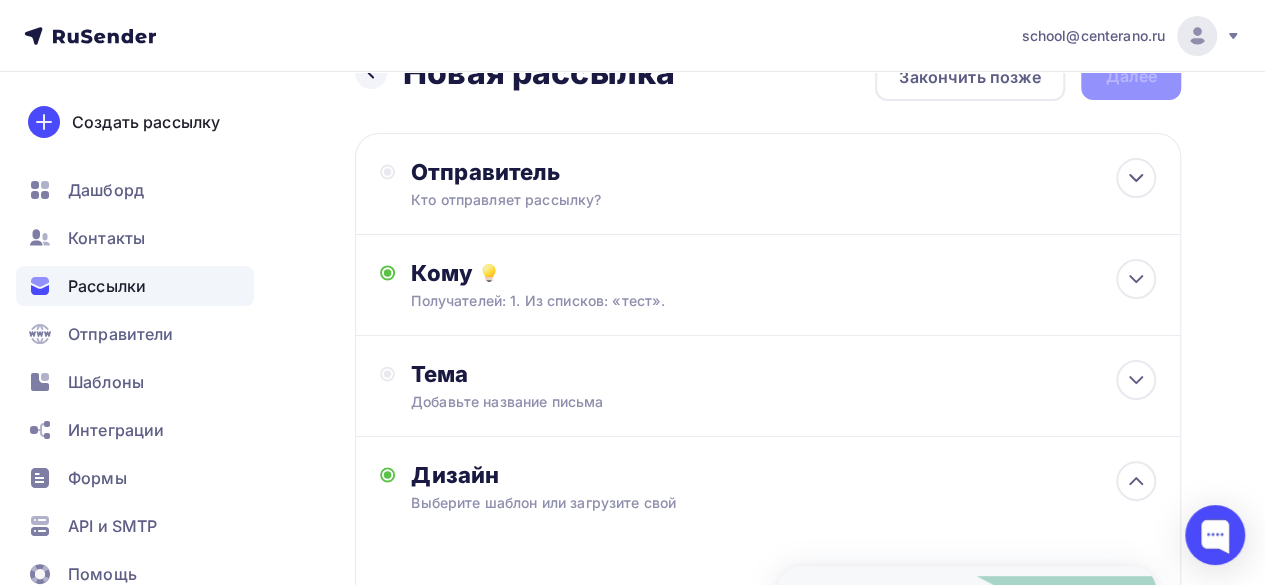 scroll, scrollTop: 0, scrollLeft: 0, axis: both 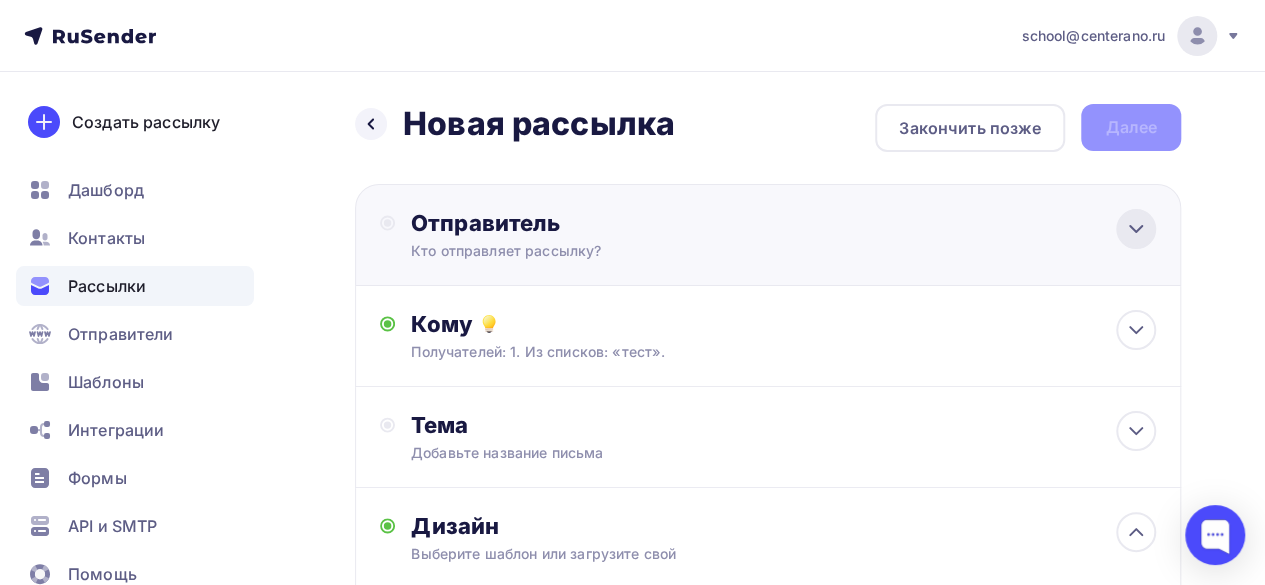 click 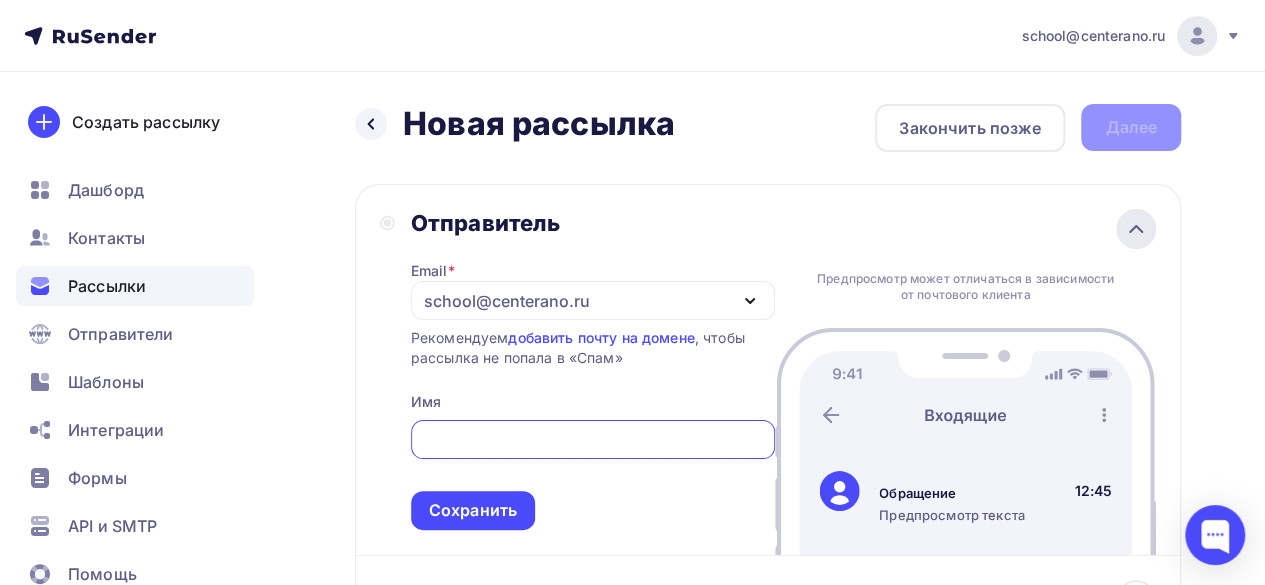 scroll, scrollTop: 0, scrollLeft: 0, axis: both 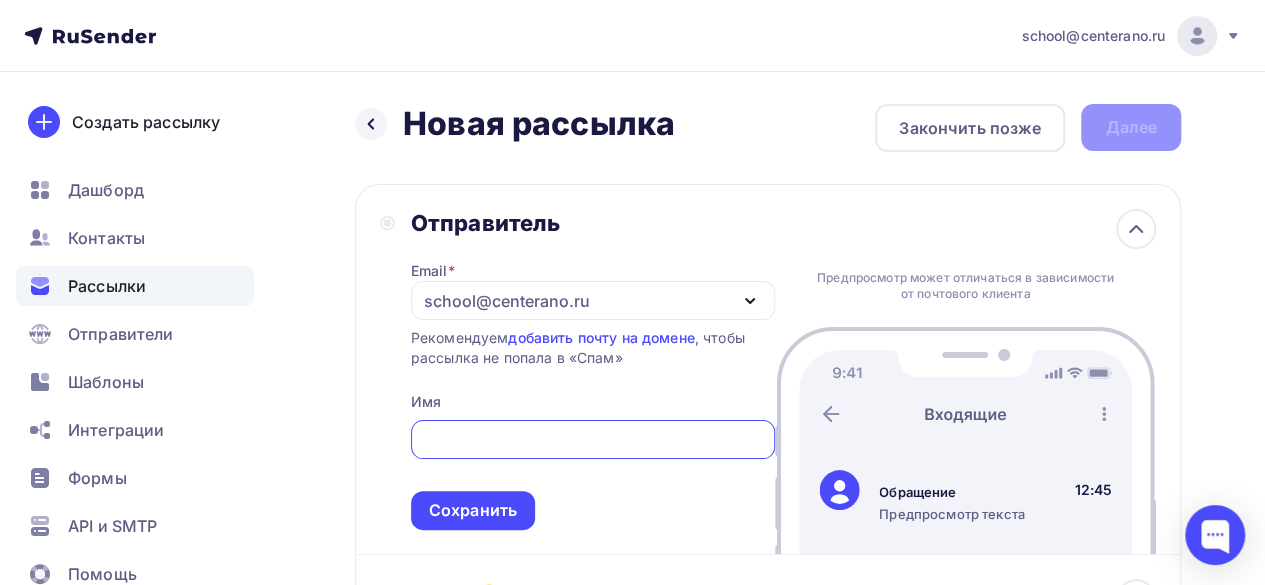 type on "о" 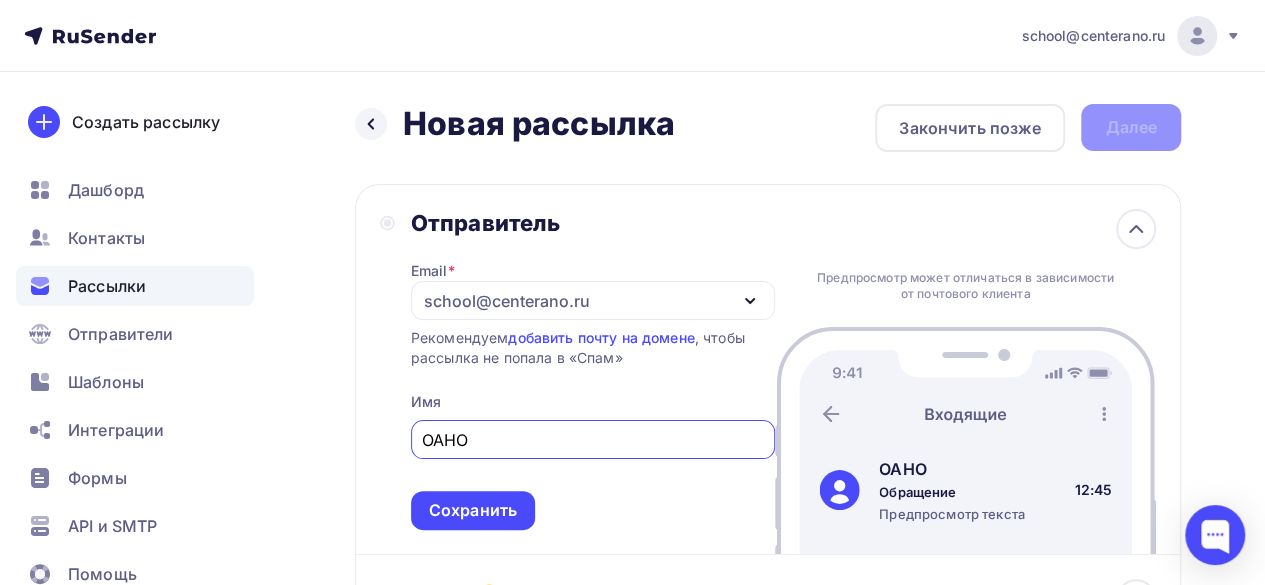paste on "«ЦЕНТР»" 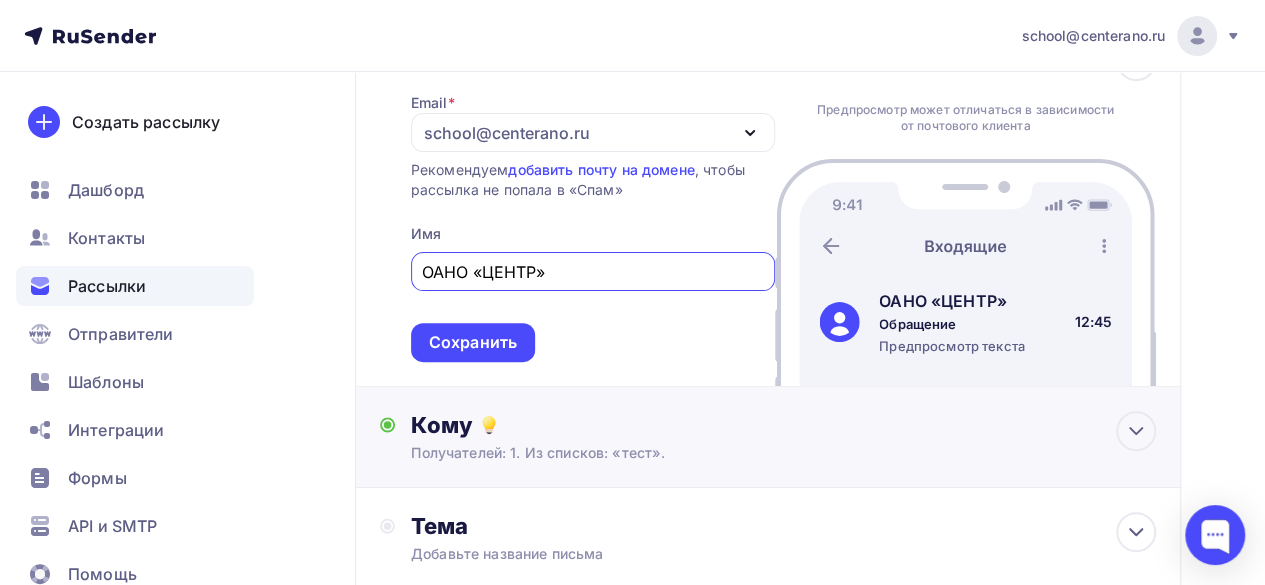 scroll, scrollTop: 200, scrollLeft: 0, axis: vertical 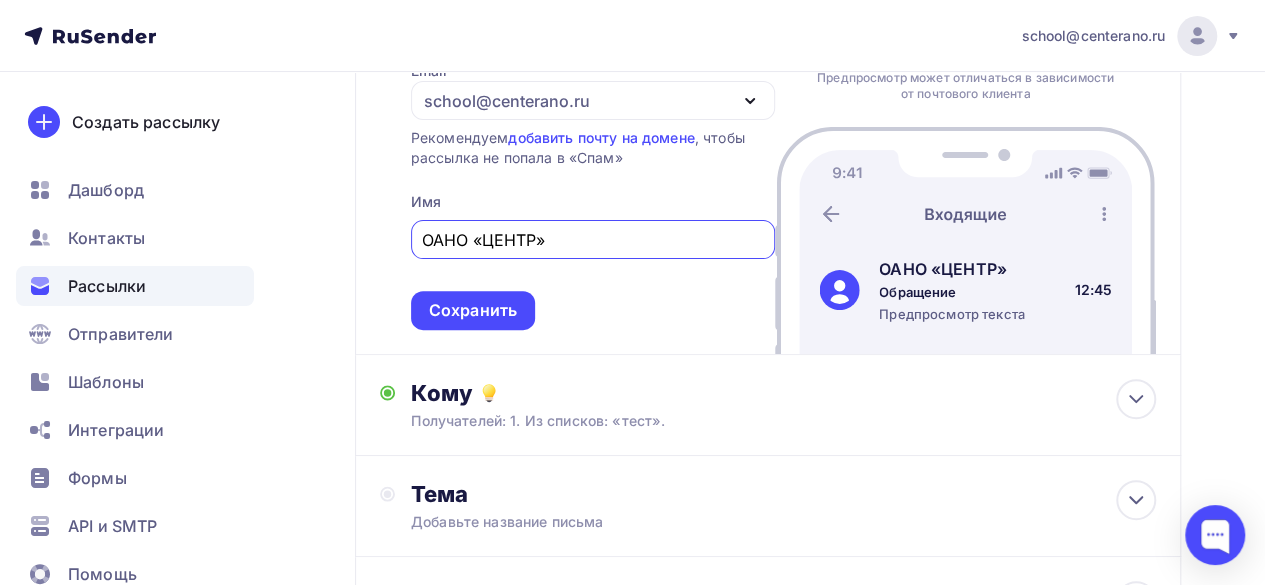 drag, startPoint x: 473, startPoint y: 231, endPoint x: 420, endPoint y: 238, distance: 53.460266 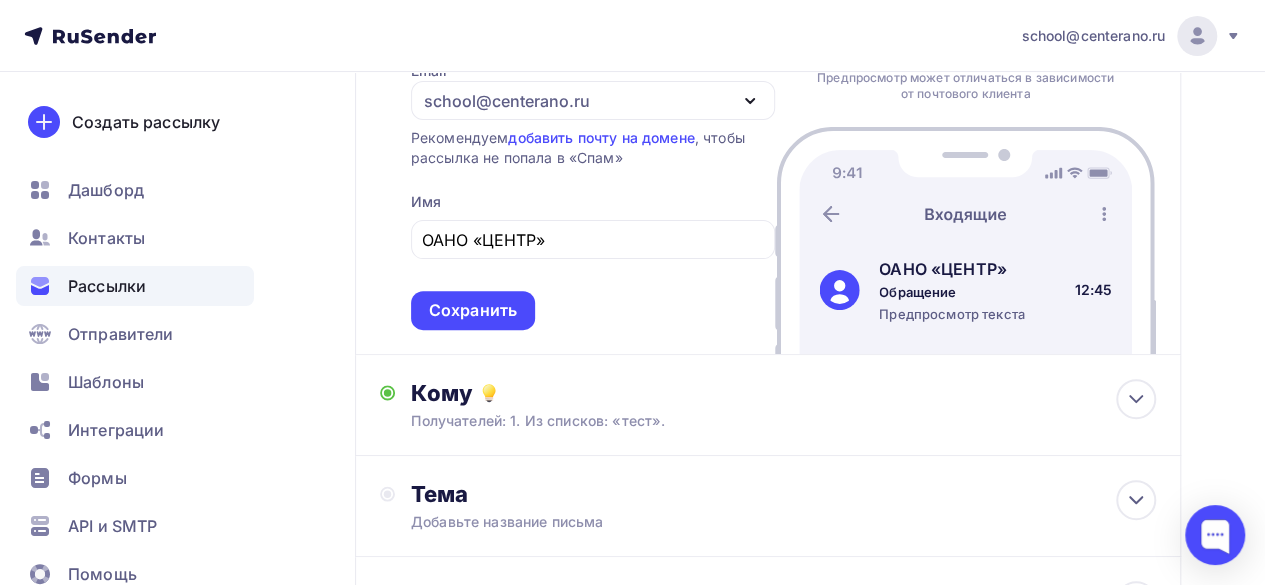 click on "ОАНО «ЦЕНТР»             Сохранить" at bounding box center [593, 271] 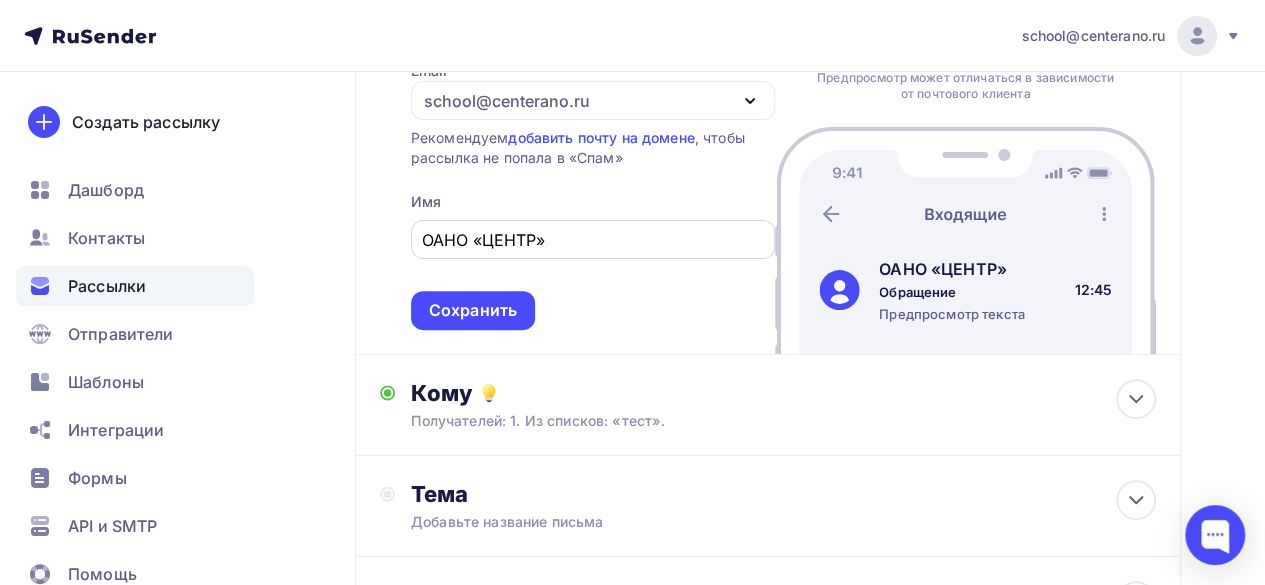 click on "ОАНО «ЦЕНТР»" at bounding box center (592, 240) 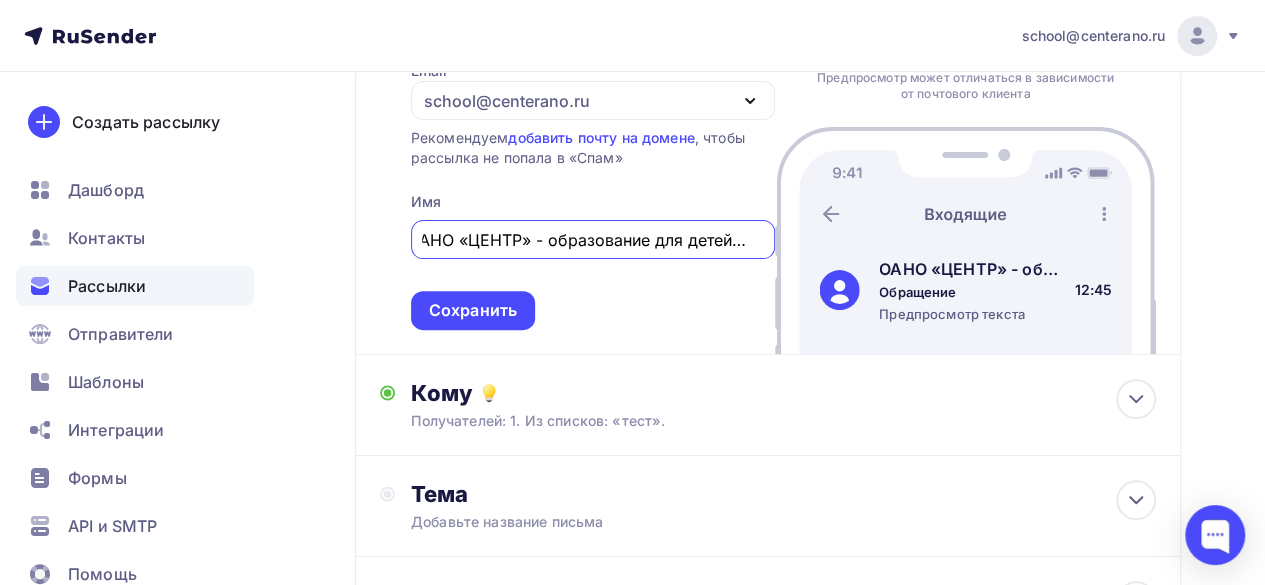 scroll, scrollTop: 0, scrollLeft: 38, axis: horizontal 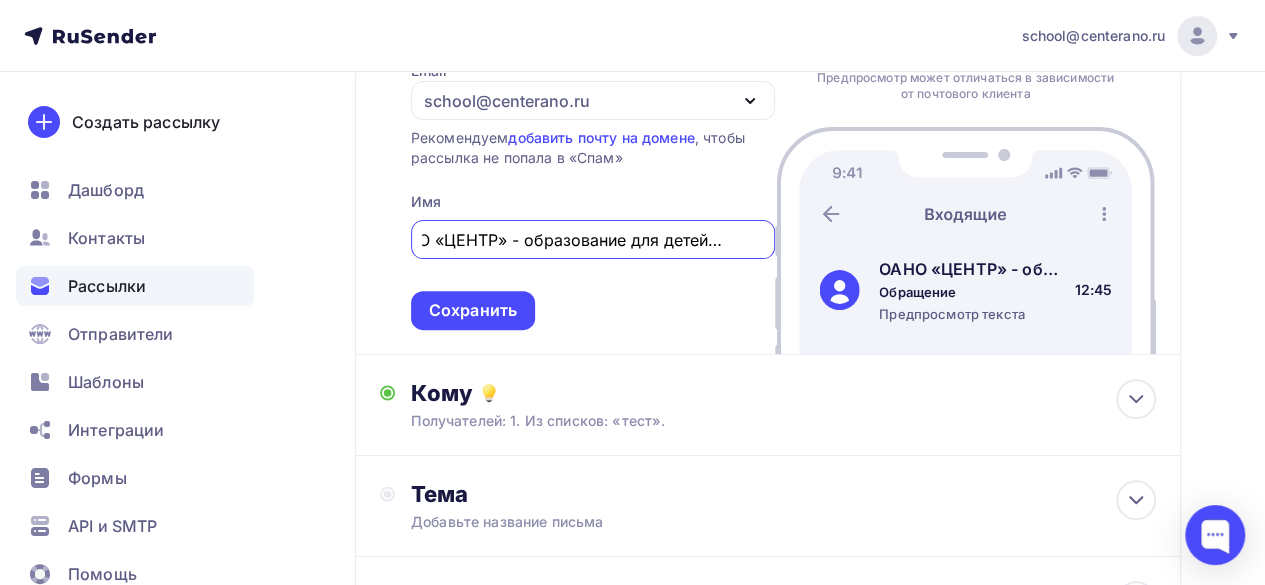 drag, startPoint x: 762, startPoint y: 245, endPoint x: 509, endPoint y: 245, distance: 253 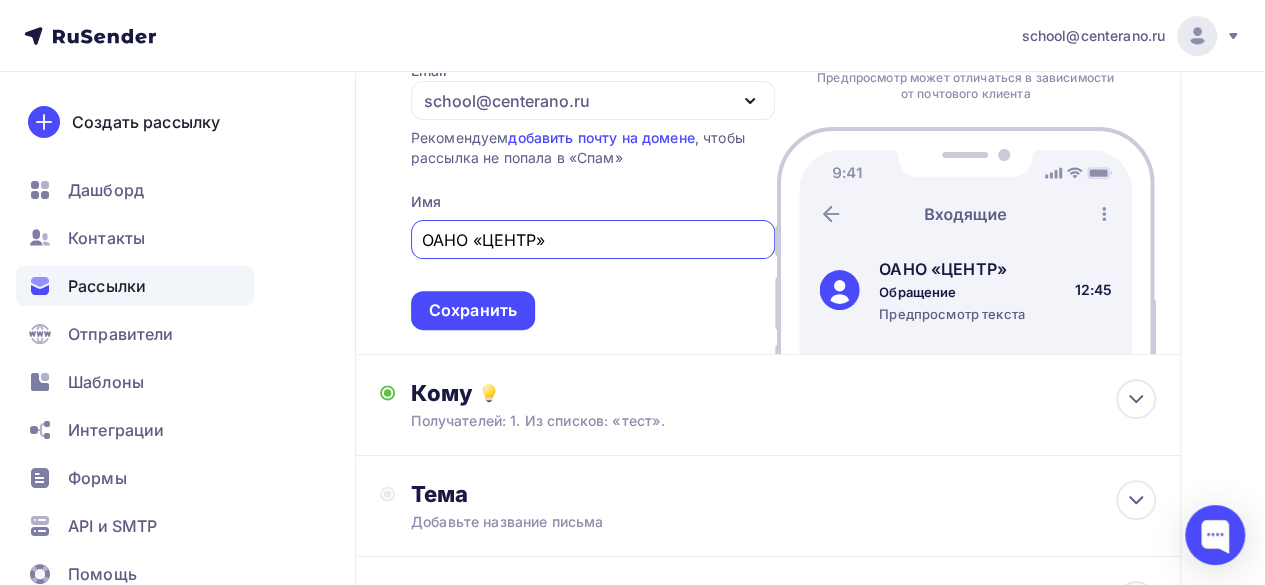 scroll, scrollTop: 0, scrollLeft: 0, axis: both 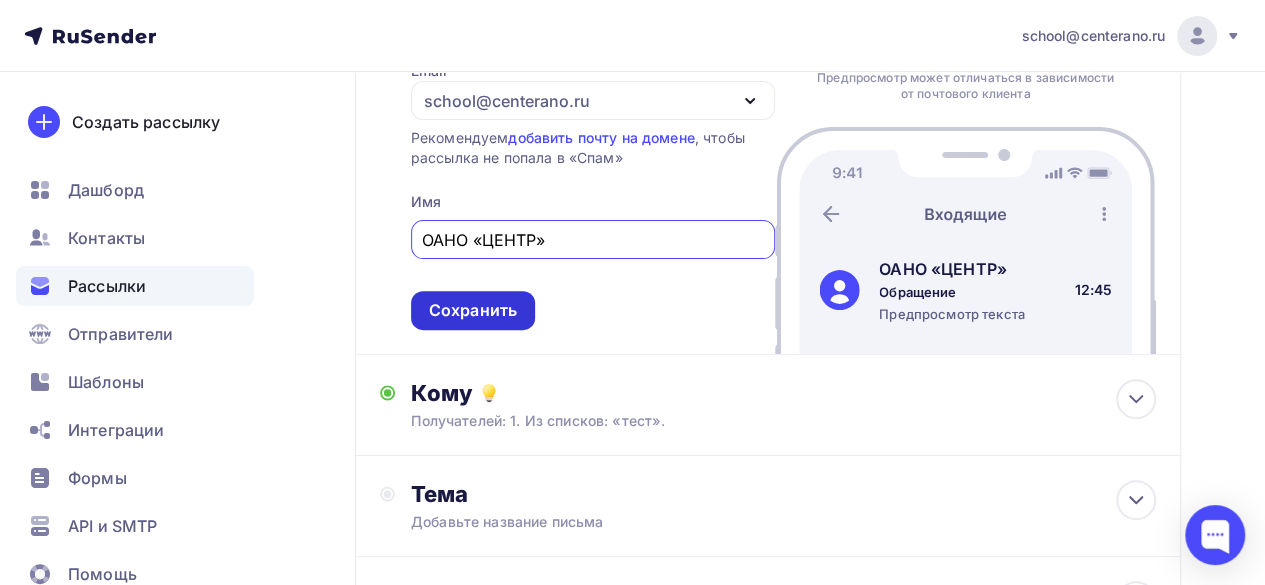 click on "Сохранить" at bounding box center (473, 310) 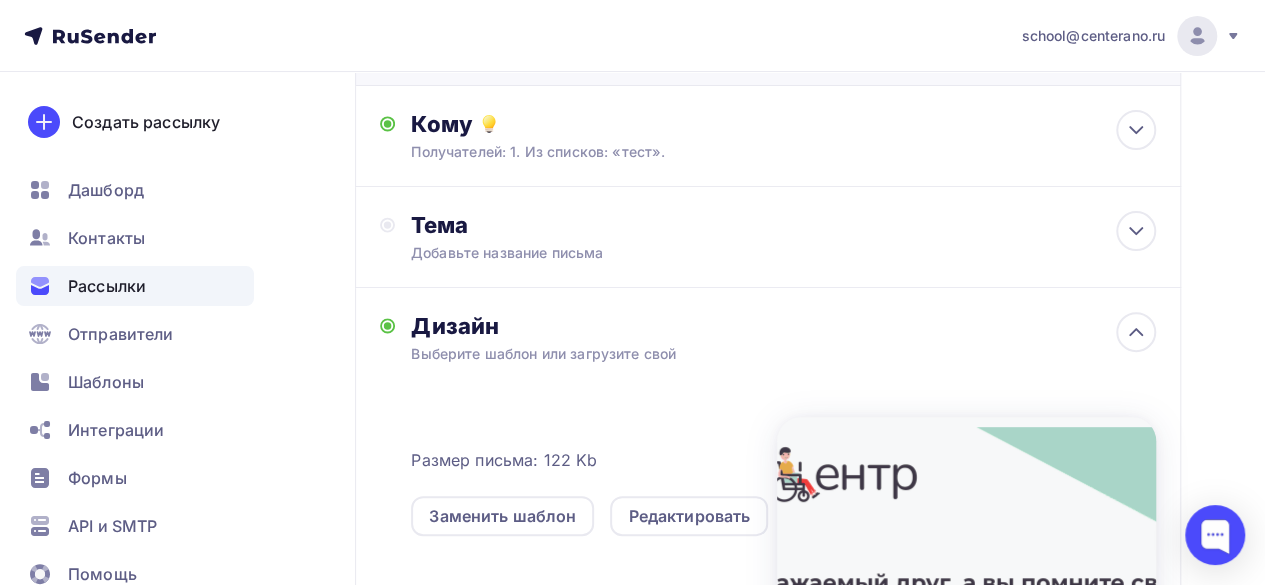 scroll, scrollTop: 0, scrollLeft: 0, axis: both 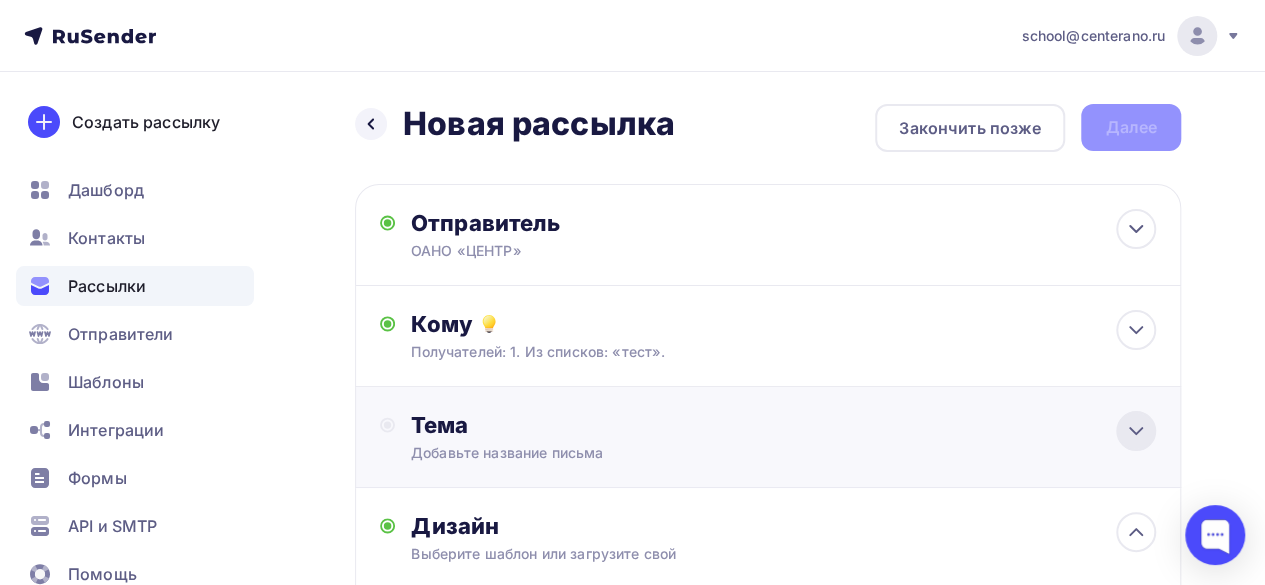 click at bounding box center (1136, 431) 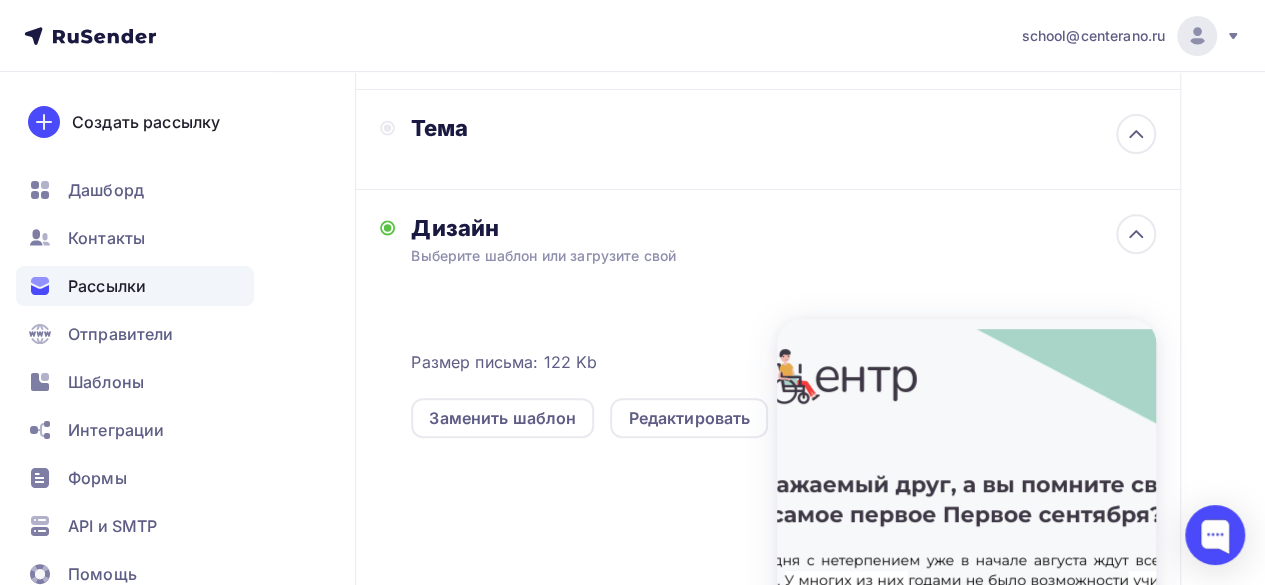 scroll, scrollTop: 300, scrollLeft: 0, axis: vertical 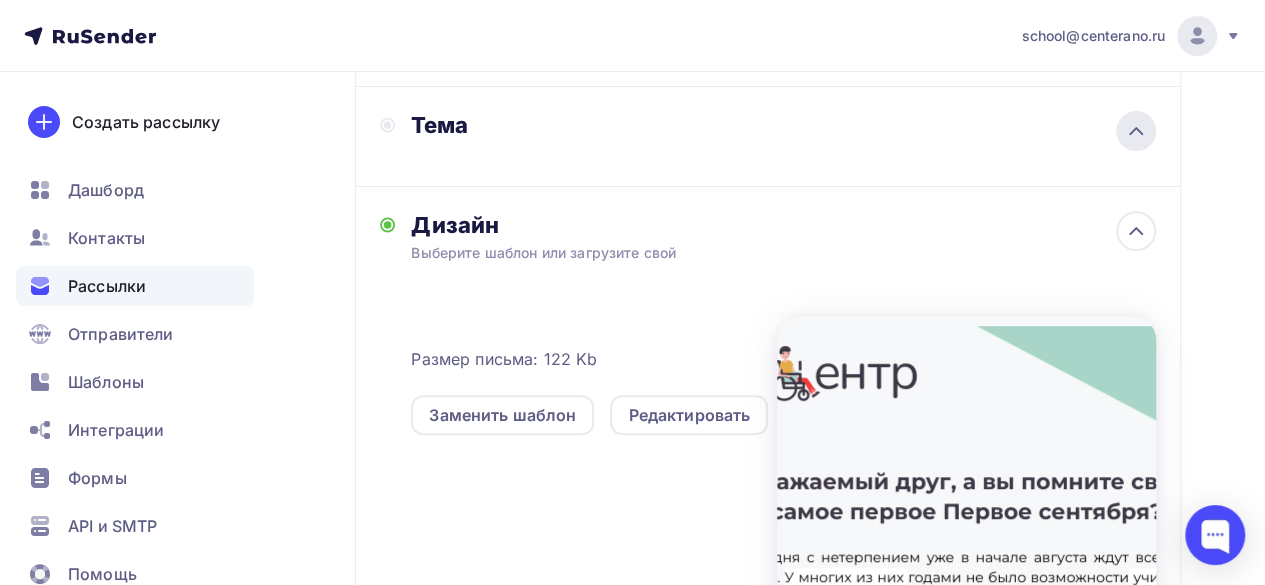click at bounding box center [1136, 131] 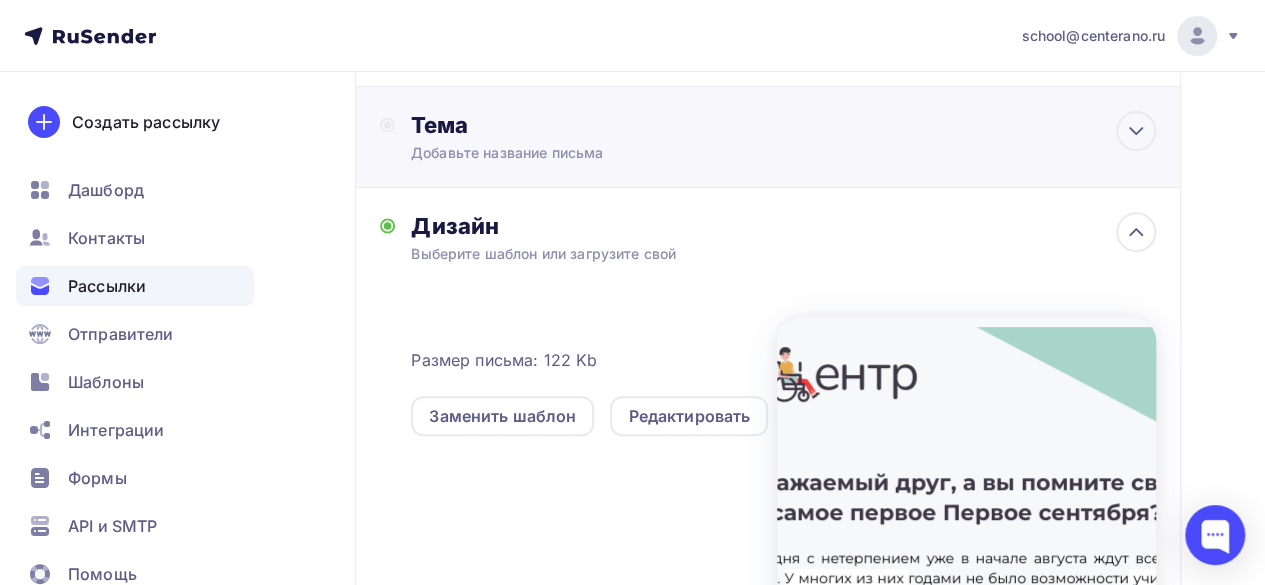 click on "Добавьте название письма" at bounding box center (589, 153) 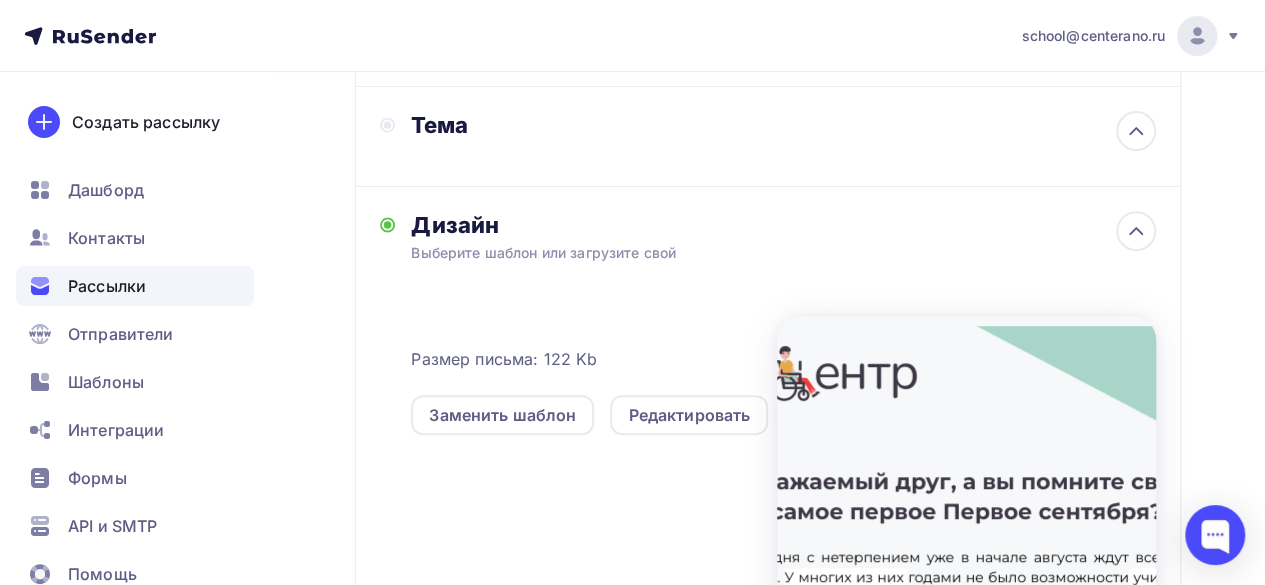 click on "Тема" at bounding box center (593, 136) 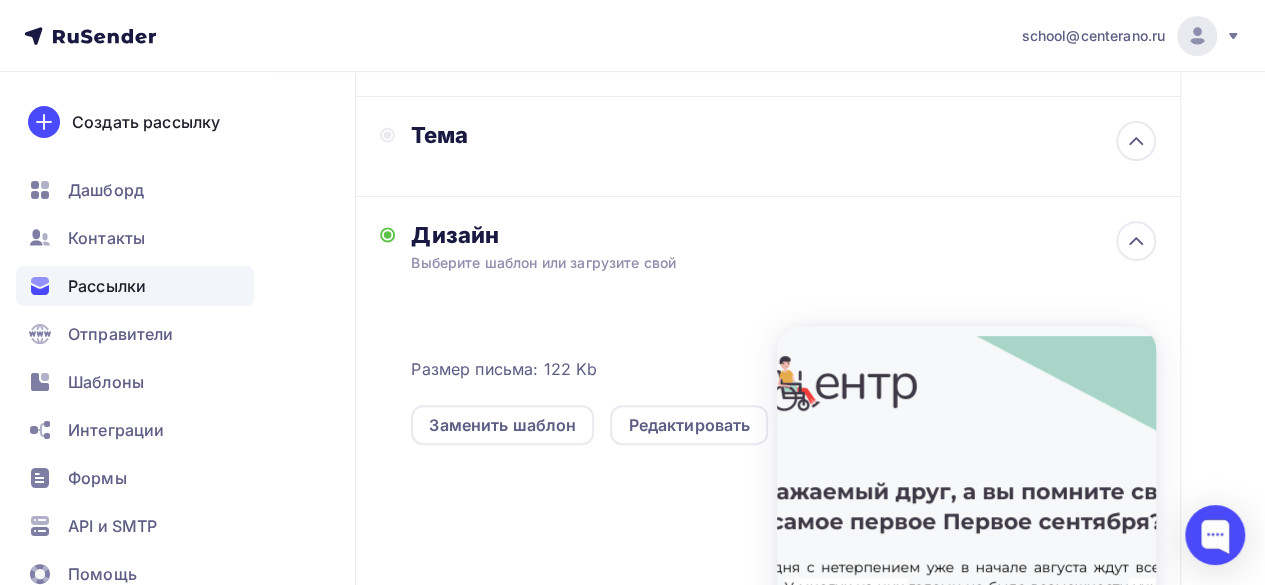 scroll, scrollTop: 175, scrollLeft: 0, axis: vertical 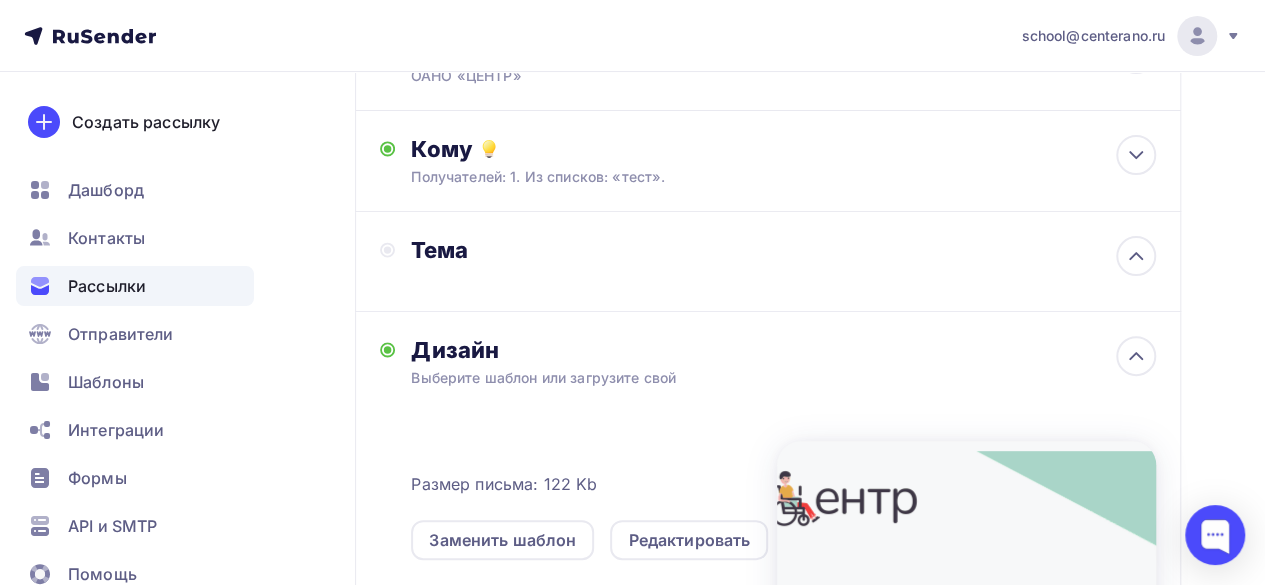 click on "Тема" at bounding box center (608, 250) 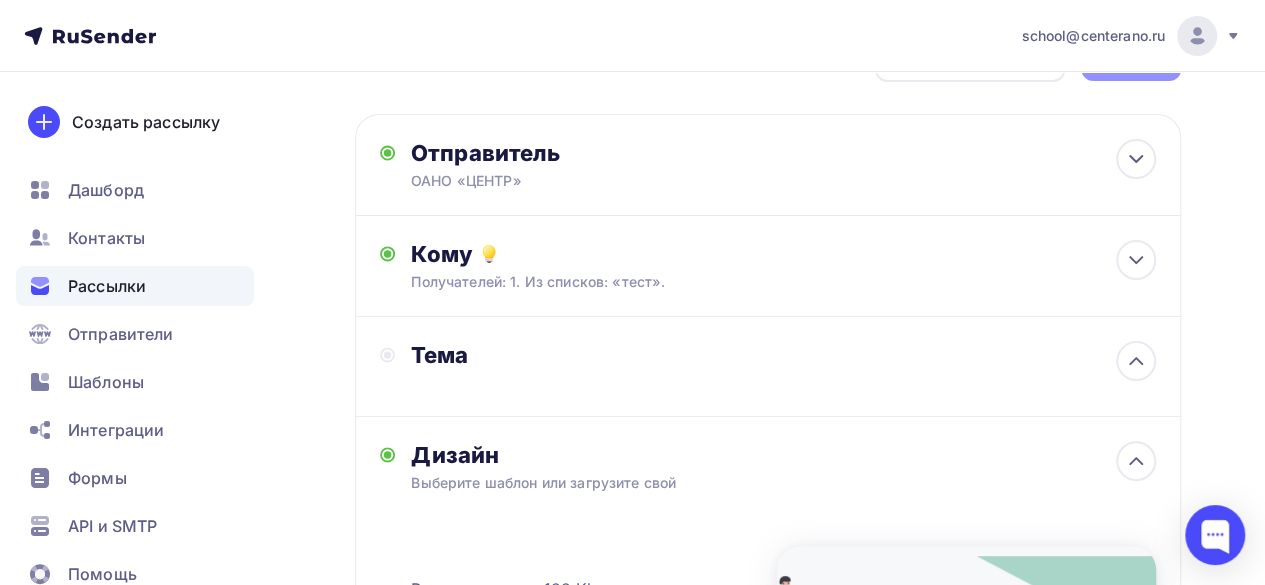 scroll, scrollTop: 0, scrollLeft: 0, axis: both 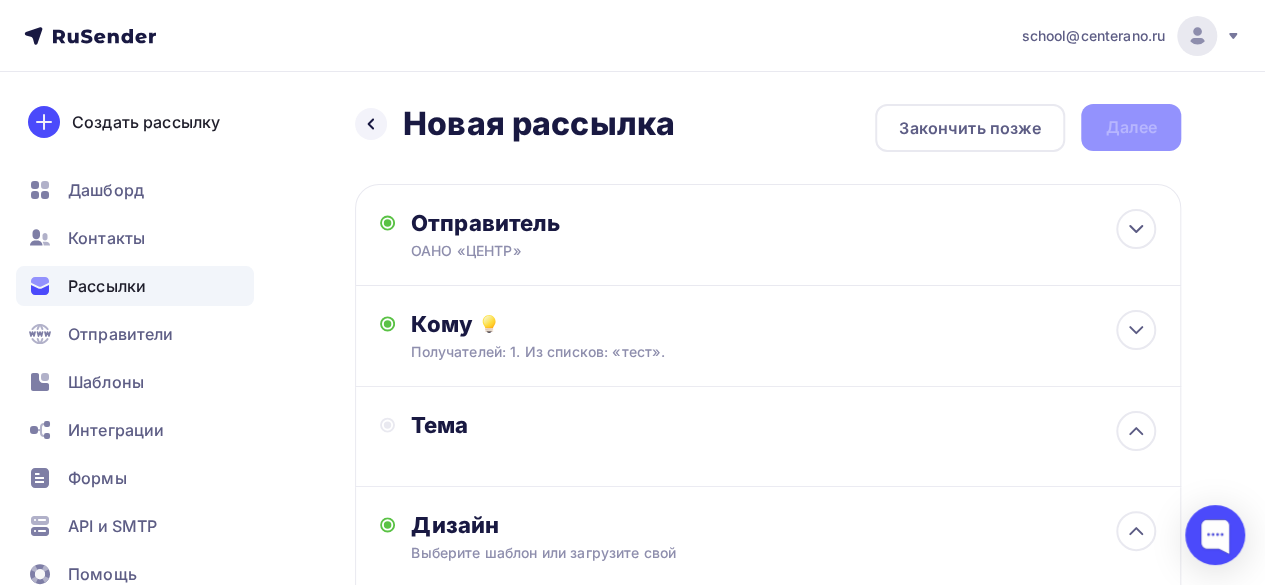 click on "Тема" at bounding box center (608, 425) 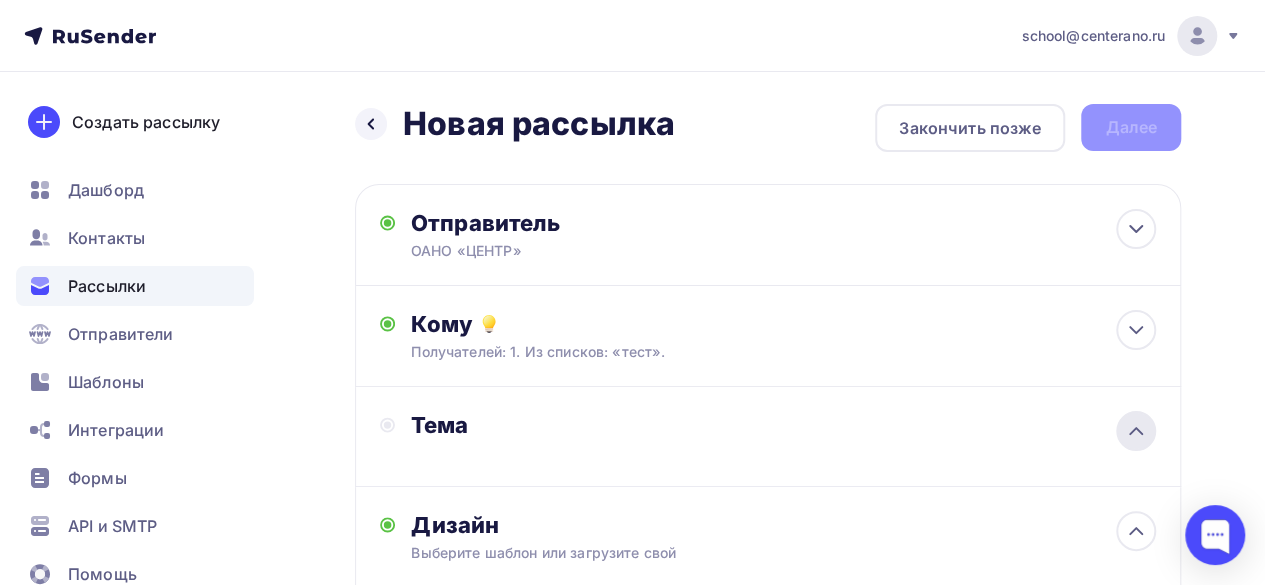 click 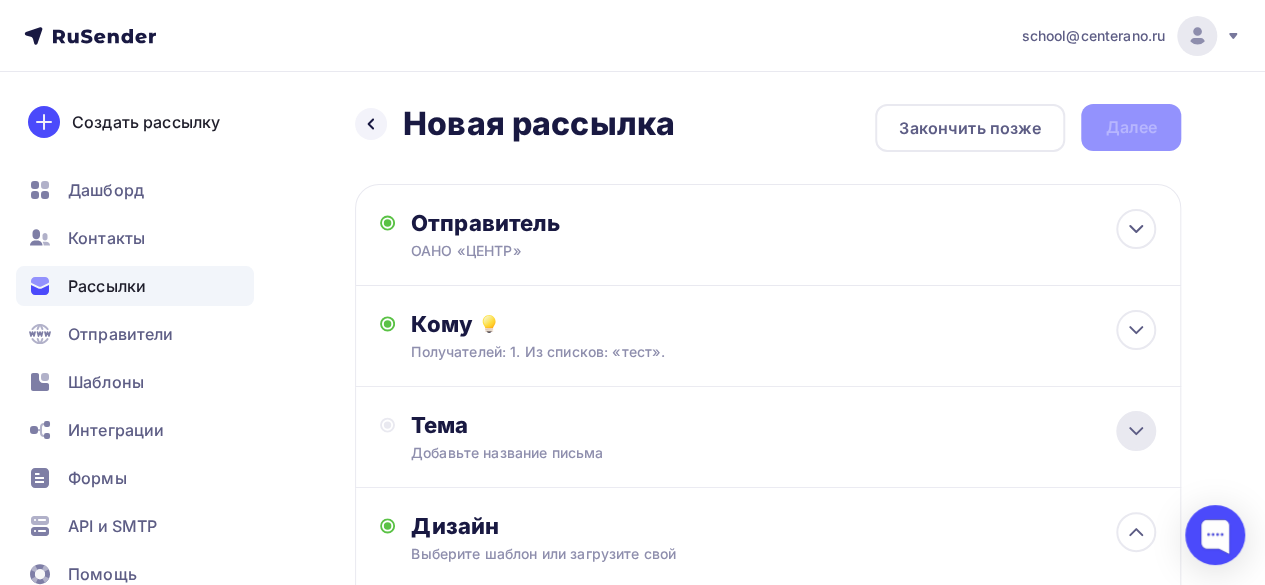 click 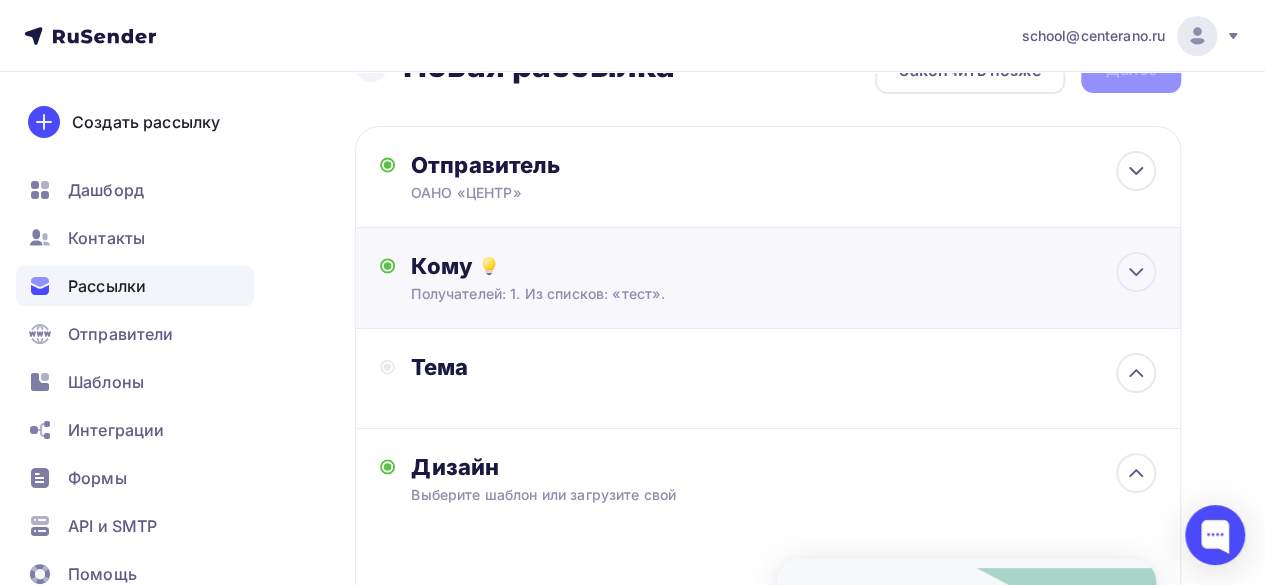 scroll, scrollTop: 0, scrollLeft: 0, axis: both 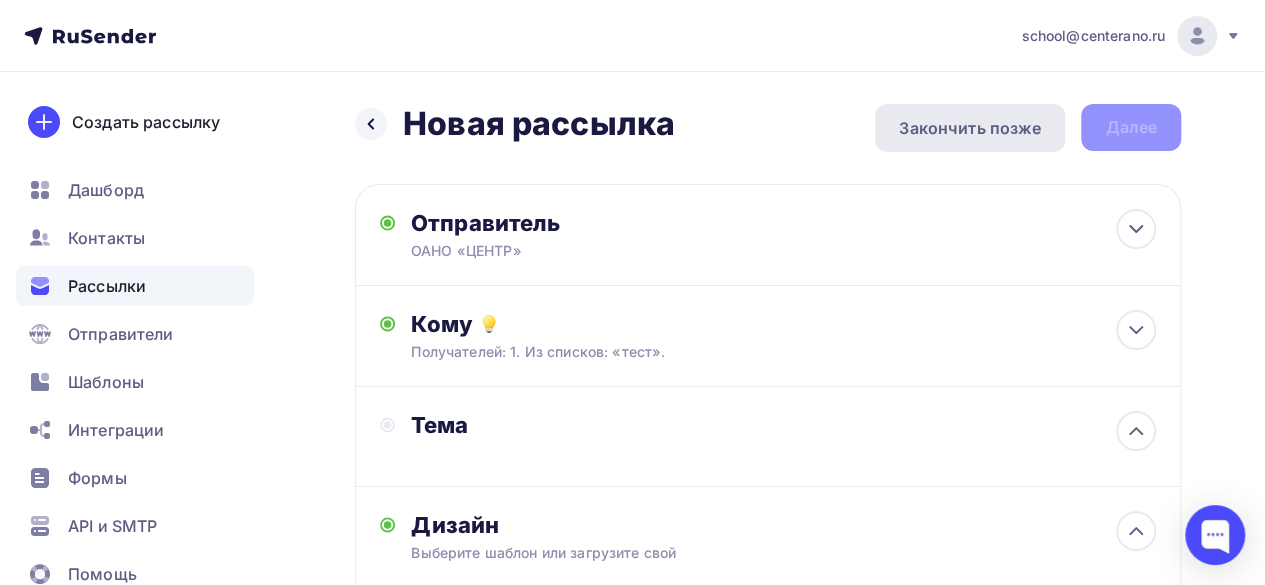click on "Закончить позже" at bounding box center [970, 128] 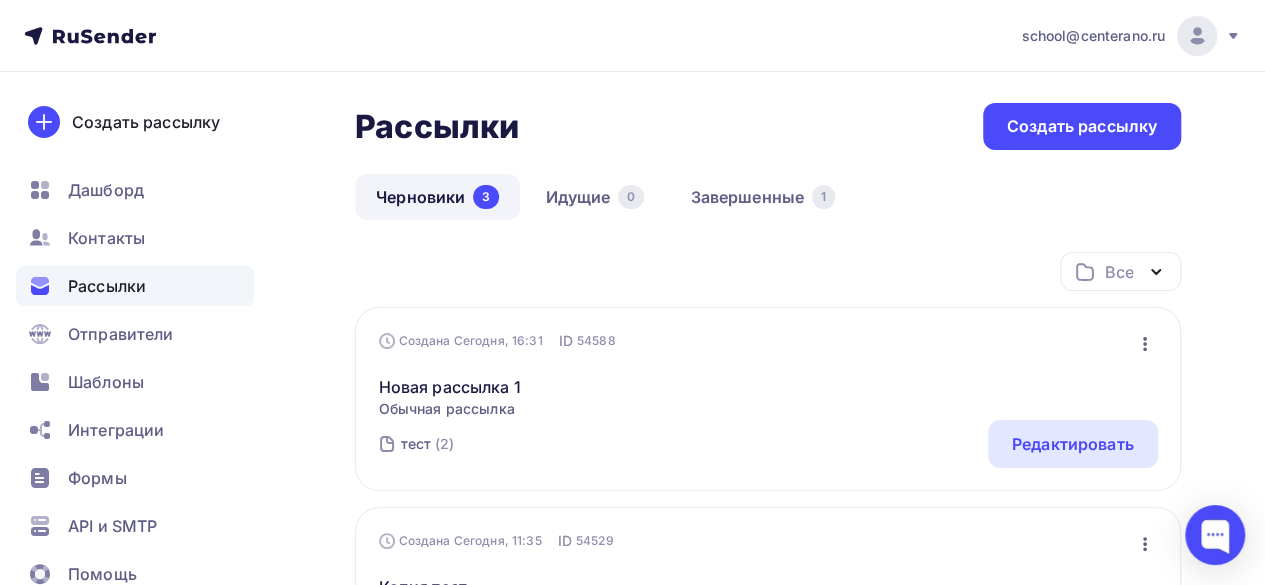 scroll, scrollTop: 0, scrollLeft: 0, axis: both 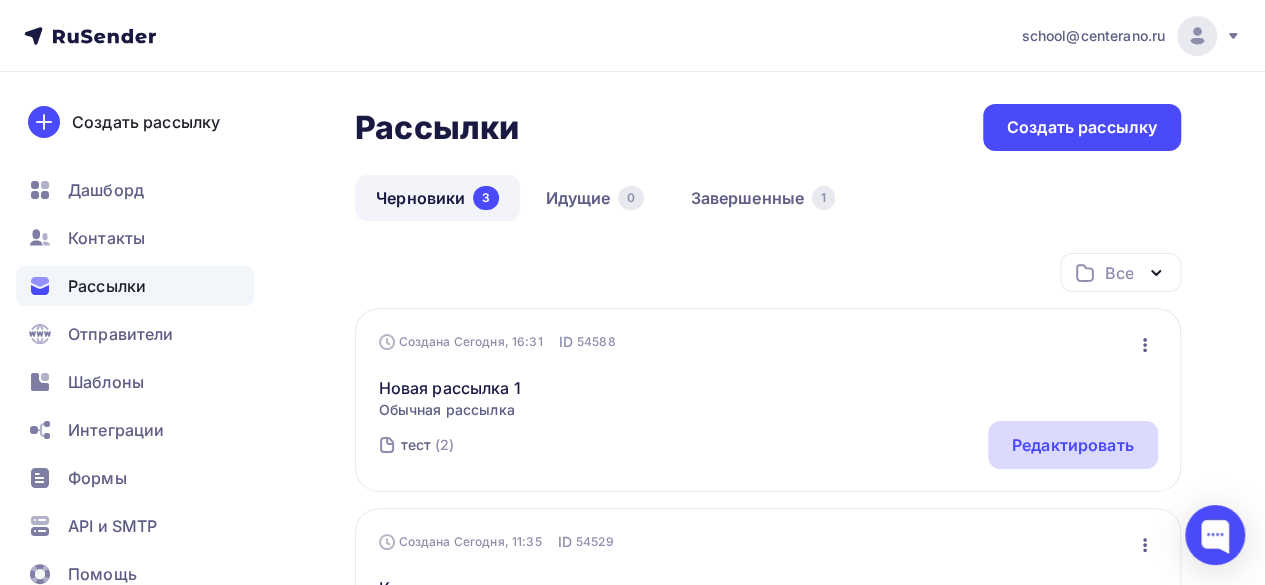 click on "Редактировать" at bounding box center [1073, 445] 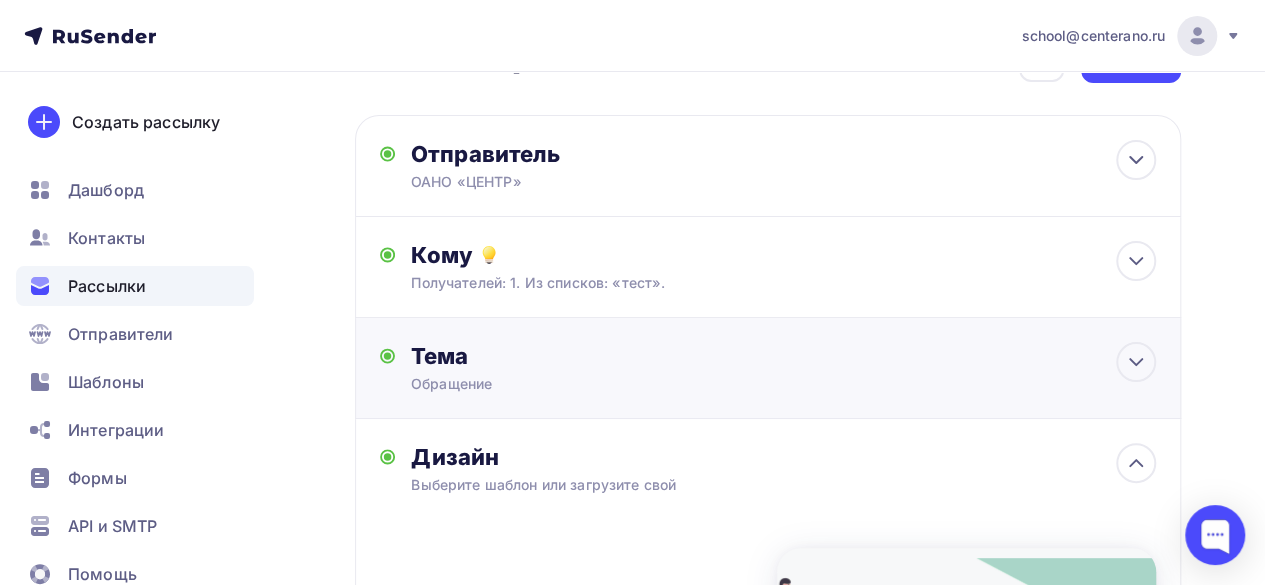 scroll, scrollTop: 100, scrollLeft: 0, axis: vertical 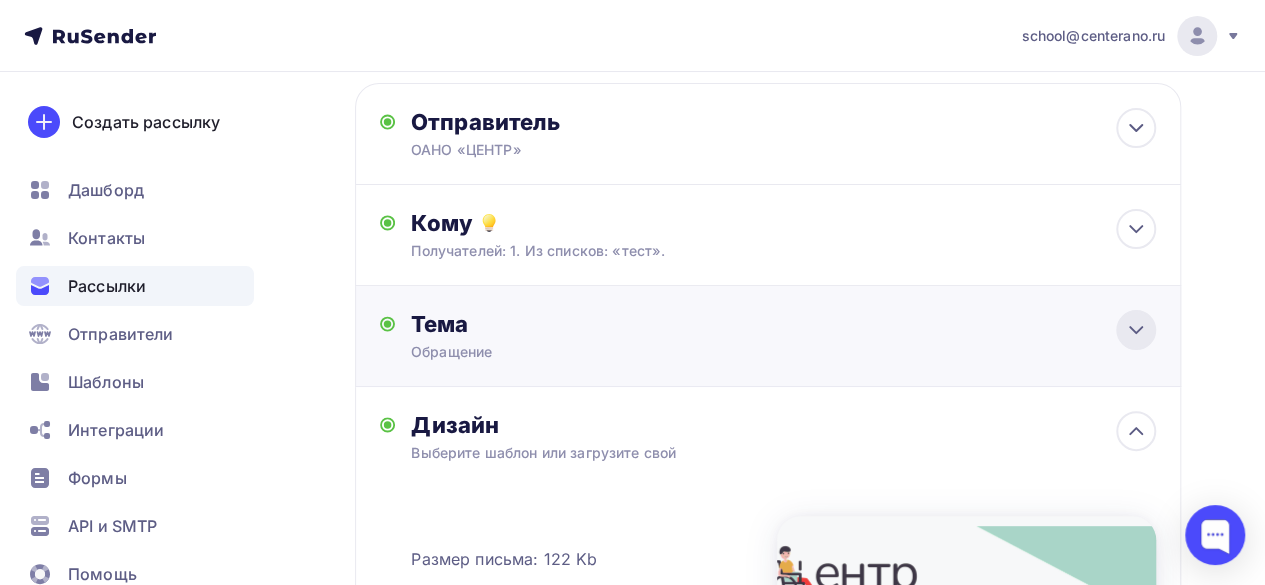 click 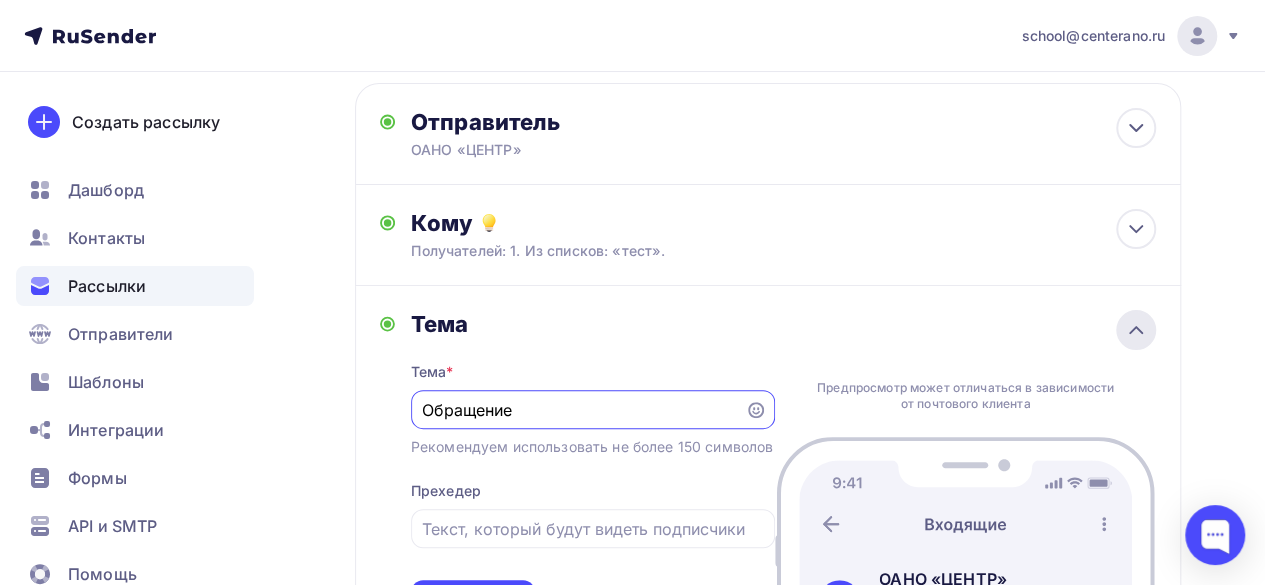 scroll, scrollTop: 0, scrollLeft: 0, axis: both 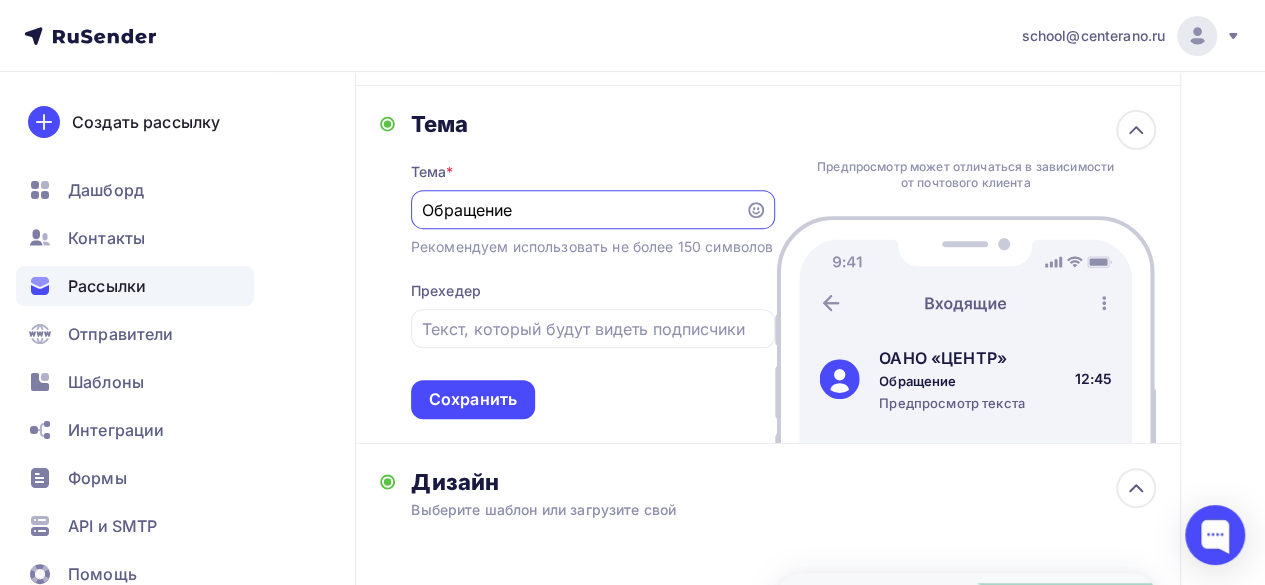 drag, startPoint x: 526, startPoint y: 211, endPoint x: 410, endPoint y: 207, distance: 116.06895 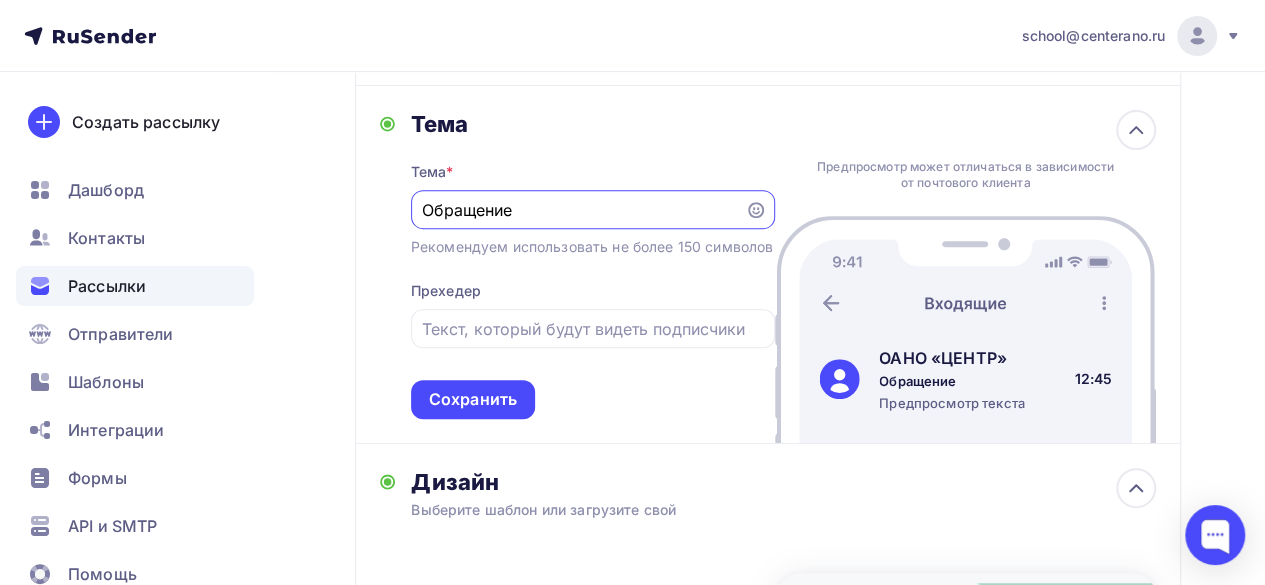 click on "Обращение" at bounding box center [593, 209] 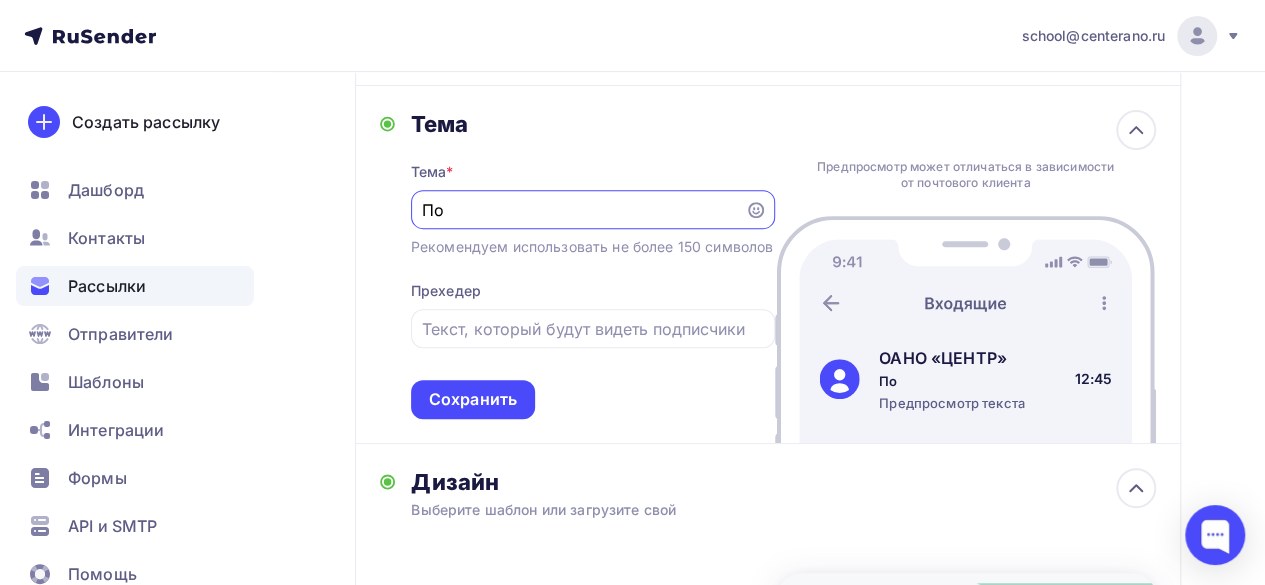 type on "П" 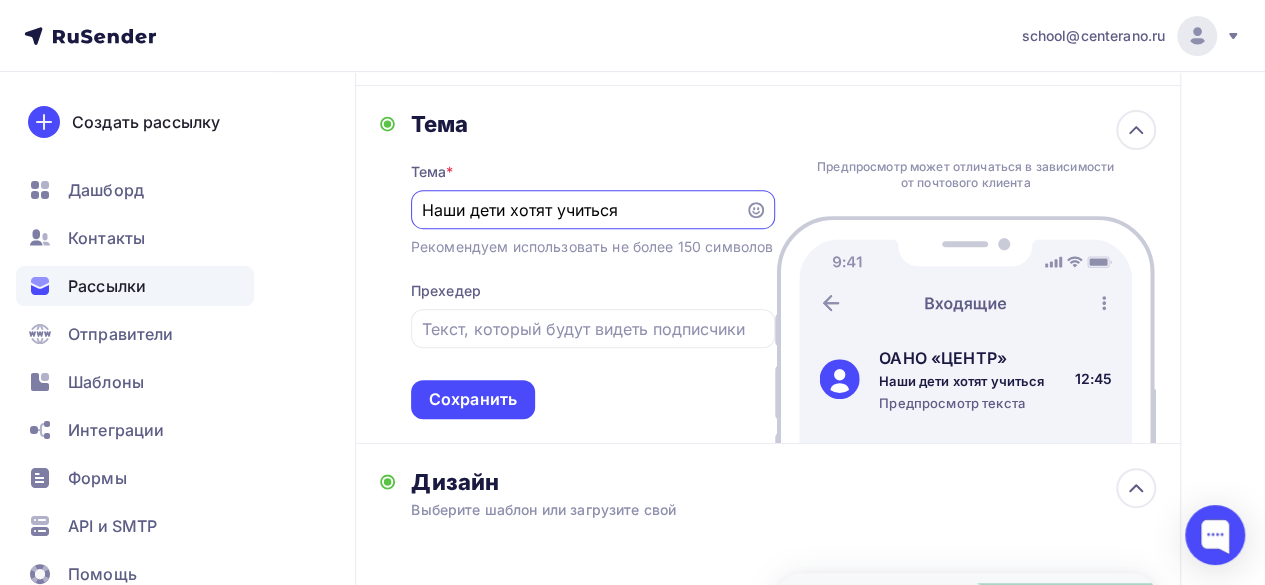 drag, startPoint x: 665, startPoint y: 213, endPoint x: 630, endPoint y: 211, distance: 35.057095 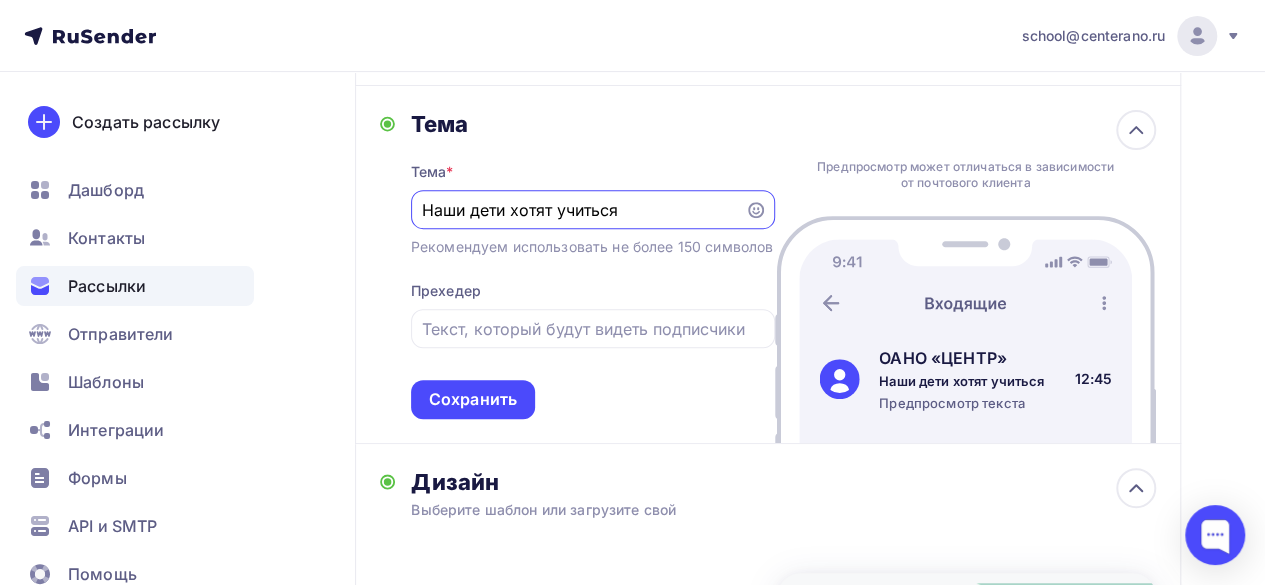 click on "Наши дети хотят учиться" at bounding box center (577, 210) 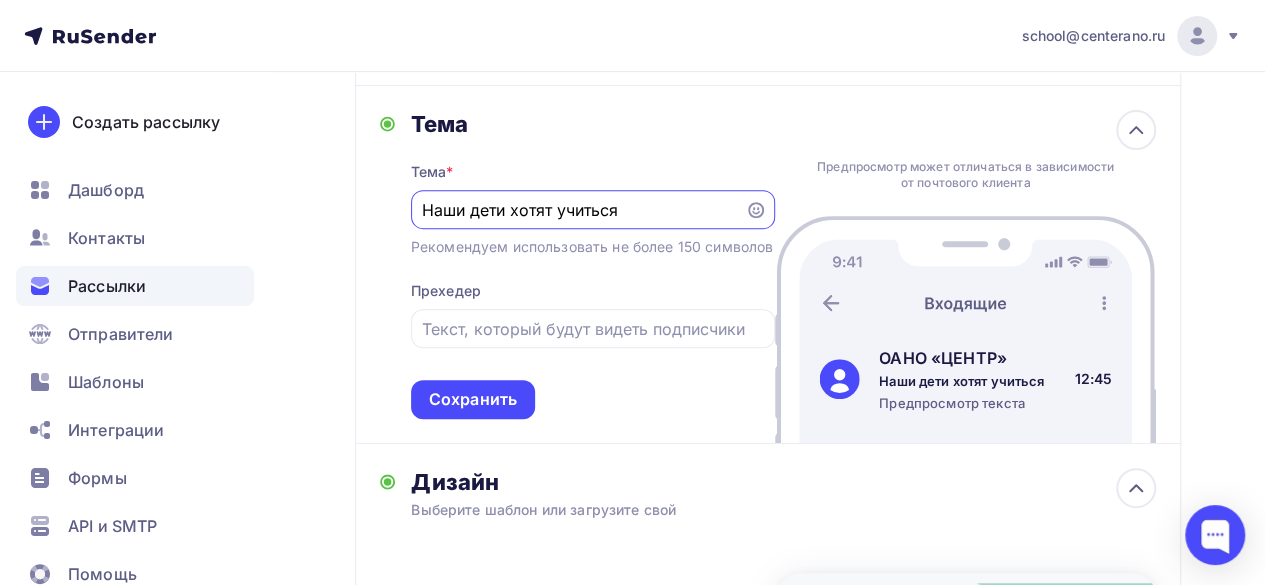 drag, startPoint x: 630, startPoint y: 211, endPoint x: 428, endPoint y: 212, distance: 202.00247 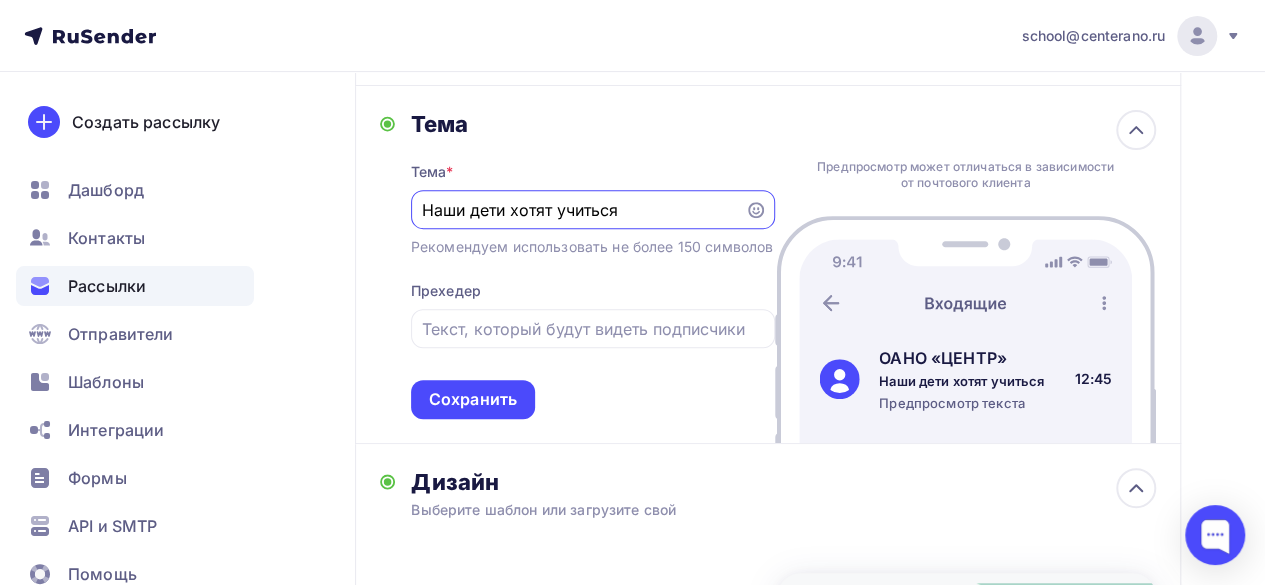 click on "Наши дети хотят учиться" at bounding box center [577, 210] 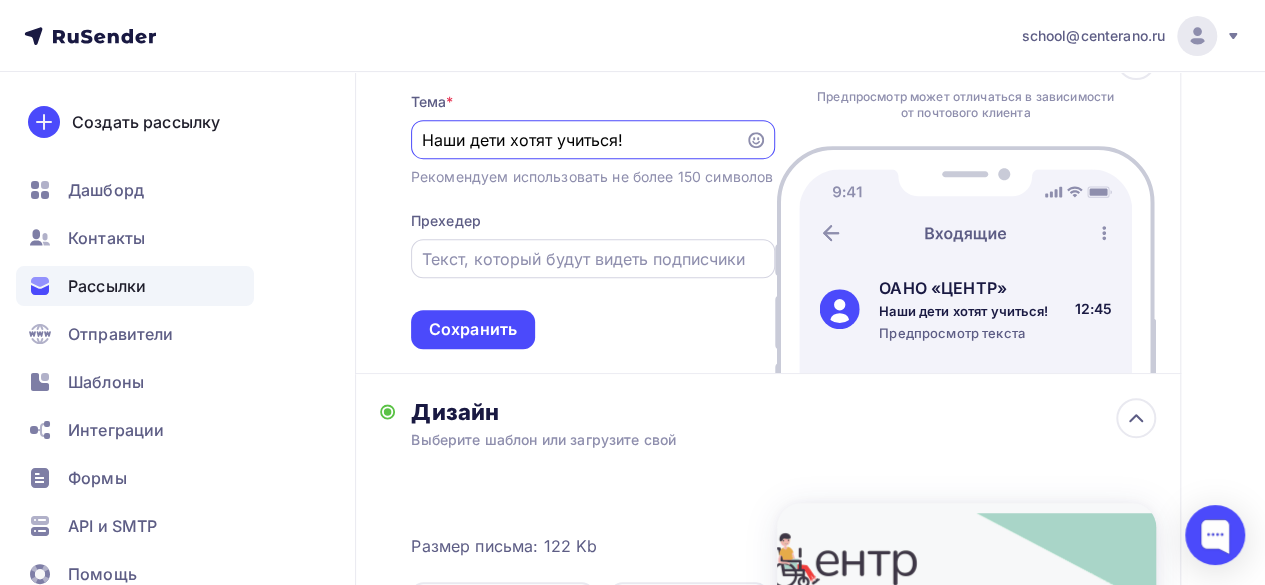 scroll, scrollTop: 400, scrollLeft: 0, axis: vertical 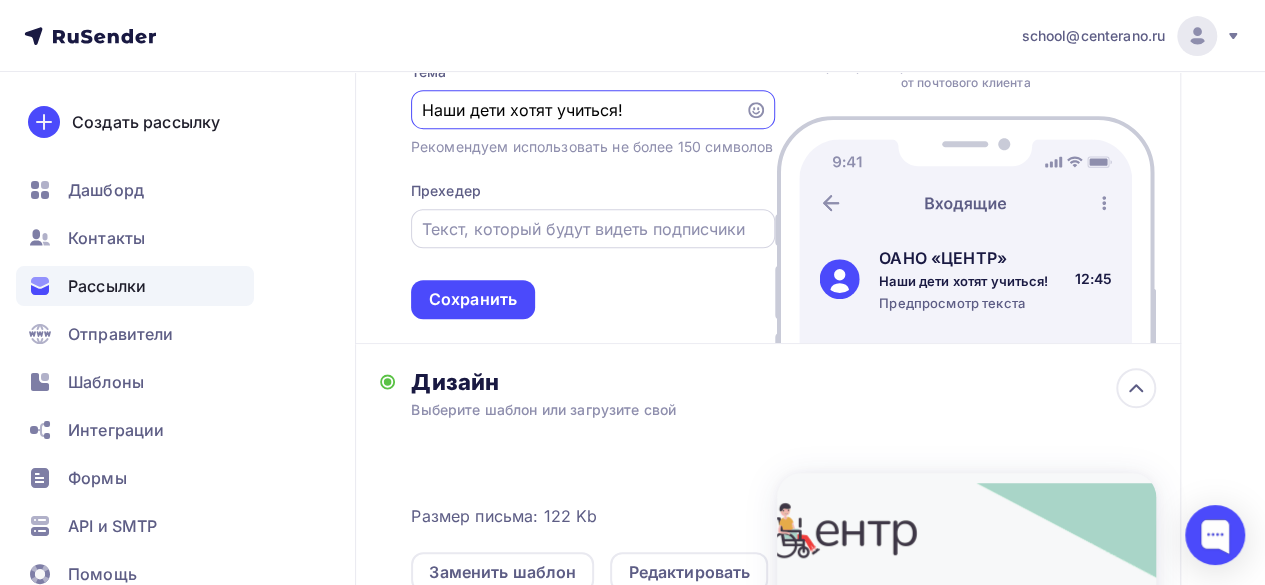 type on "Наши дети хотят учиться!" 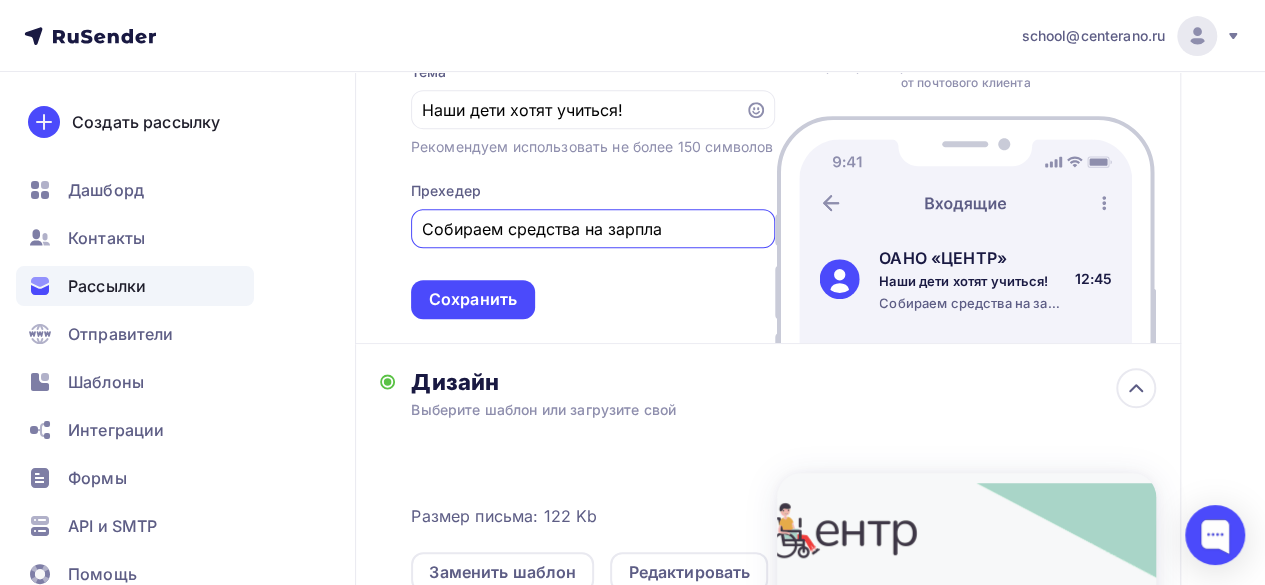 drag, startPoint x: 592, startPoint y: 253, endPoint x: 390, endPoint y: 256, distance: 202.02228 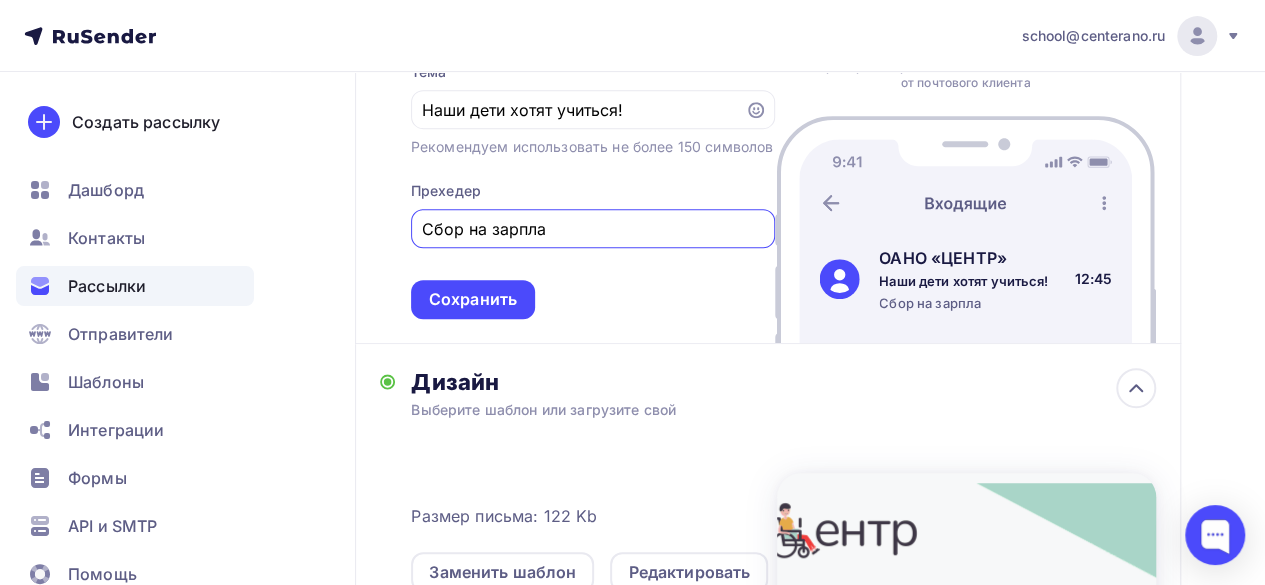click on "Сбор на зарпла" at bounding box center (592, 229) 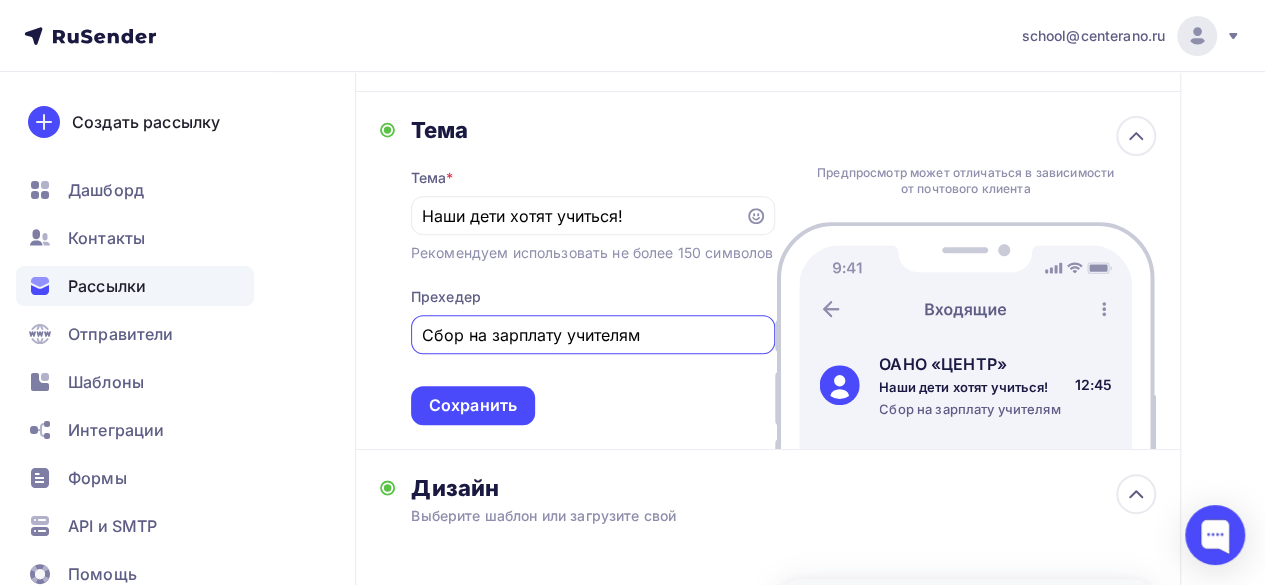 scroll, scrollTop: 200, scrollLeft: 0, axis: vertical 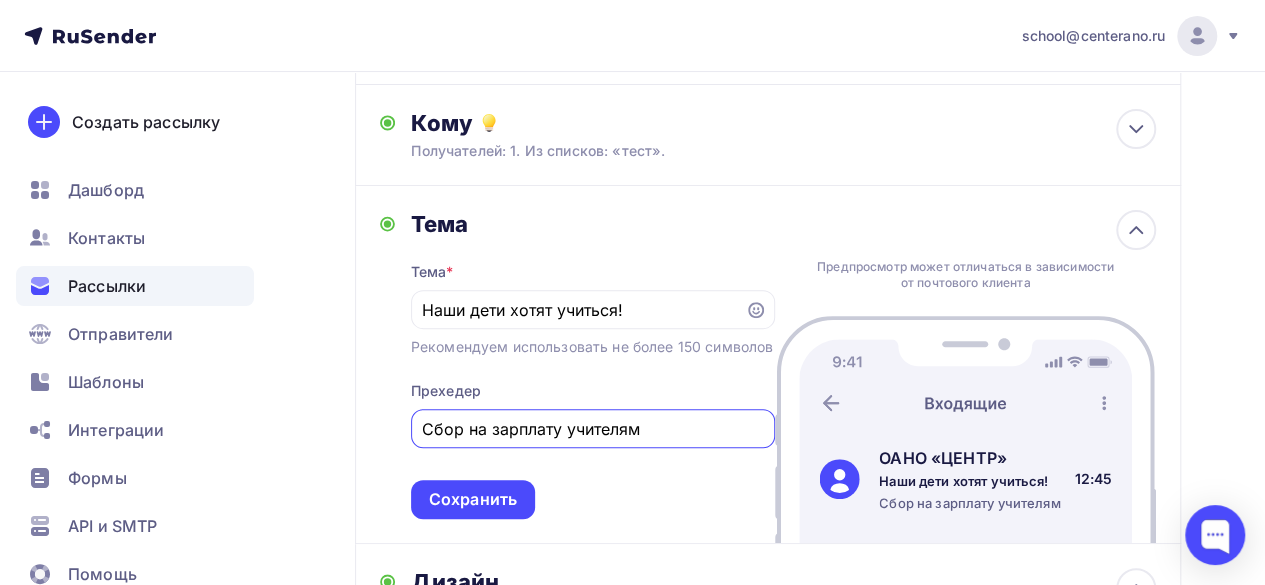 drag, startPoint x: 652, startPoint y: 442, endPoint x: 404, endPoint y: 441, distance: 248.00201 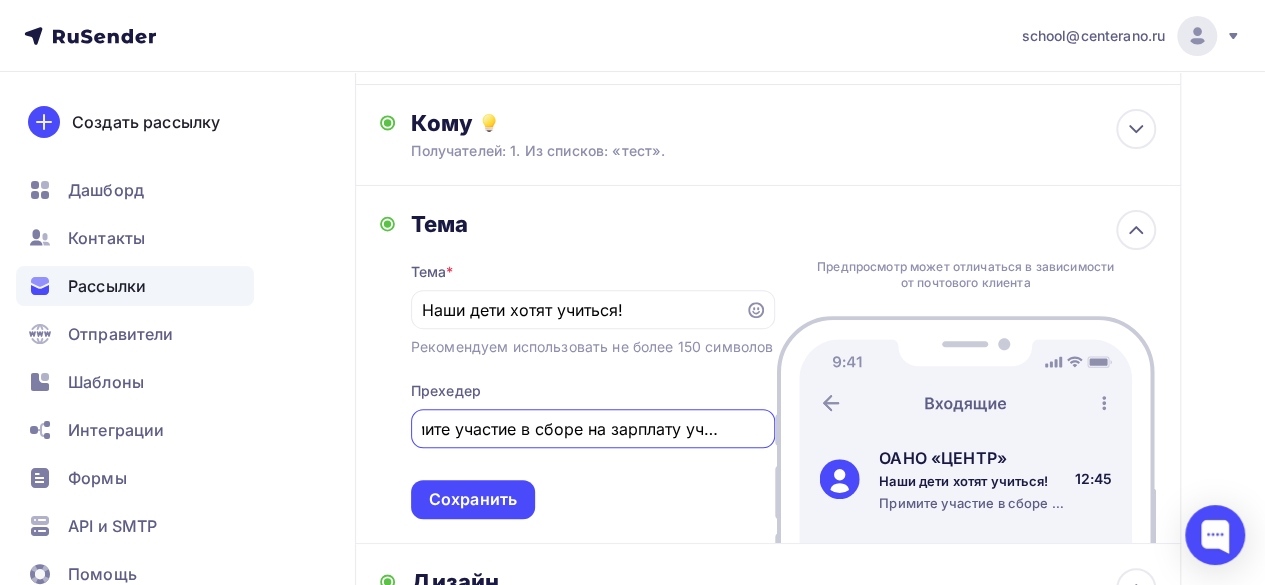 scroll, scrollTop: 0, scrollLeft: 44, axis: horizontal 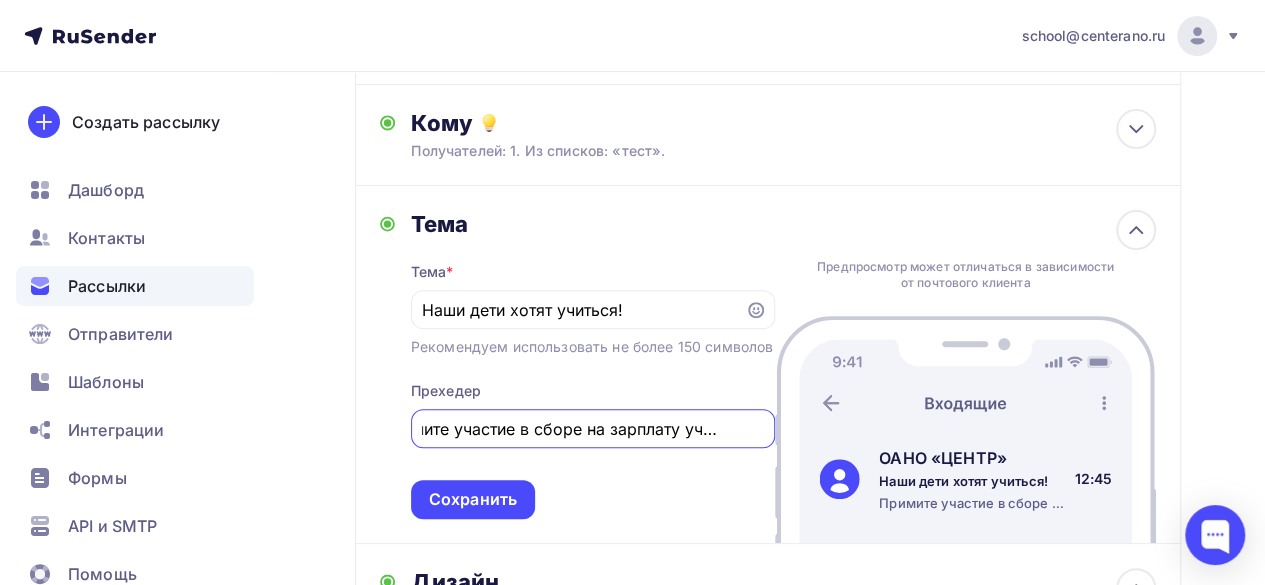 type on "Примите участие в сборе на зарплату учителям." 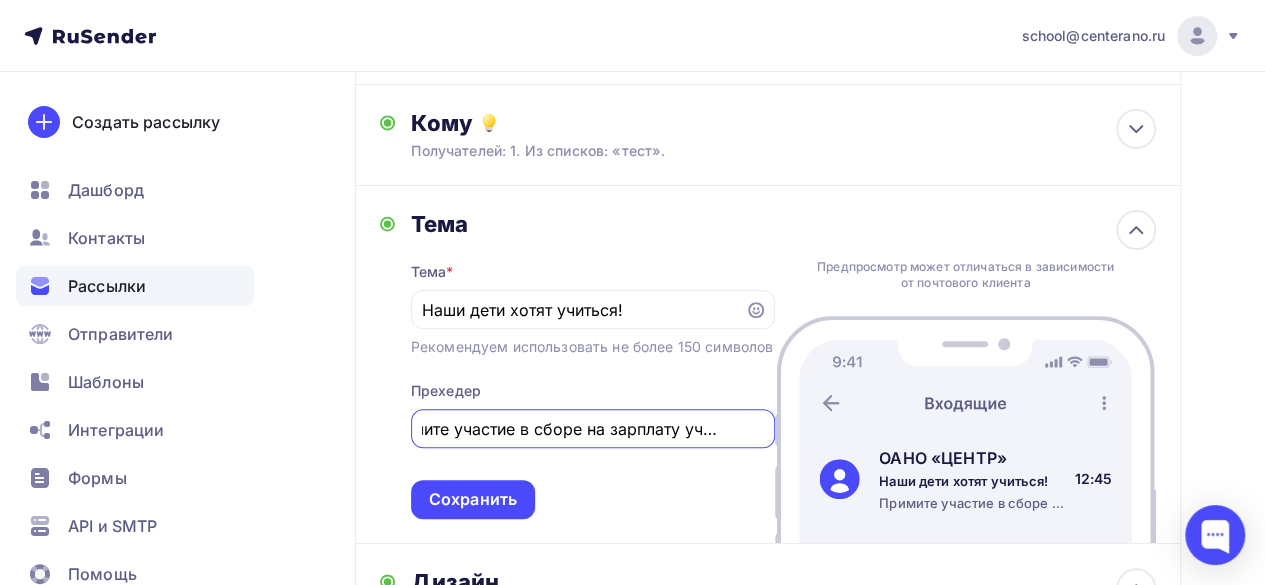 scroll, scrollTop: 0, scrollLeft: 0, axis: both 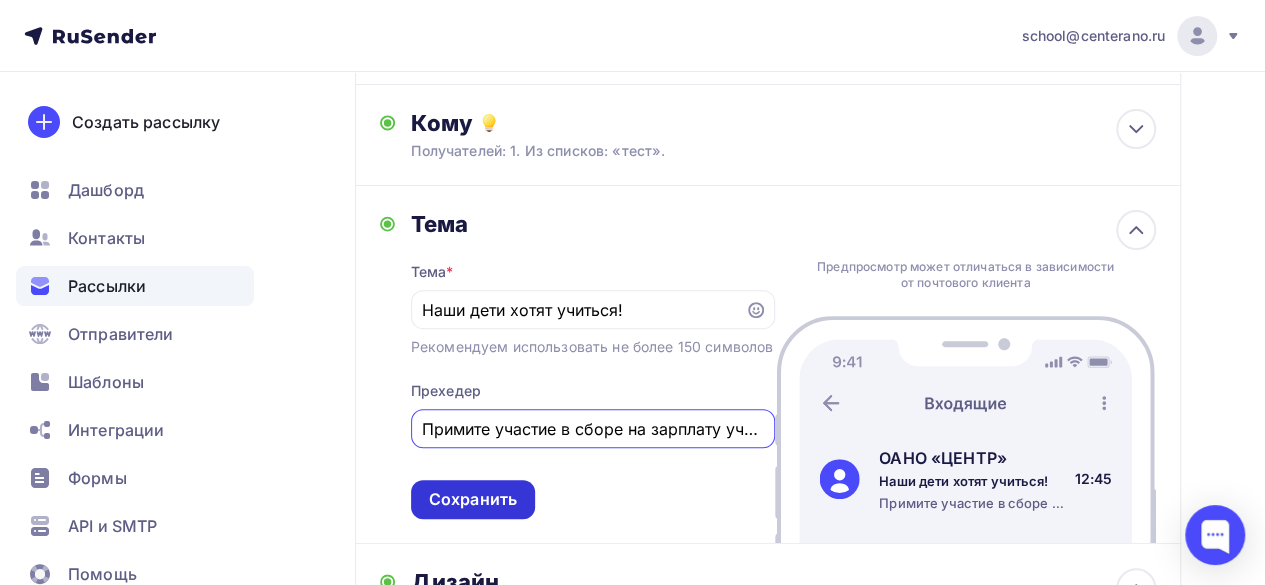click on "Сохранить" at bounding box center (473, 499) 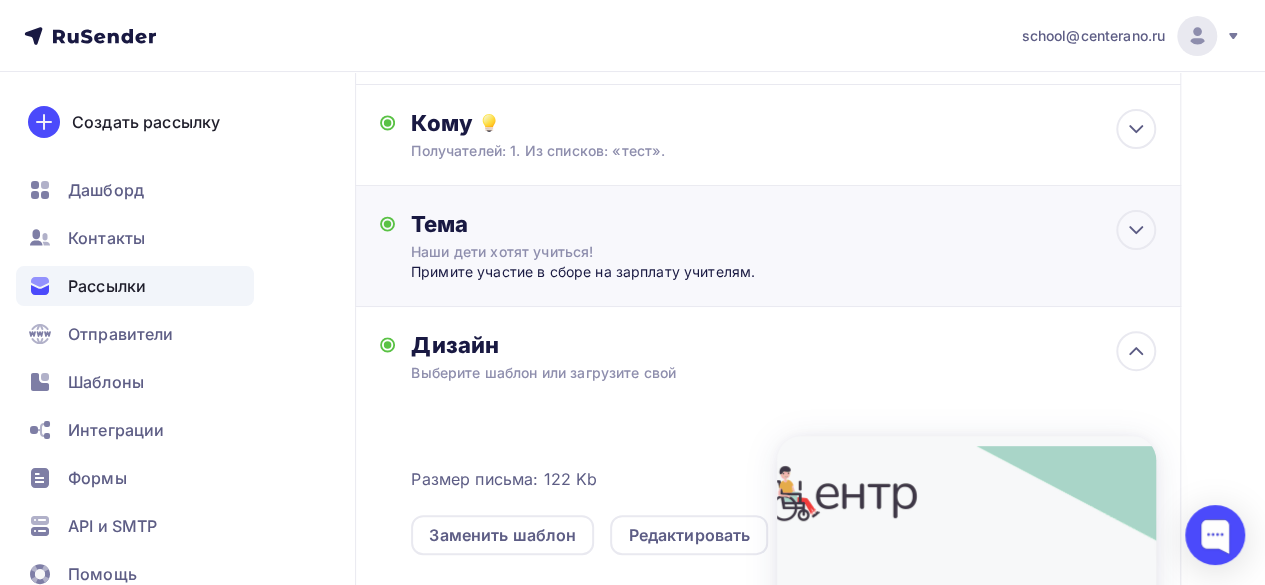 scroll, scrollTop: 0, scrollLeft: 0, axis: both 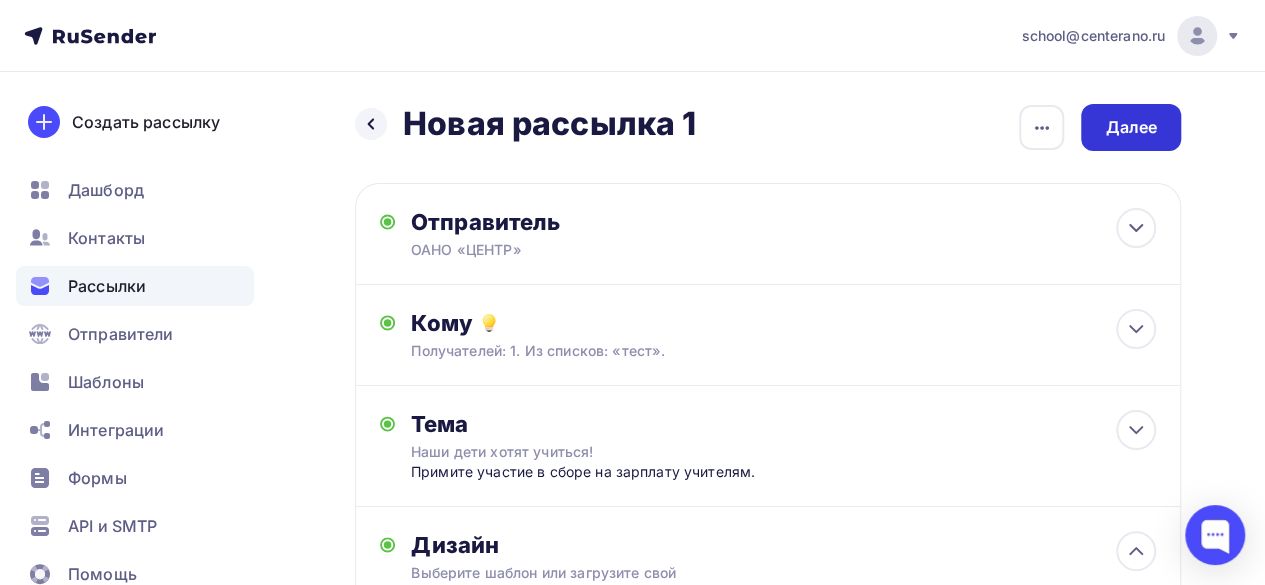 click on "Далее" at bounding box center [1131, 127] 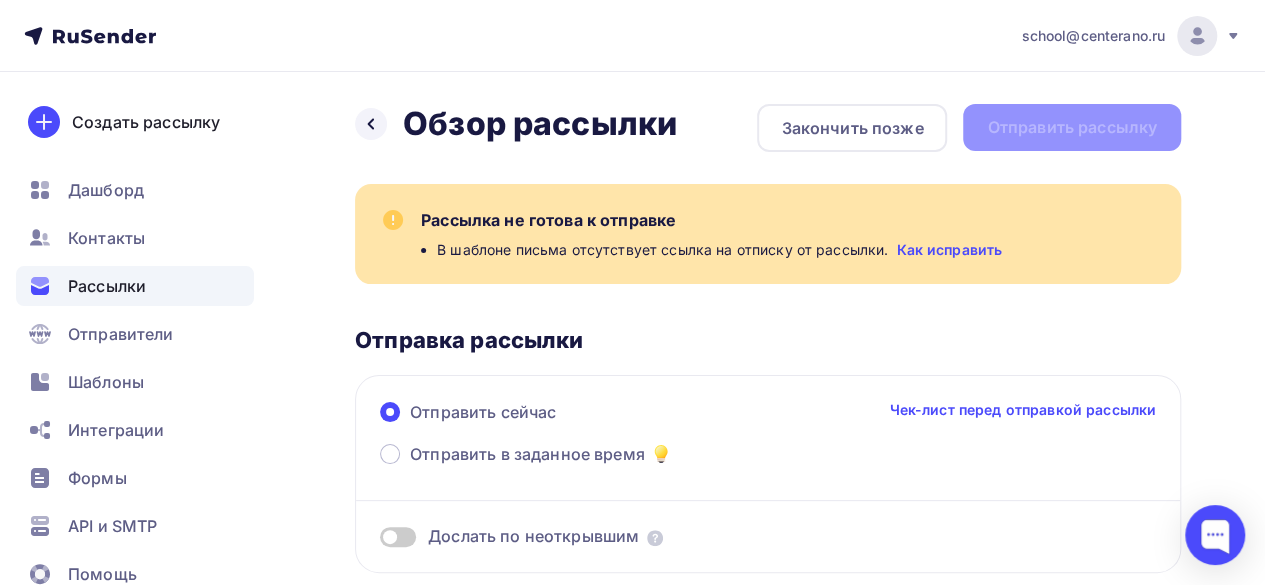 scroll, scrollTop: 0, scrollLeft: 0, axis: both 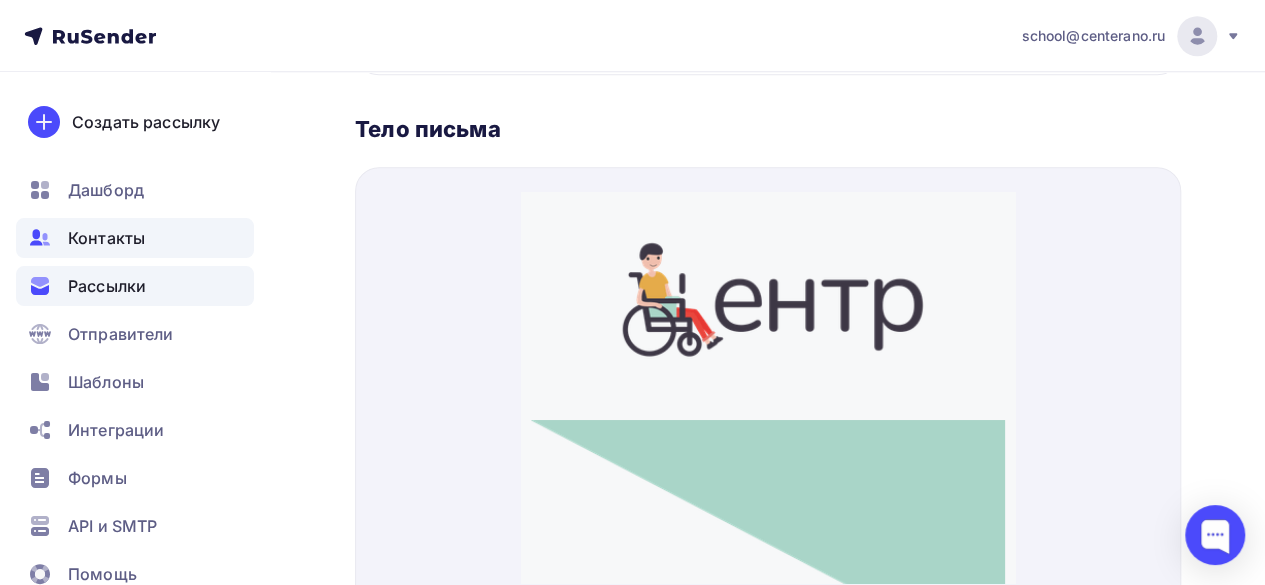 click on "Контакты" at bounding box center [106, 238] 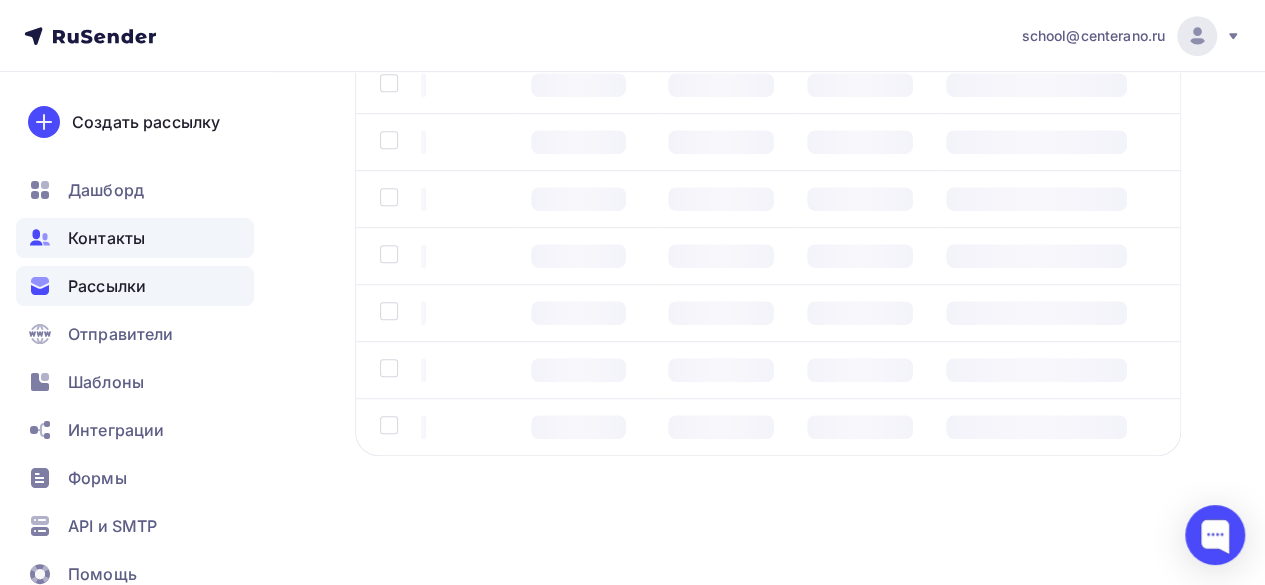 click on "Рассылки" at bounding box center (107, 286) 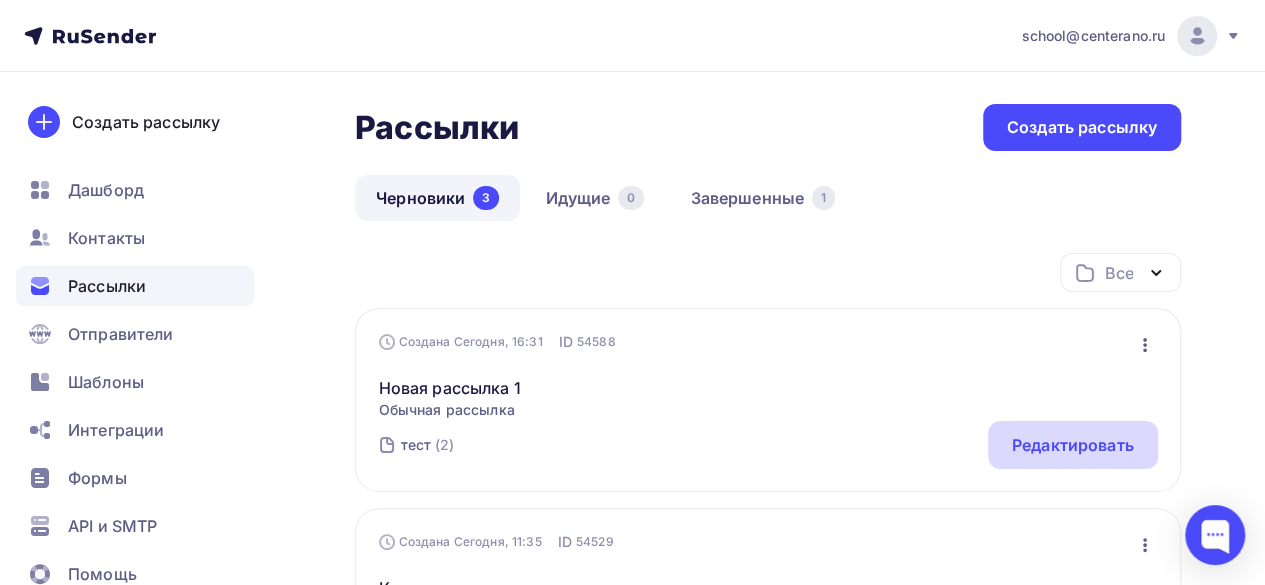 click on "Редактировать" at bounding box center (1073, 445) 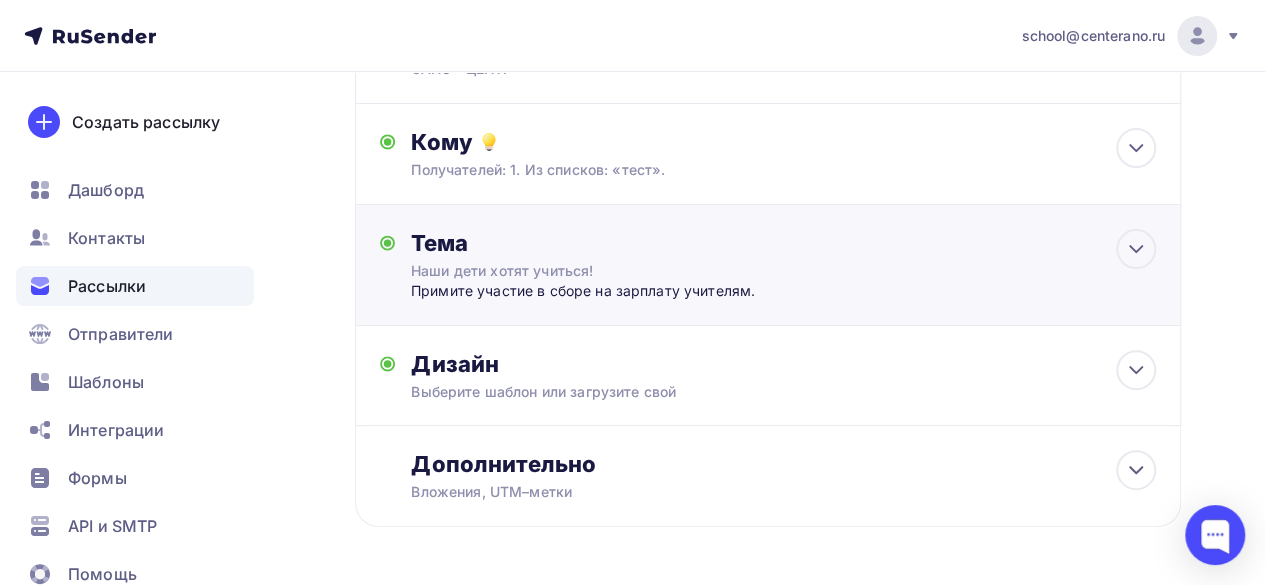scroll, scrollTop: 200, scrollLeft: 0, axis: vertical 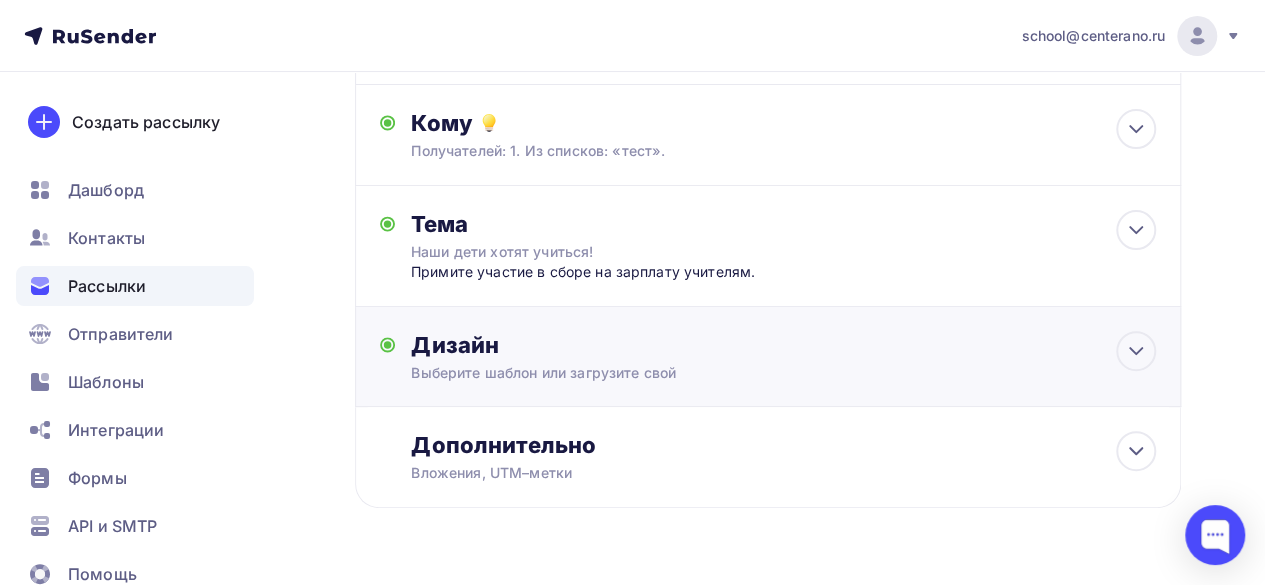 click on "Дизайн   Выберите шаблон или загрузите свой     Размер письма: 122 Kb     Заменить шаблон
Редактировать" at bounding box center [768, 368] 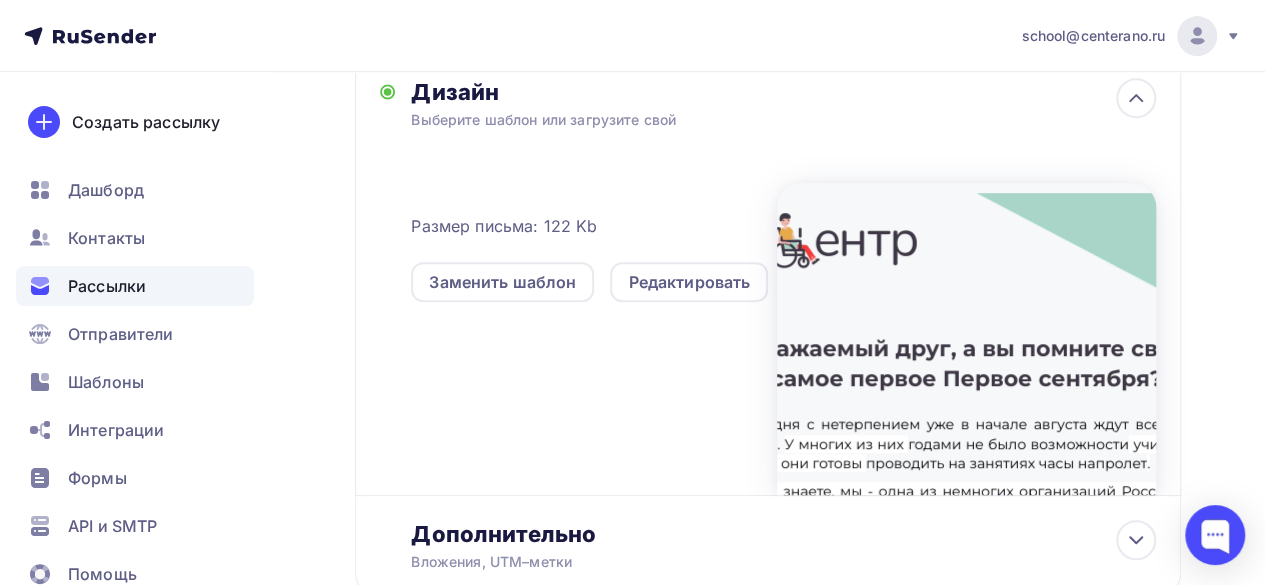 scroll, scrollTop: 500, scrollLeft: 0, axis: vertical 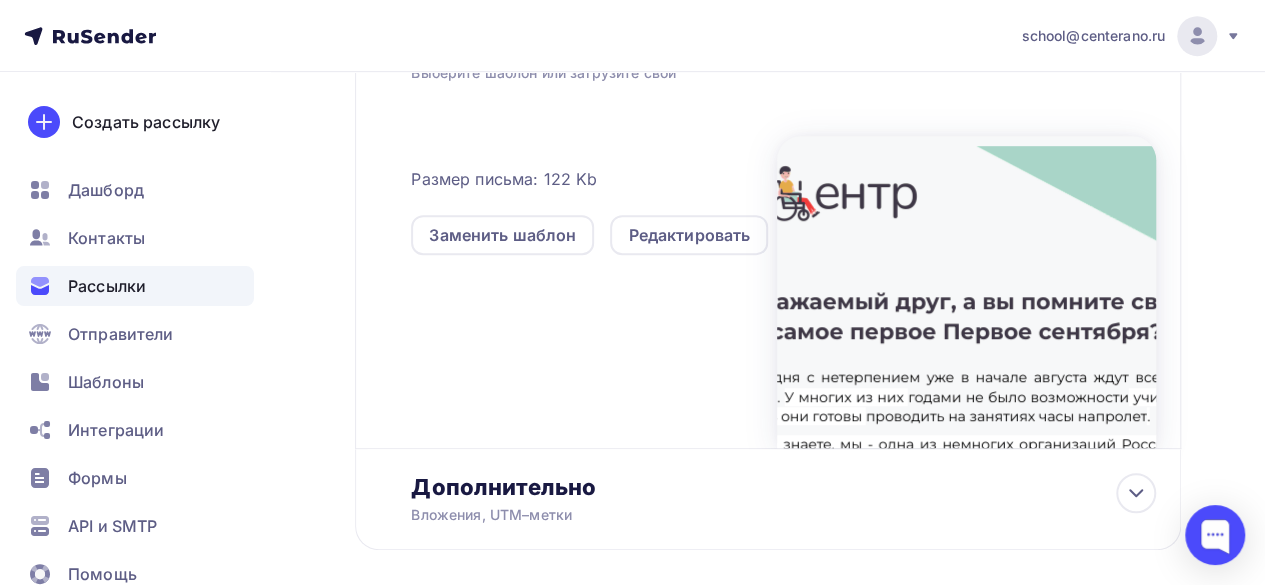 click on "Заменить шаблон
Редактировать" at bounding box center [594, 223] 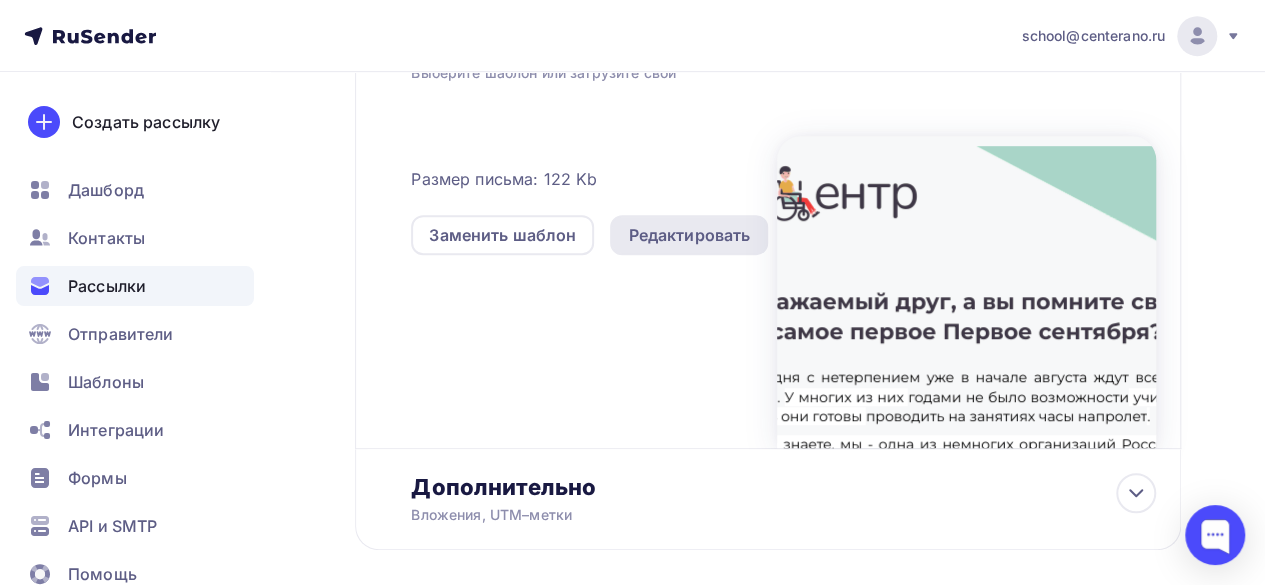 click on "Редактировать" at bounding box center (689, 235) 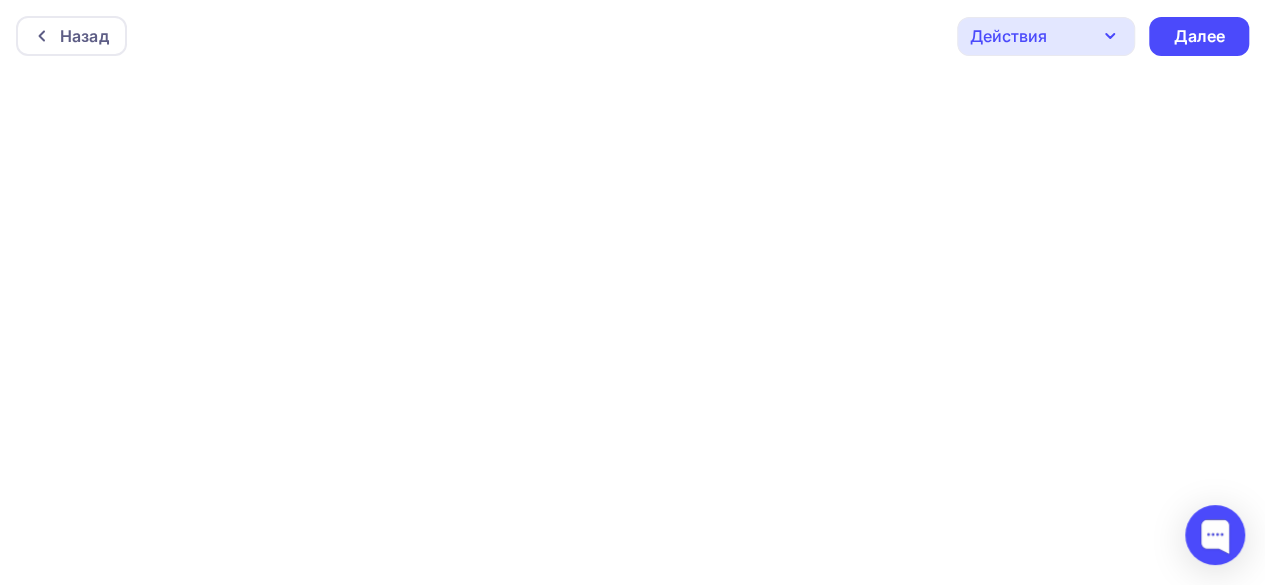 scroll, scrollTop: 0, scrollLeft: 0, axis: both 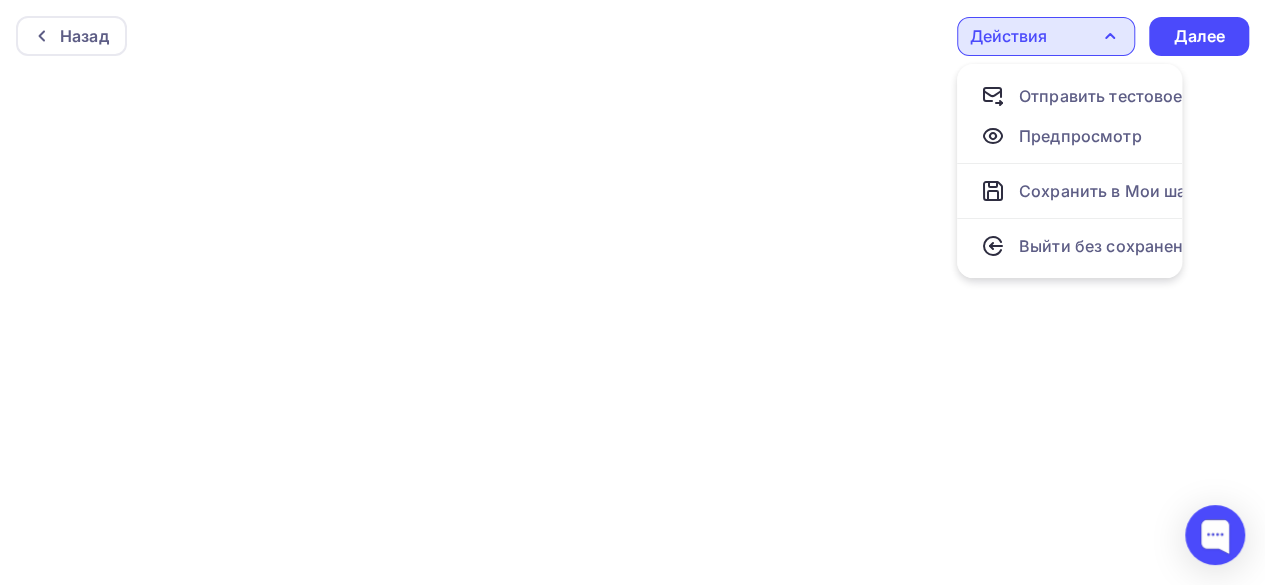 click 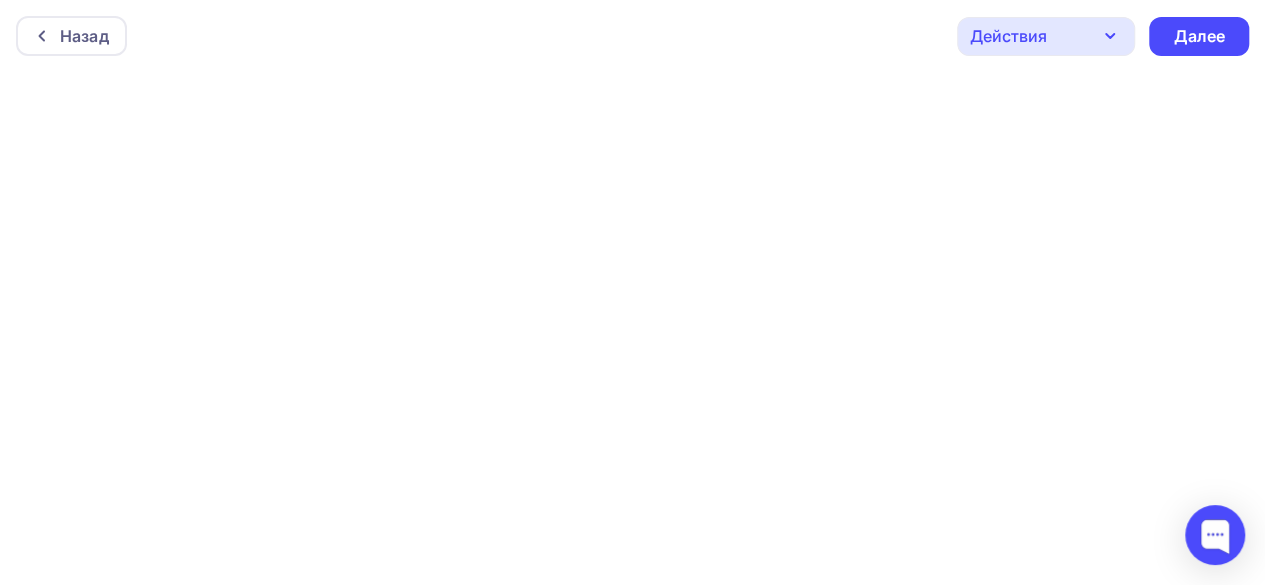 scroll, scrollTop: 5, scrollLeft: 0, axis: vertical 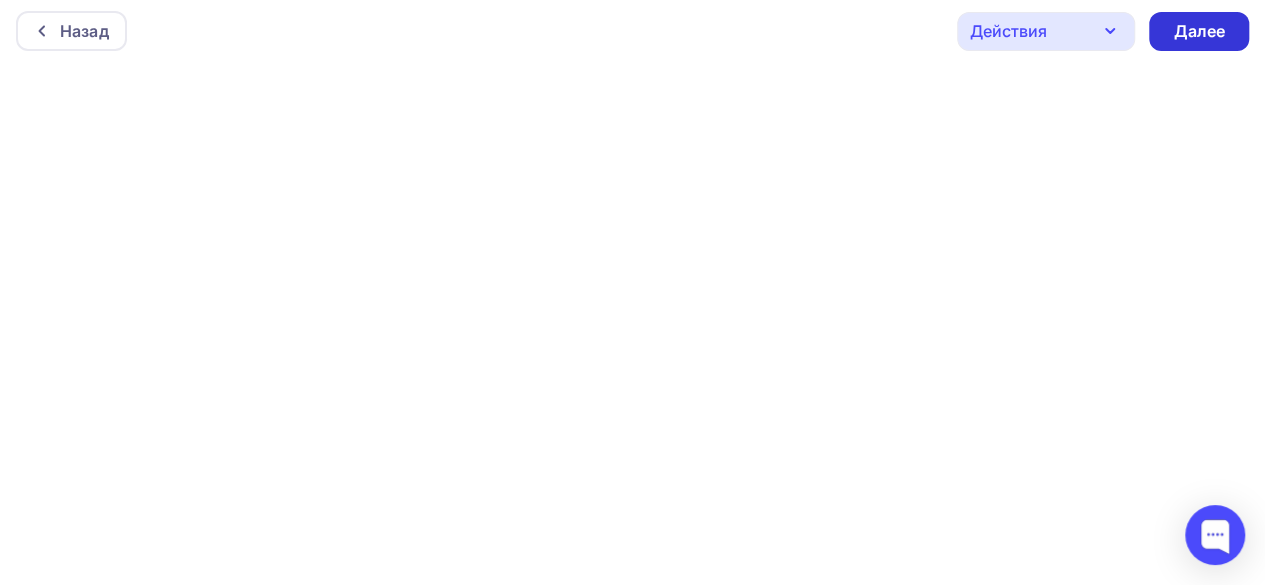 click on "Далее" at bounding box center (1199, 31) 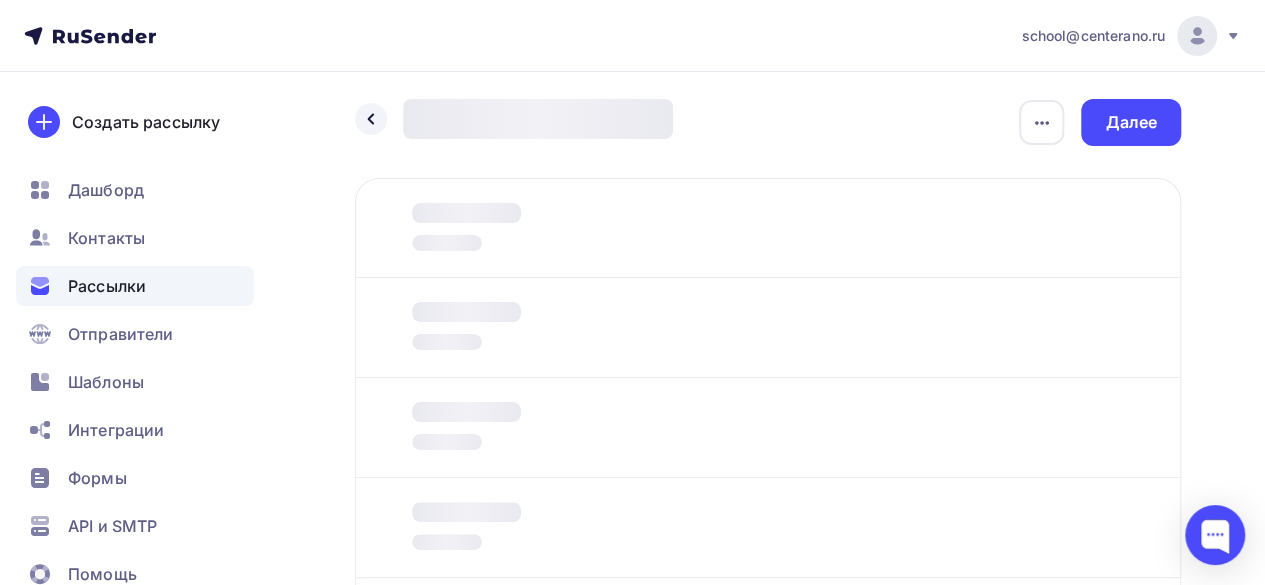 scroll, scrollTop: 0, scrollLeft: 0, axis: both 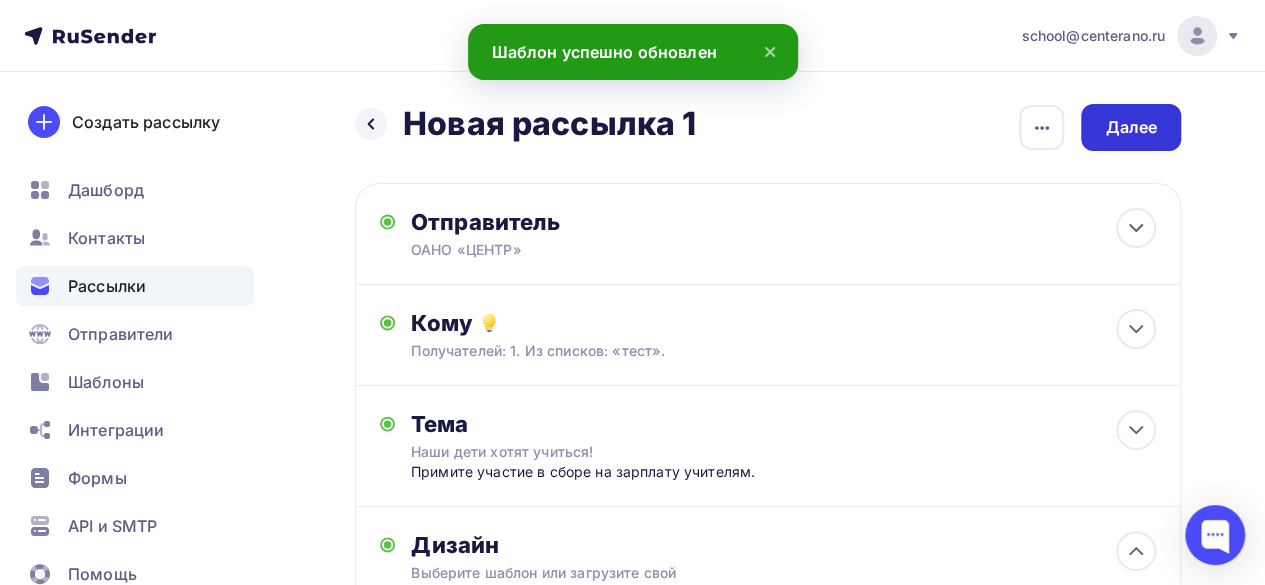 click on "Далее" at bounding box center [1131, 127] 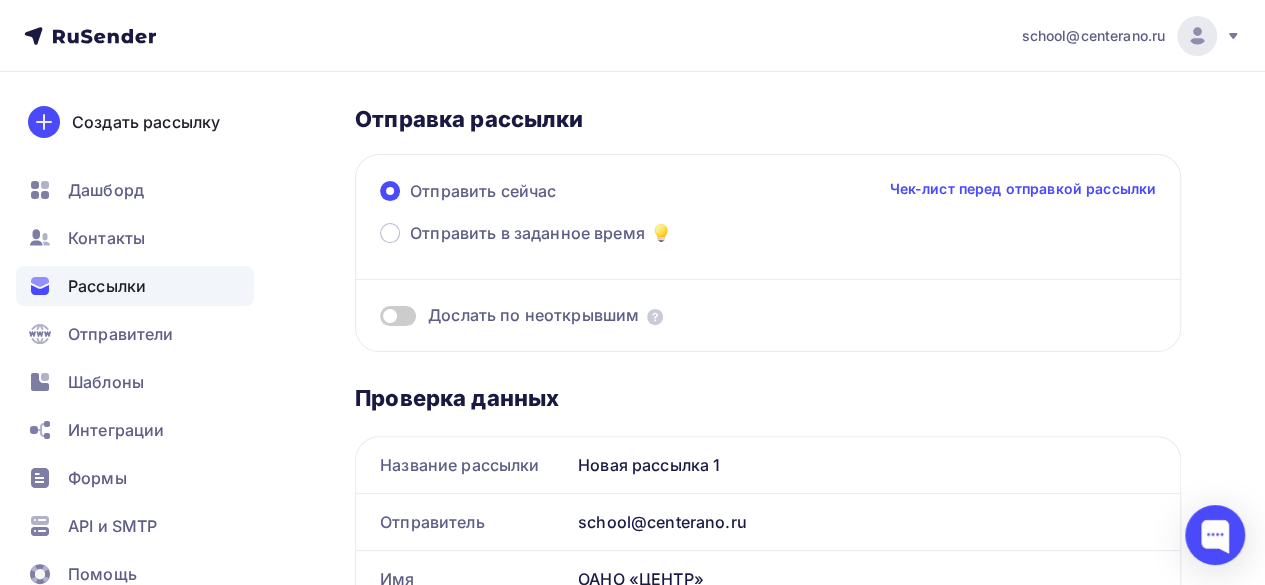 scroll, scrollTop: 0, scrollLeft: 0, axis: both 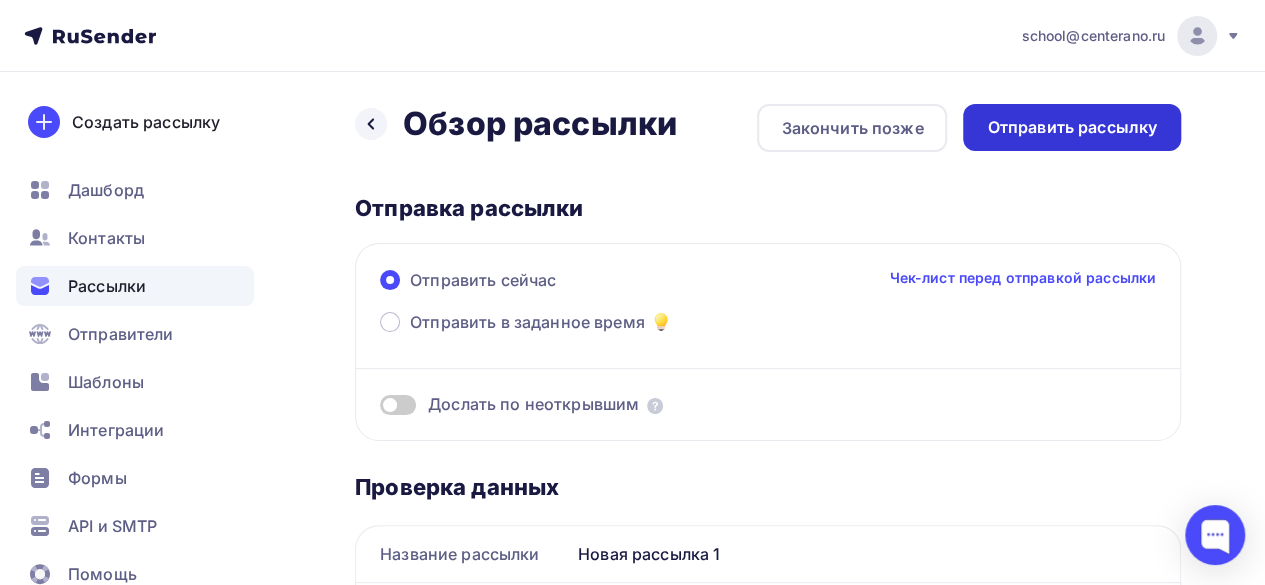 click on "Отправить рассылку" at bounding box center (1072, 127) 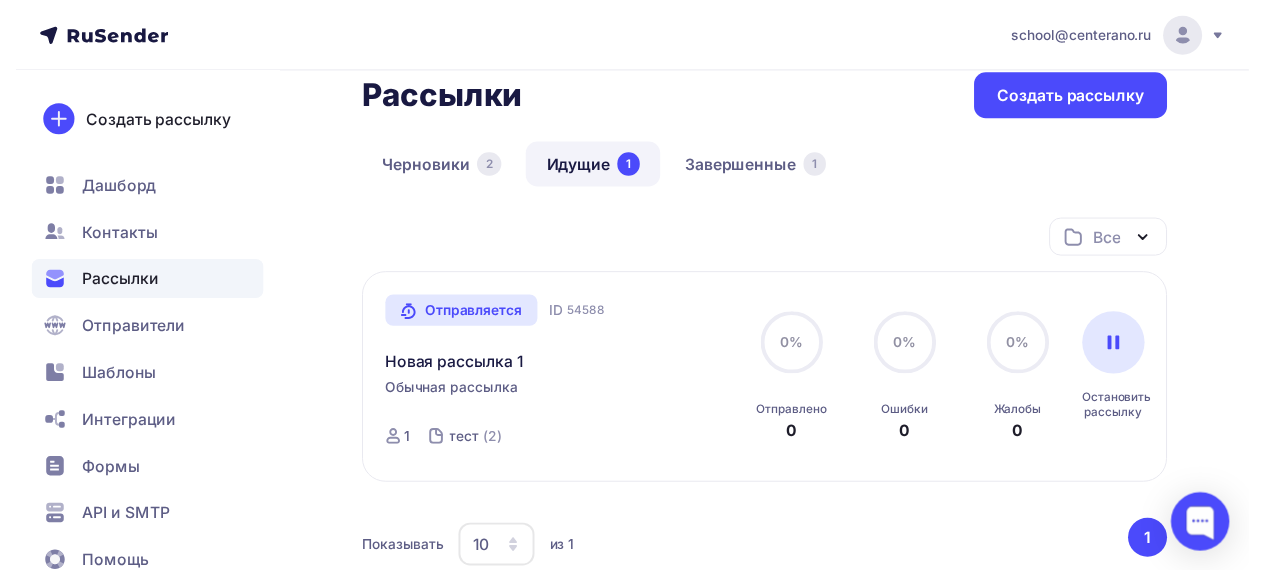 scroll, scrollTop: 0, scrollLeft: 0, axis: both 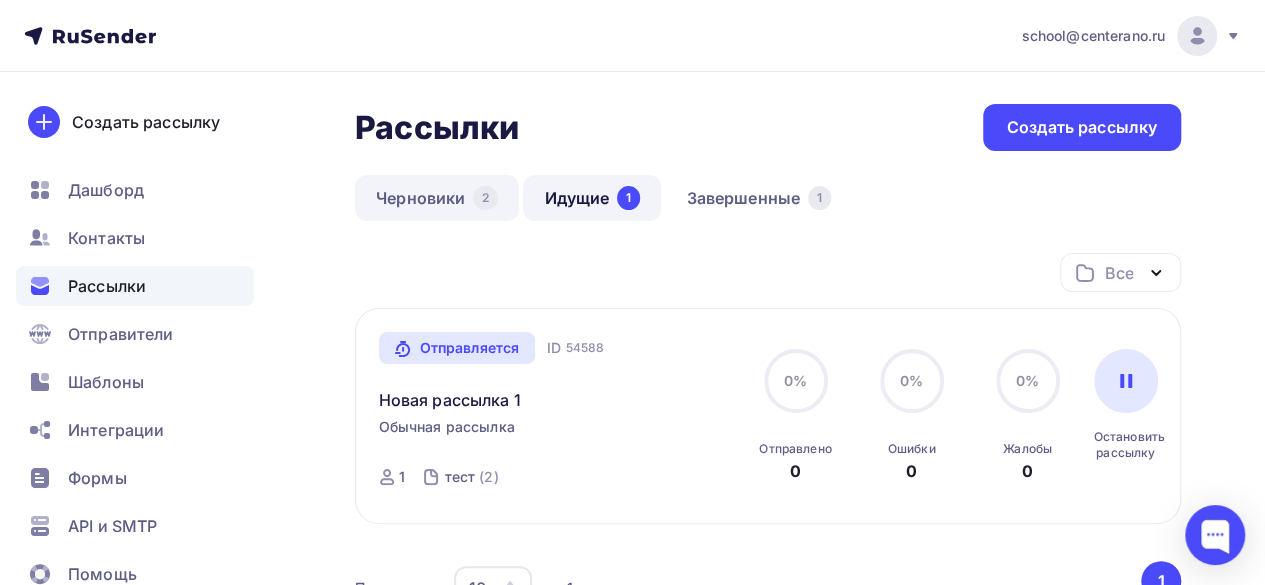 click on "Черновики
2" at bounding box center (437, 198) 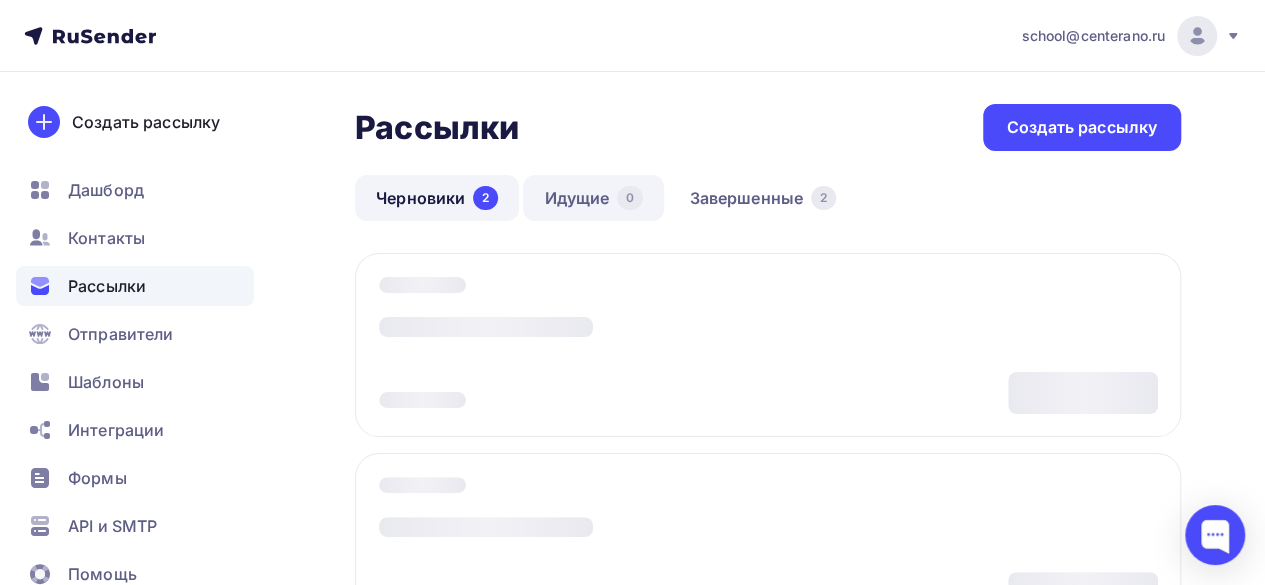 click on "Идущие
0" at bounding box center (593, 198) 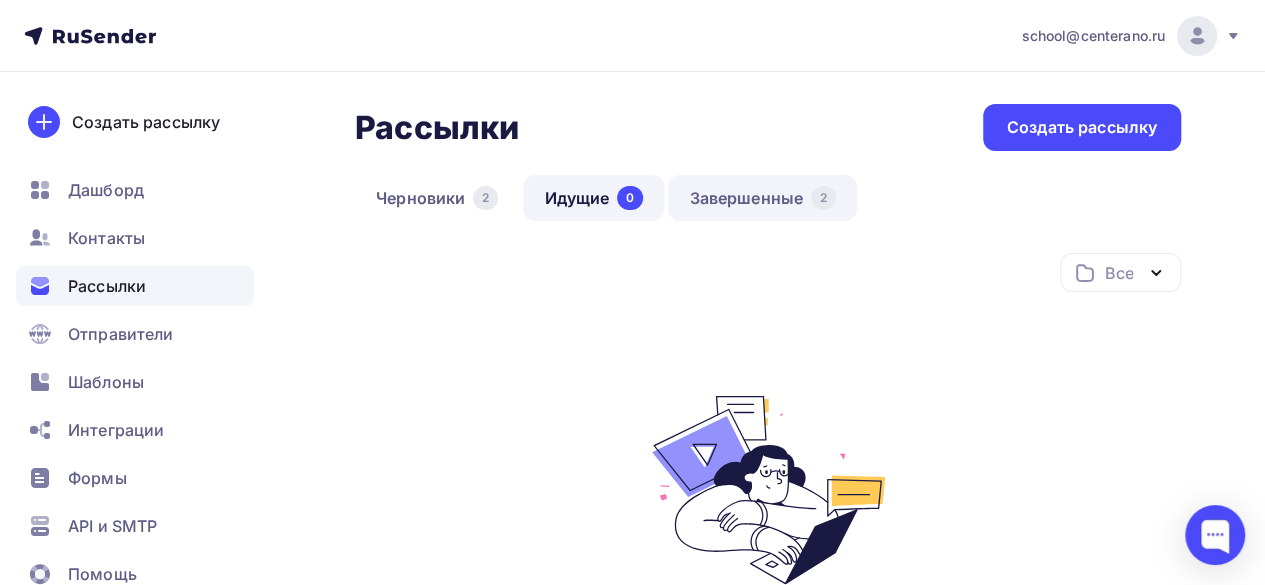 click on "Завершенные
2" at bounding box center [762, 198] 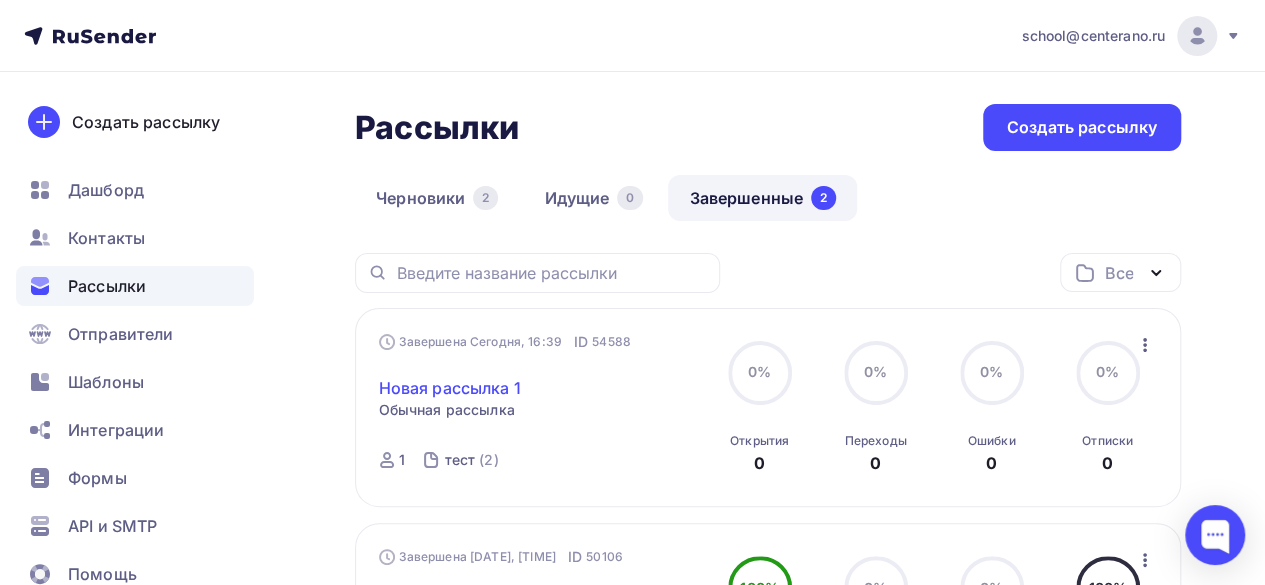 click on "Новая рассылка 1" at bounding box center (450, 388) 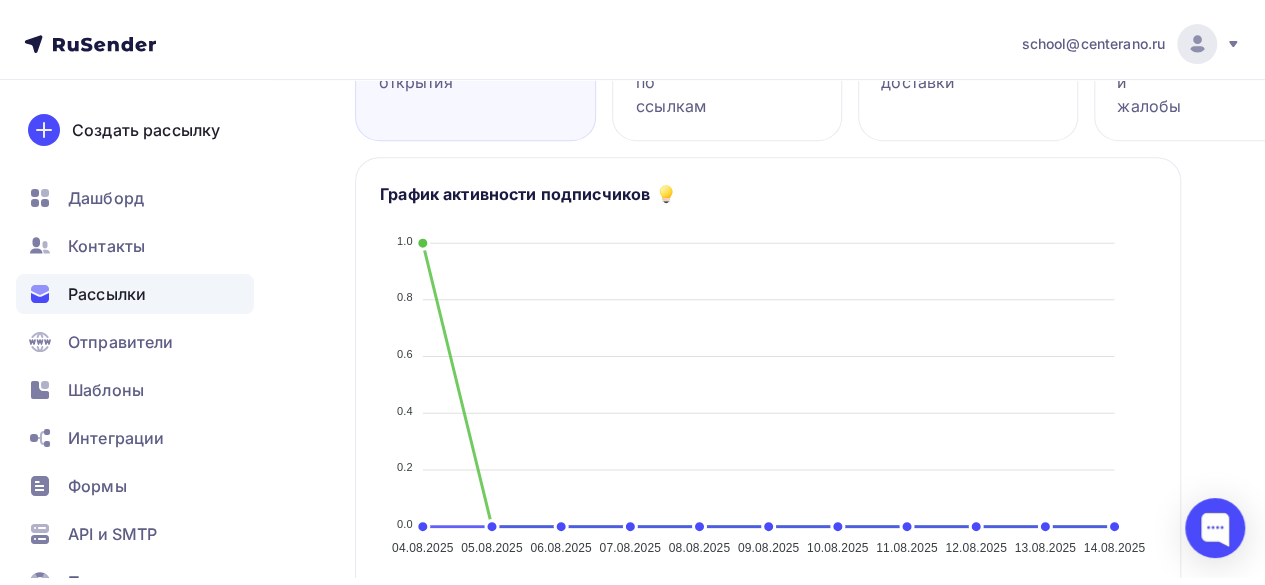 scroll, scrollTop: 0, scrollLeft: 0, axis: both 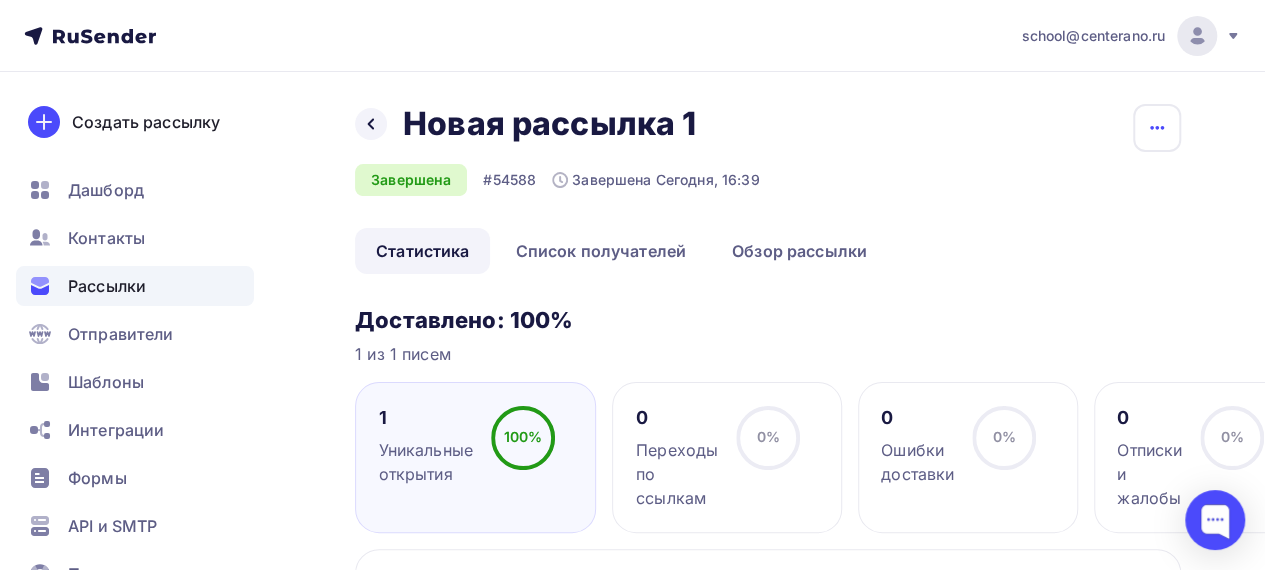 click at bounding box center (1157, 128) 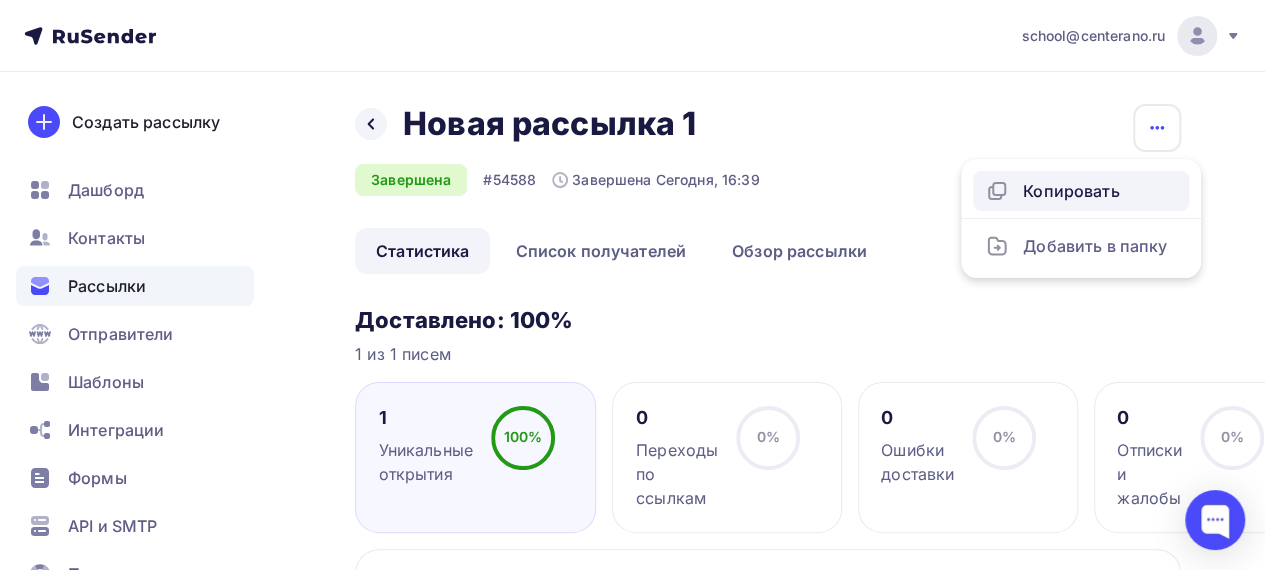 click on "Копировать" at bounding box center [1081, 191] 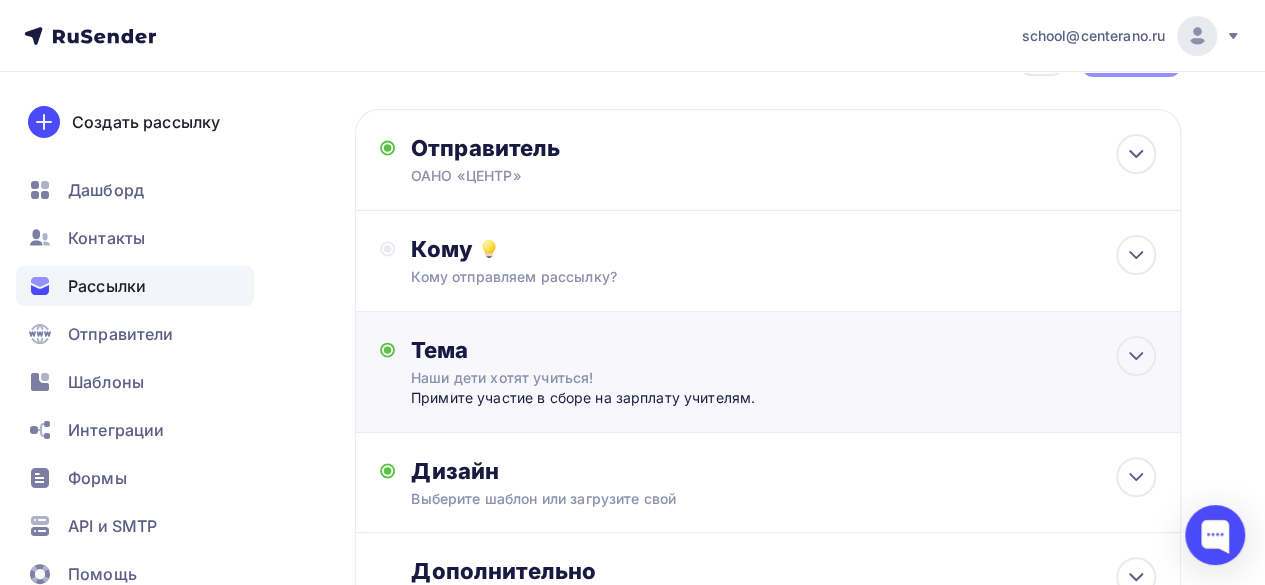 scroll, scrollTop: 0, scrollLeft: 0, axis: both 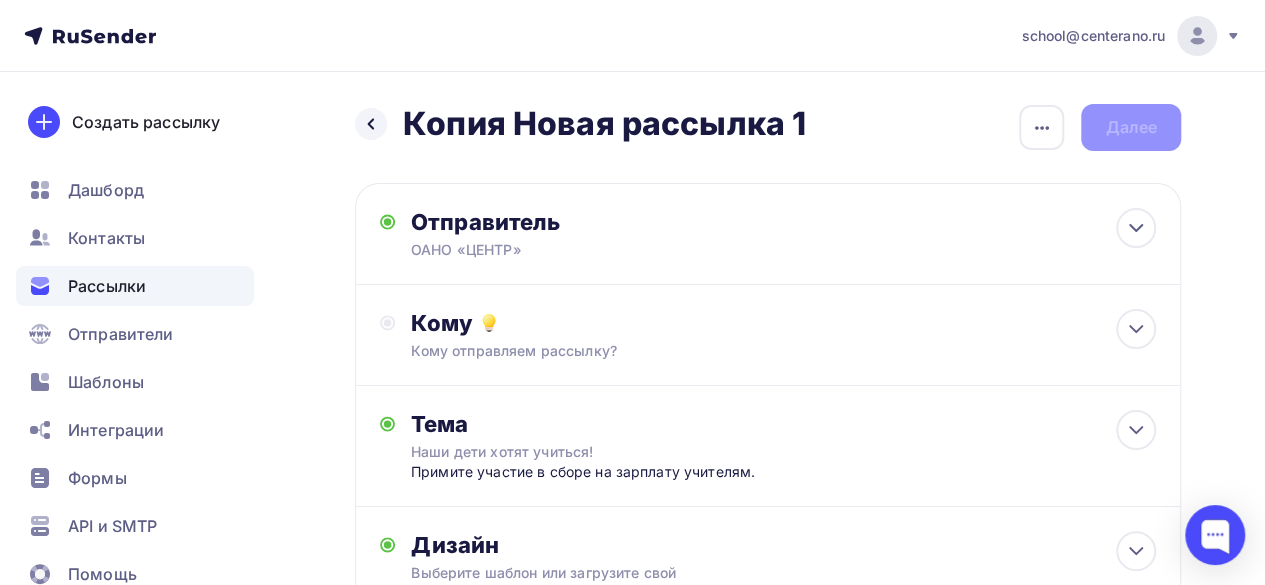 click on "Копия Новая рассылка 1" at bounding box center (604, 124) 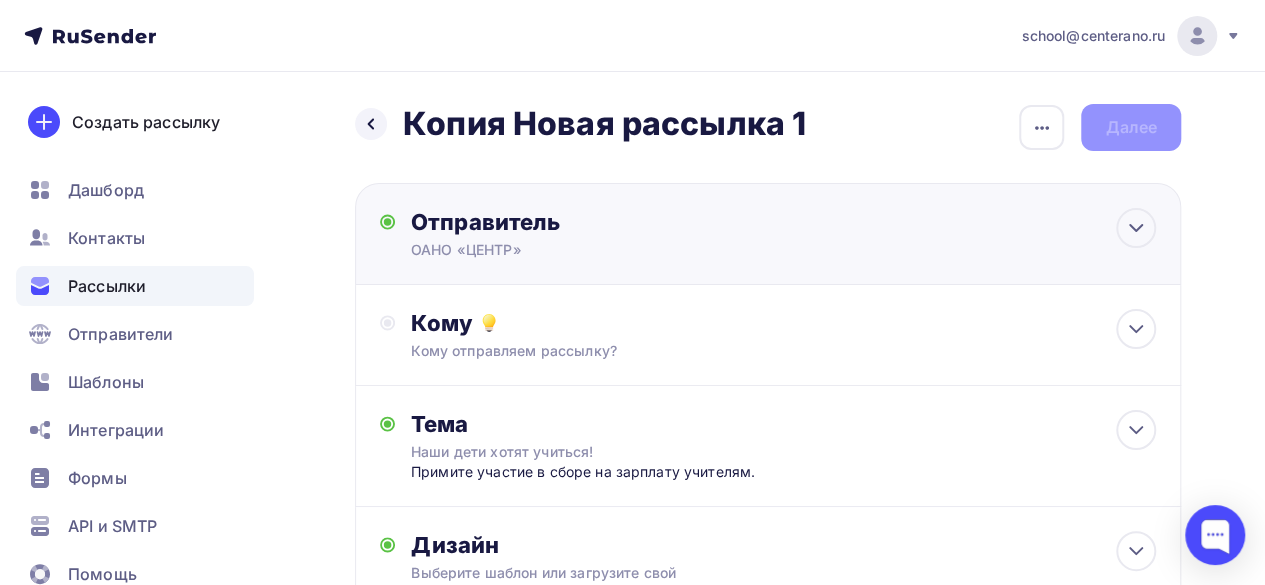 drag, startPoint x: 812, startPoint y: 131, endPoint x: 405, endPoint y: 197, distance: 412.31662 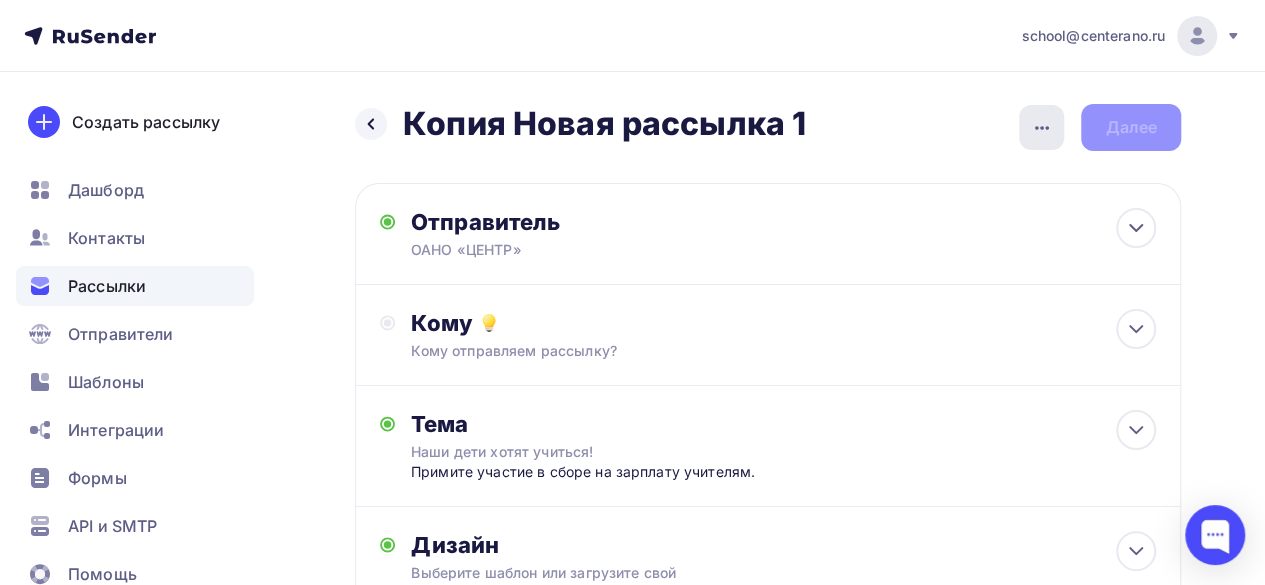 click 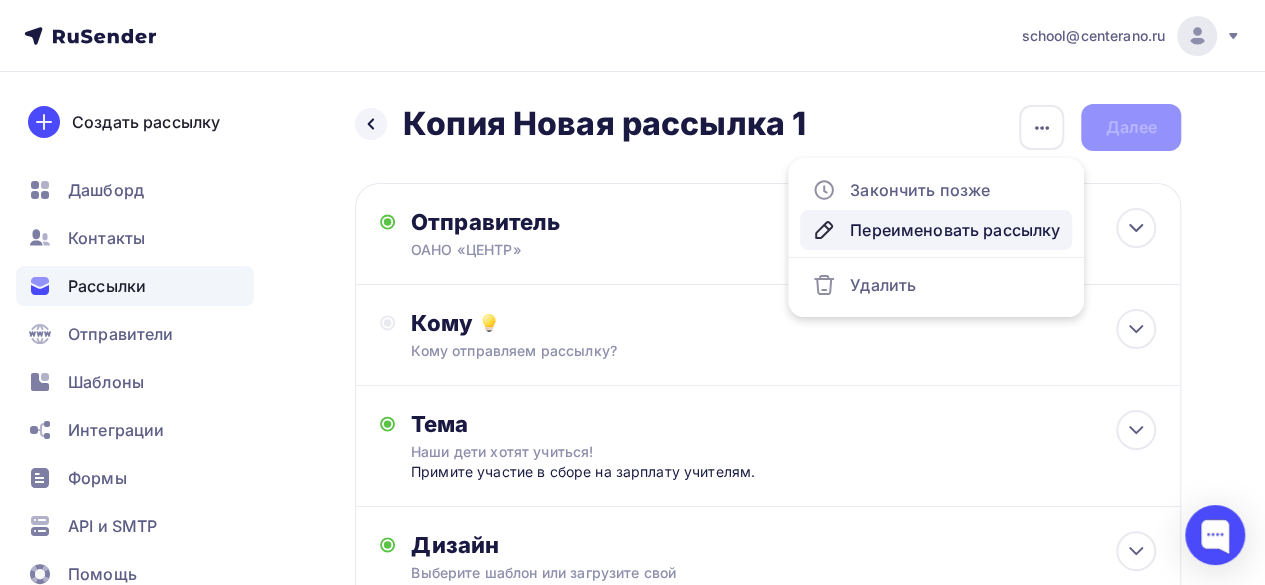 click on "Переименовать рассылку" at bounding box center [936, 230] 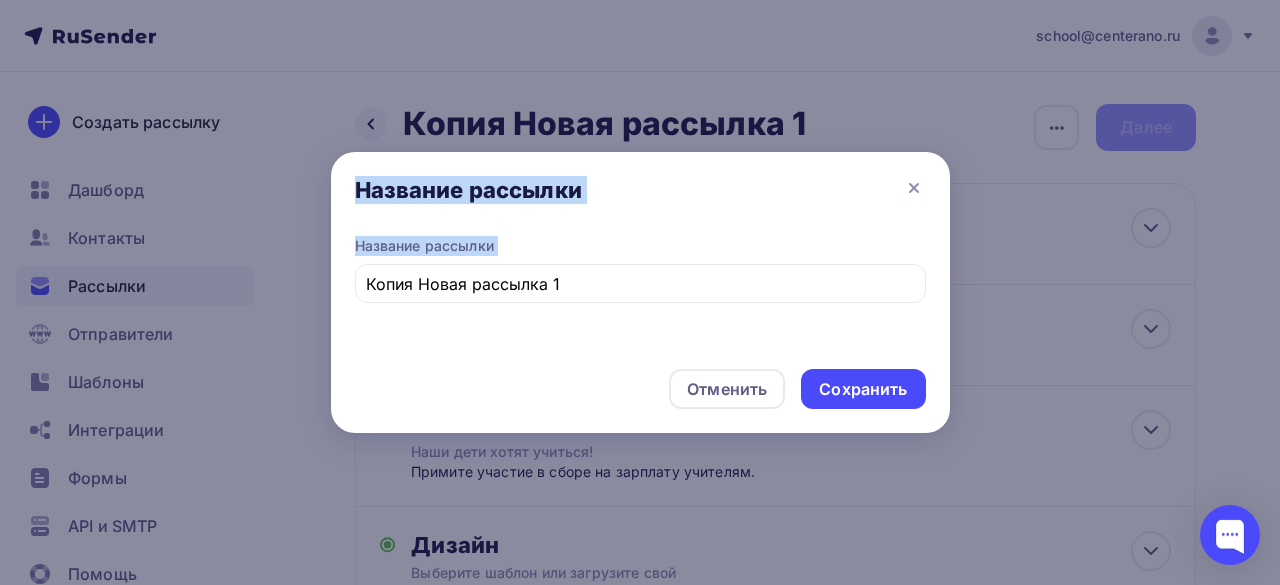 drag, startPoint x: 548, startPoint y: 297, endPoint x: 332, endPoint y: 295, distance: 216.00926 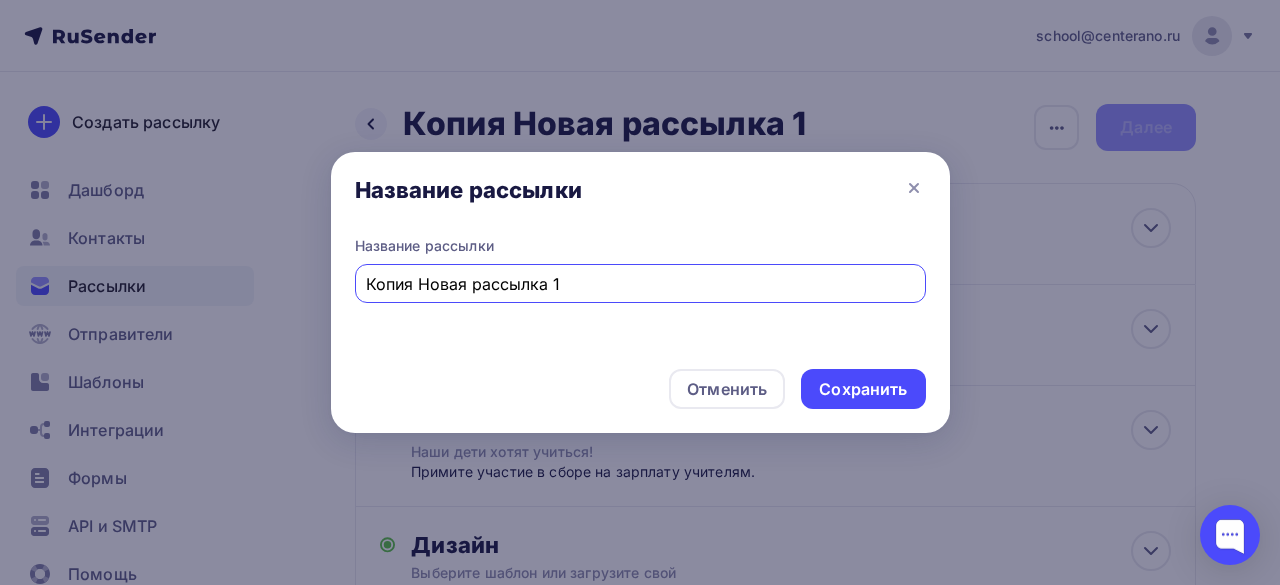 drag, startPoint x: 588, startPoint y: 289, endPoint x: 326, endPoint y: 277, distance: 262.27466 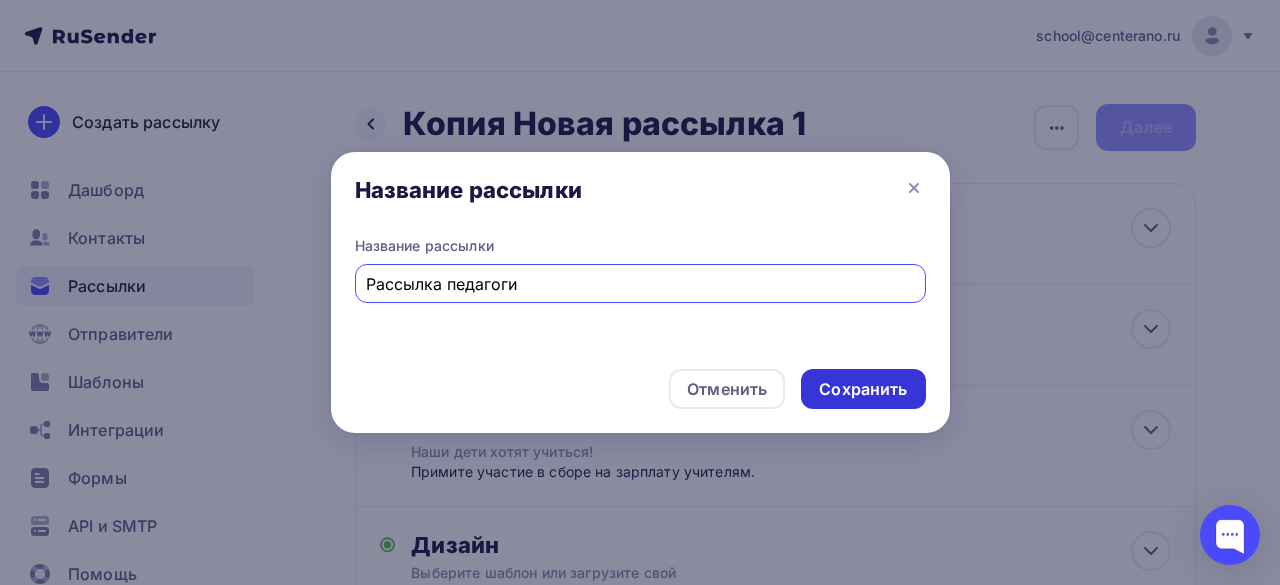 type on "Рассылка педагоги" 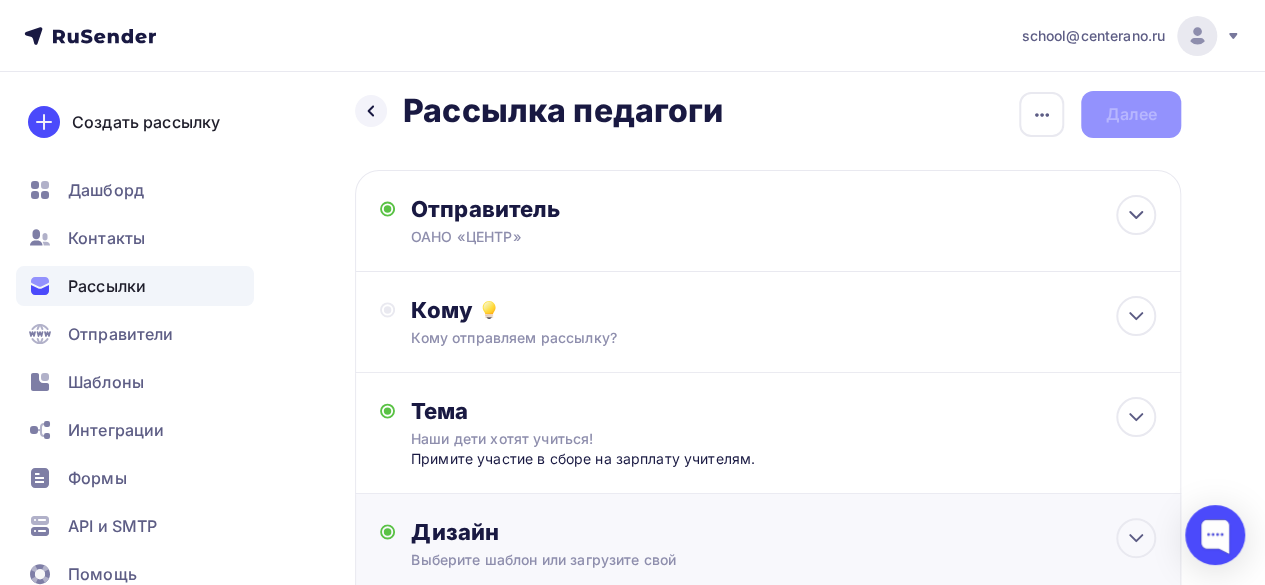 scroll, scrollTop: 0, scrollLeft: 0, axis: both 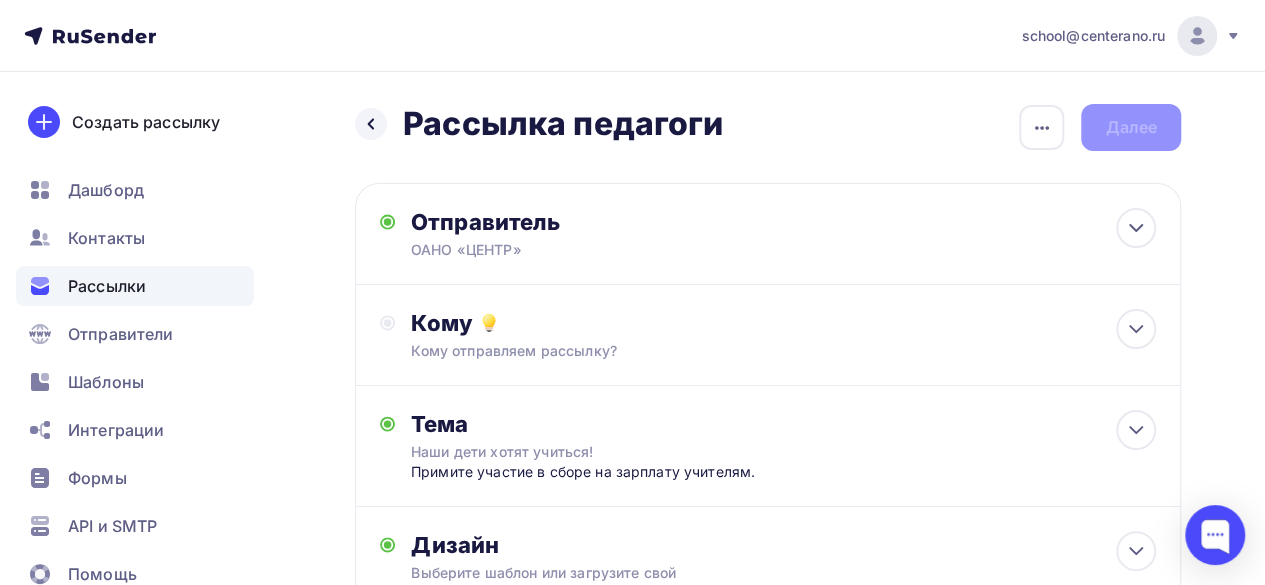 click on "Рассылки" at bounding box center [107, 286] 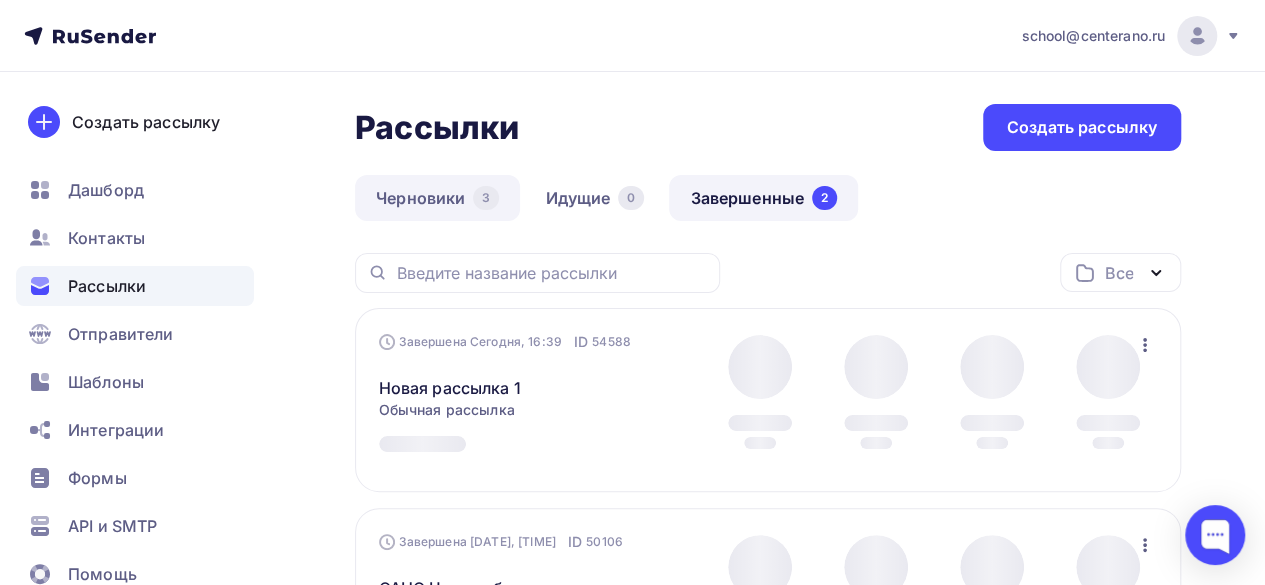 click on "Черновики
3" at bounding box center (437, 198) 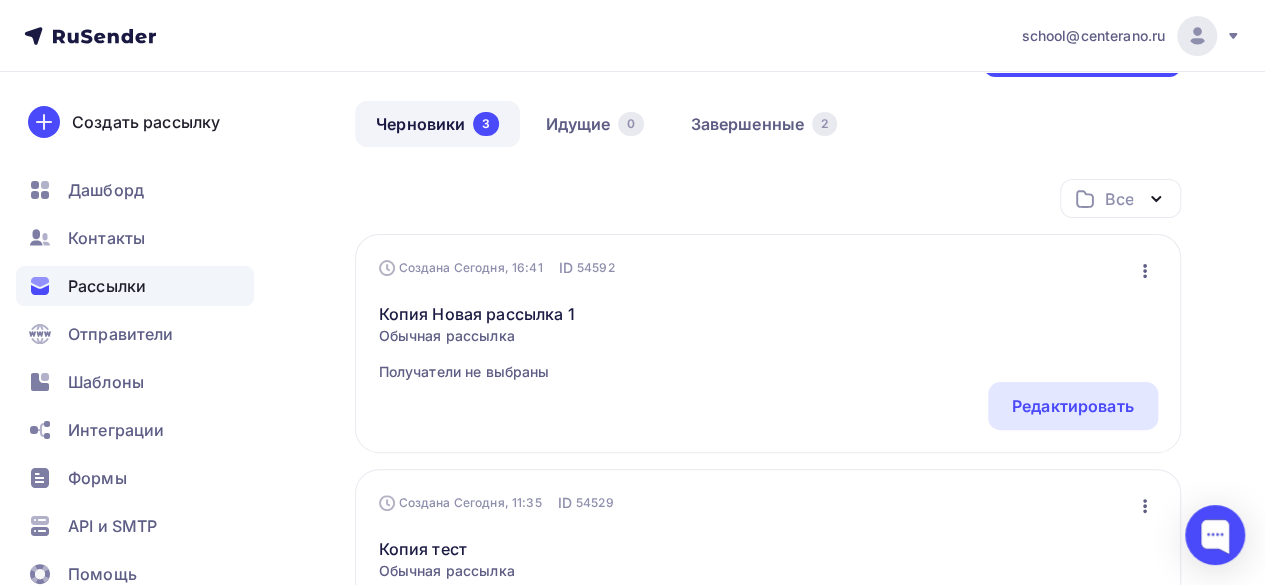 scroll, scrollTop: 104, scrollLeft: 0, axis: vertical 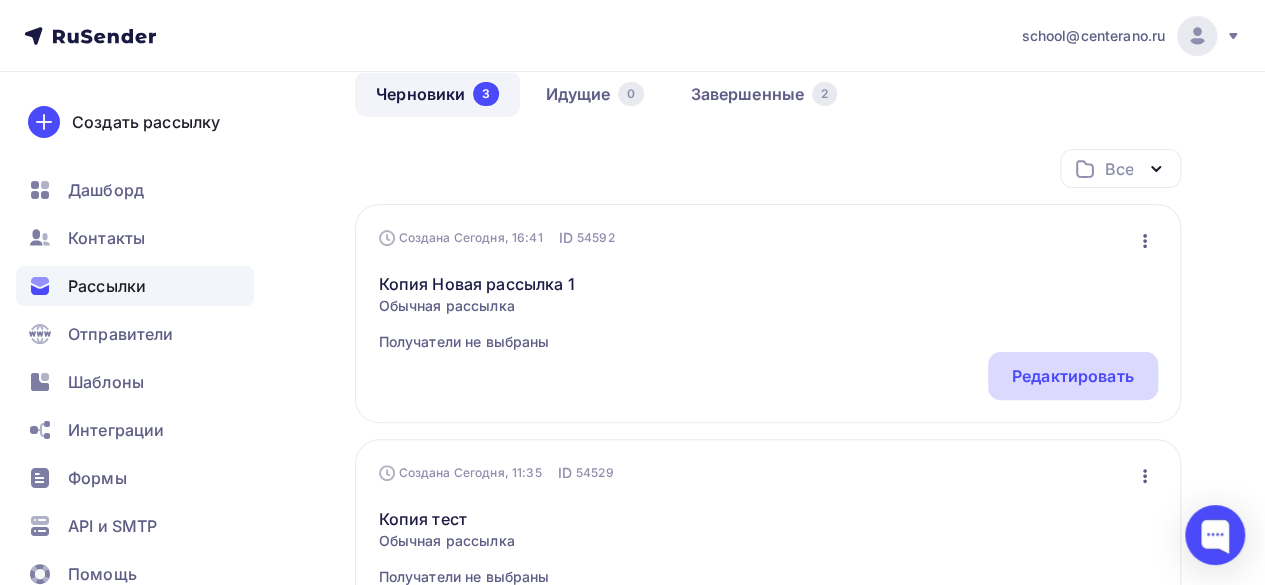 click on "Редактировать" at bounding box center [1073, 376] 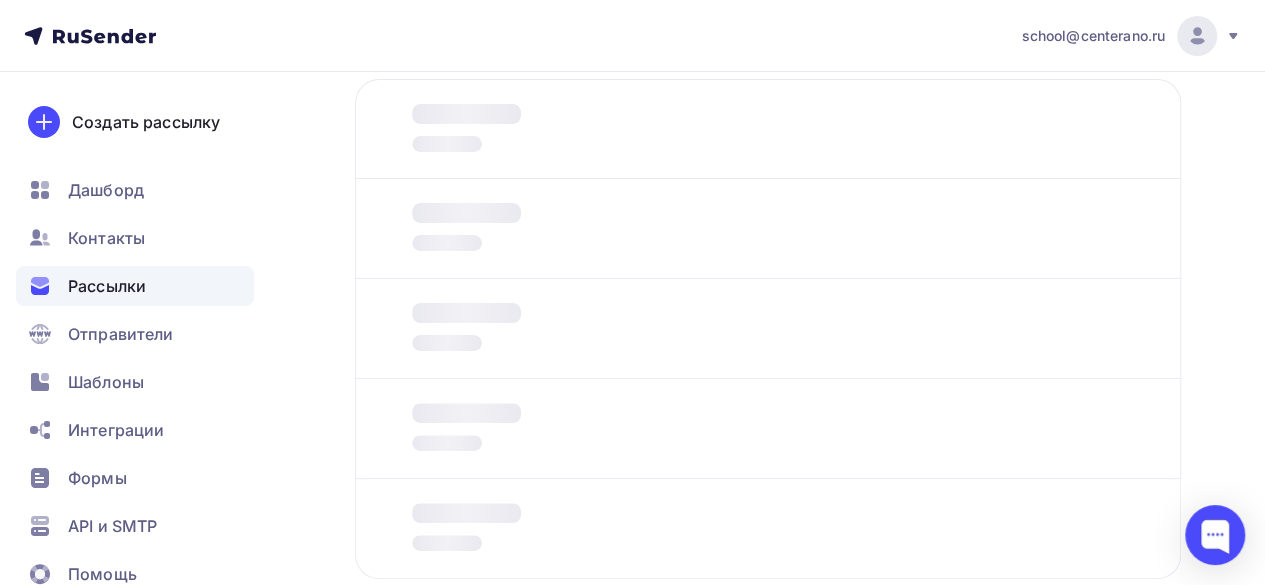 scroll, scrollTop: 0, scrollLeft: 0, axis: both 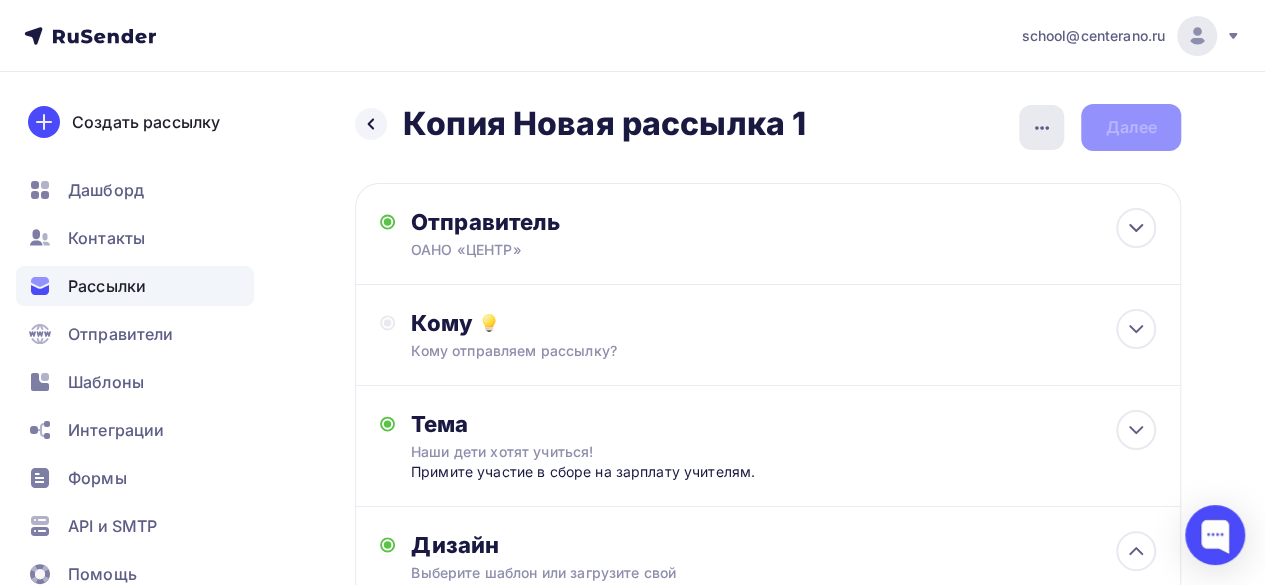 click at bounding box center [1041, 127] 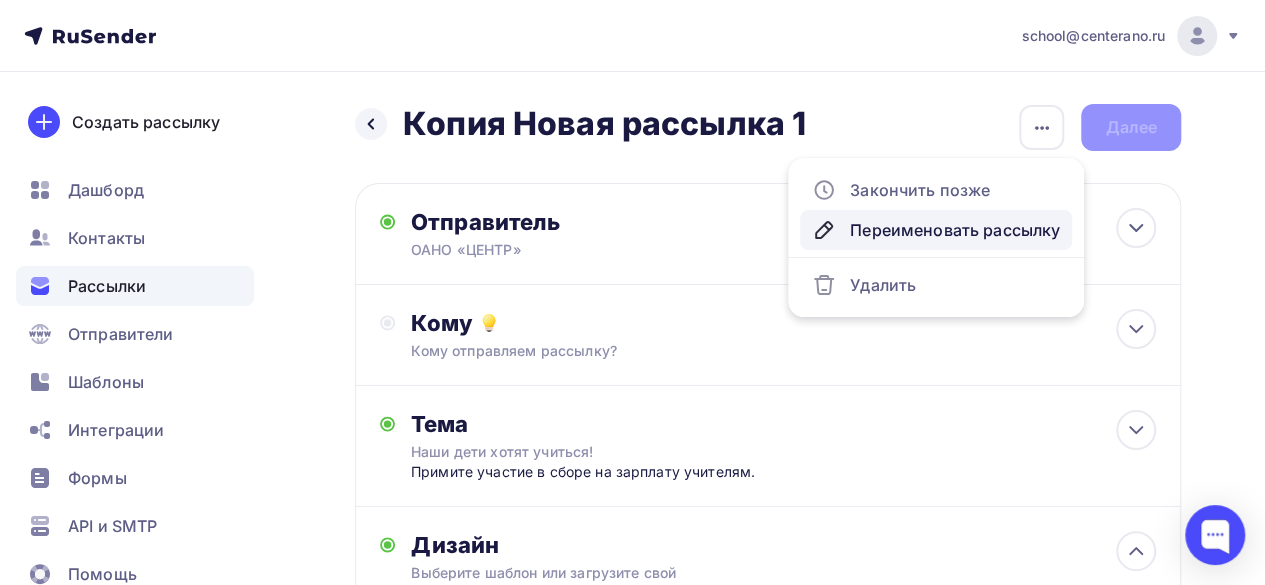 click on "Переименовать рассылку" at bounding box center [936, 230] 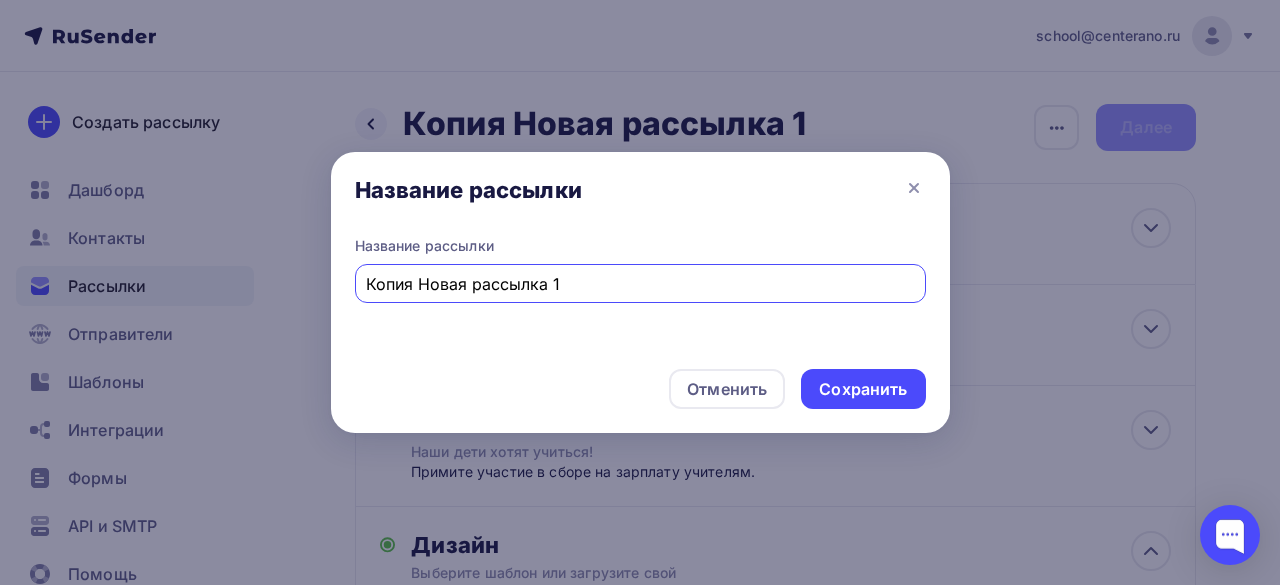 drag, startPoint x: 575, startPoint y: 275, endPoint x: 122, endPoint y: 270, distance: 453.0276 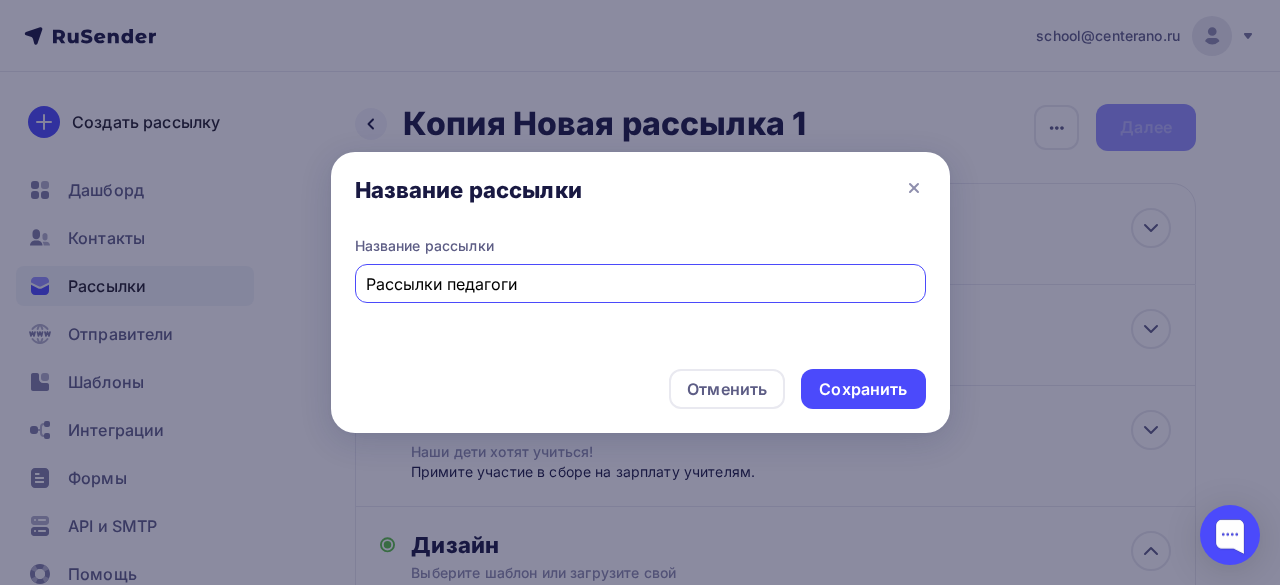 type on "Рассылки педагоги" 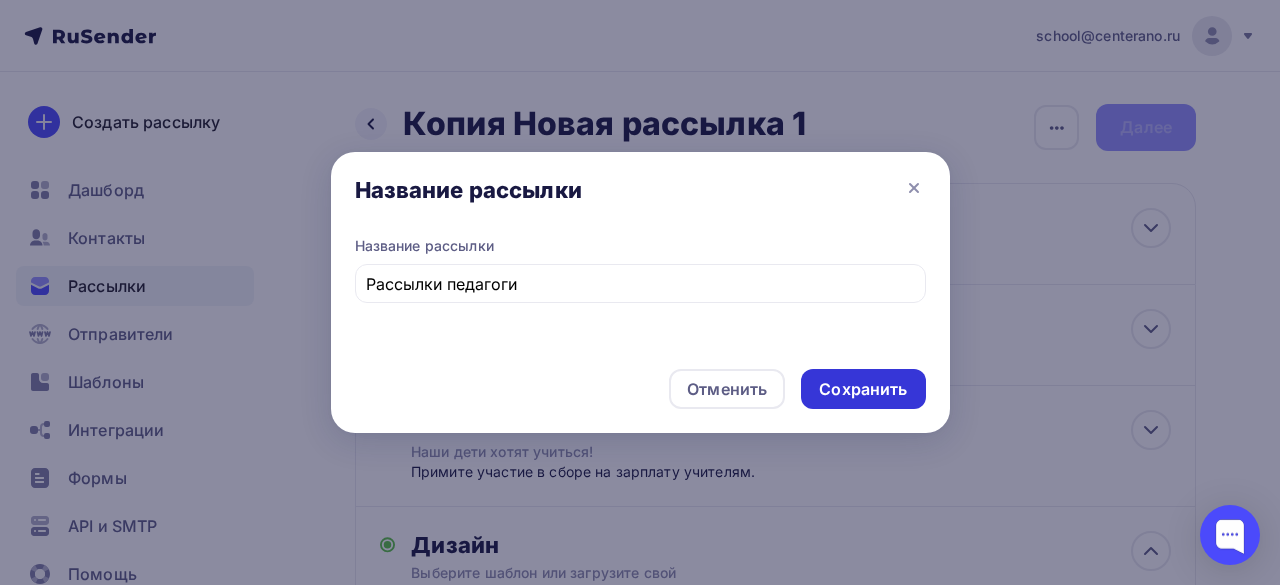 drag, startPoint x: 847, startPoint y: 413, endPoint x: 846, endPoint y: 398, distance: 15.033297 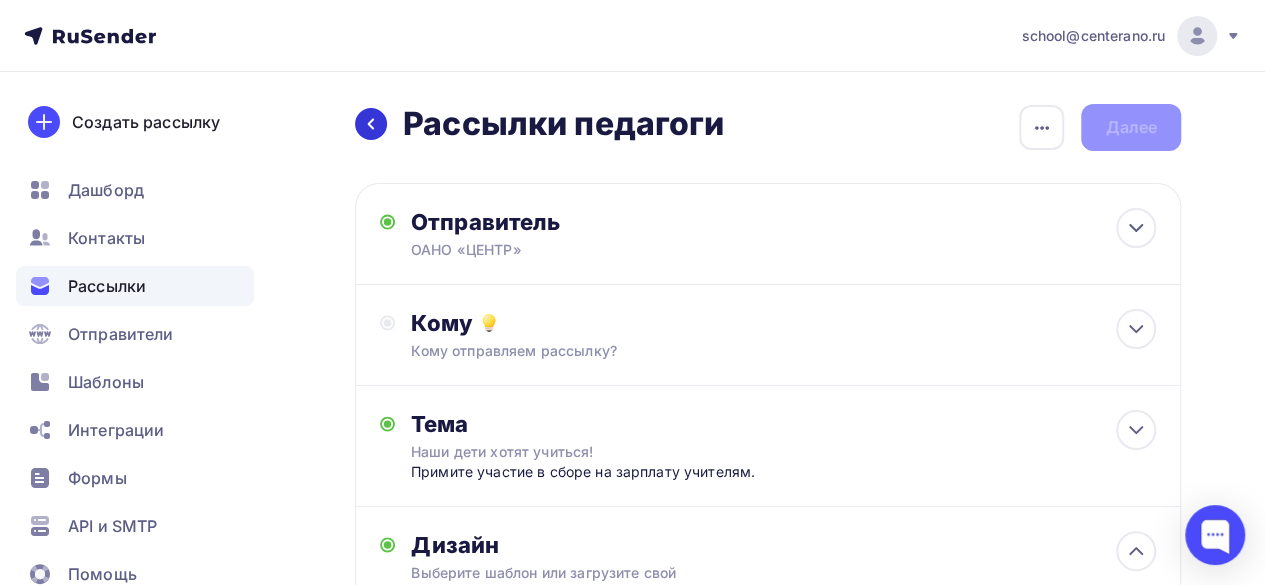 click 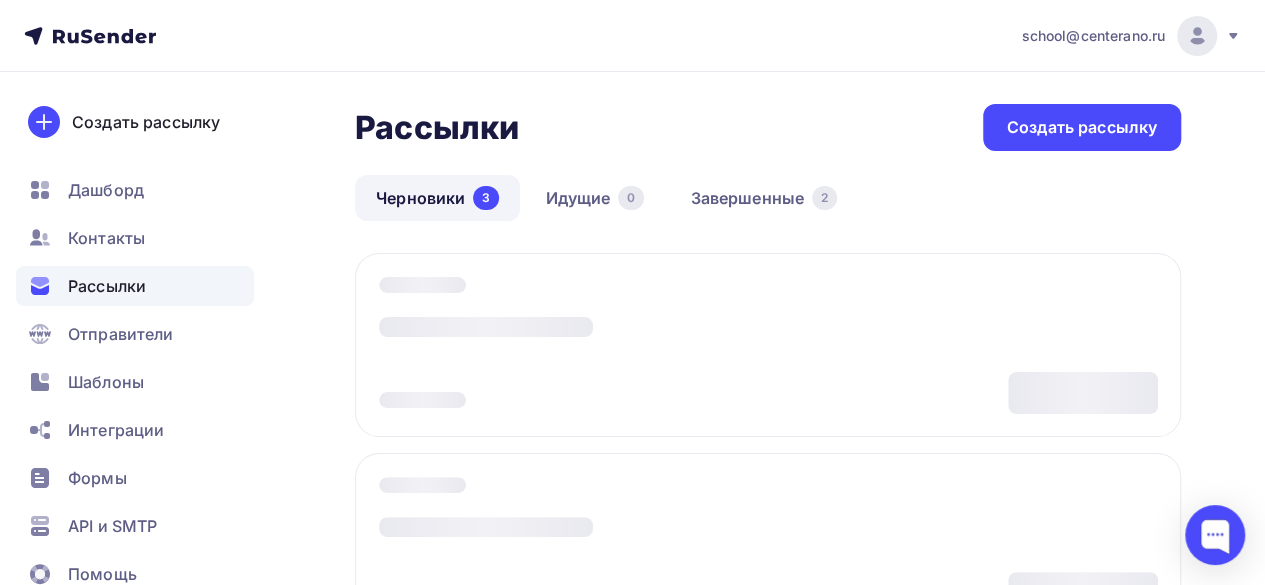 scroll, scrollTop: 104, scrollLeft: 0, axis: vertical 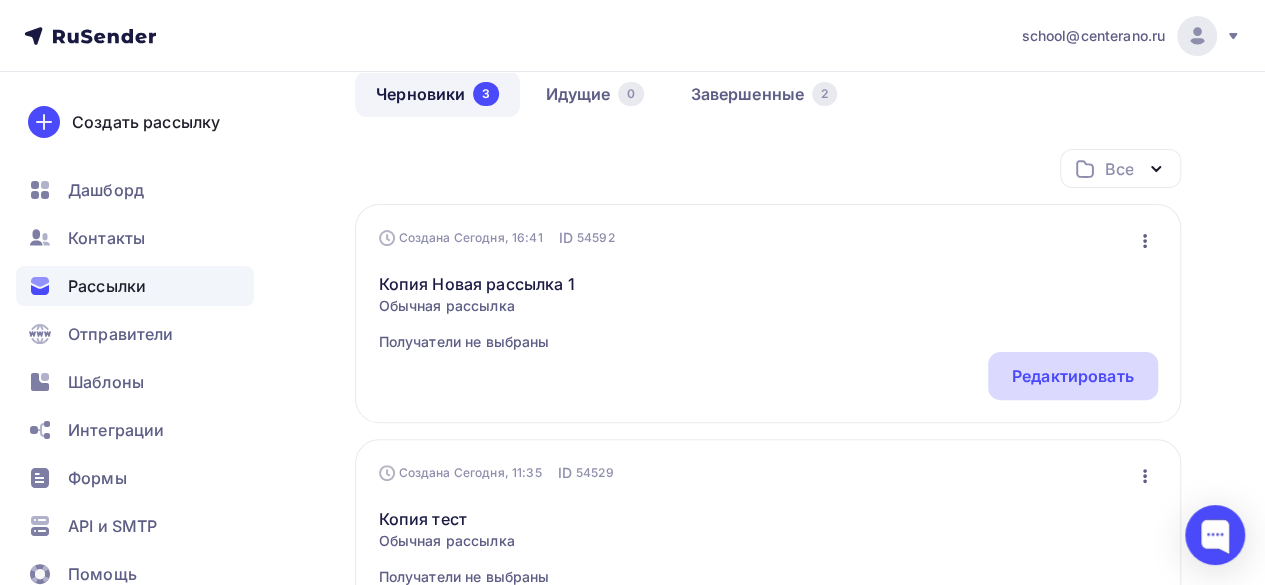 click on "Редактировать" at bounding box center [1073, 376] 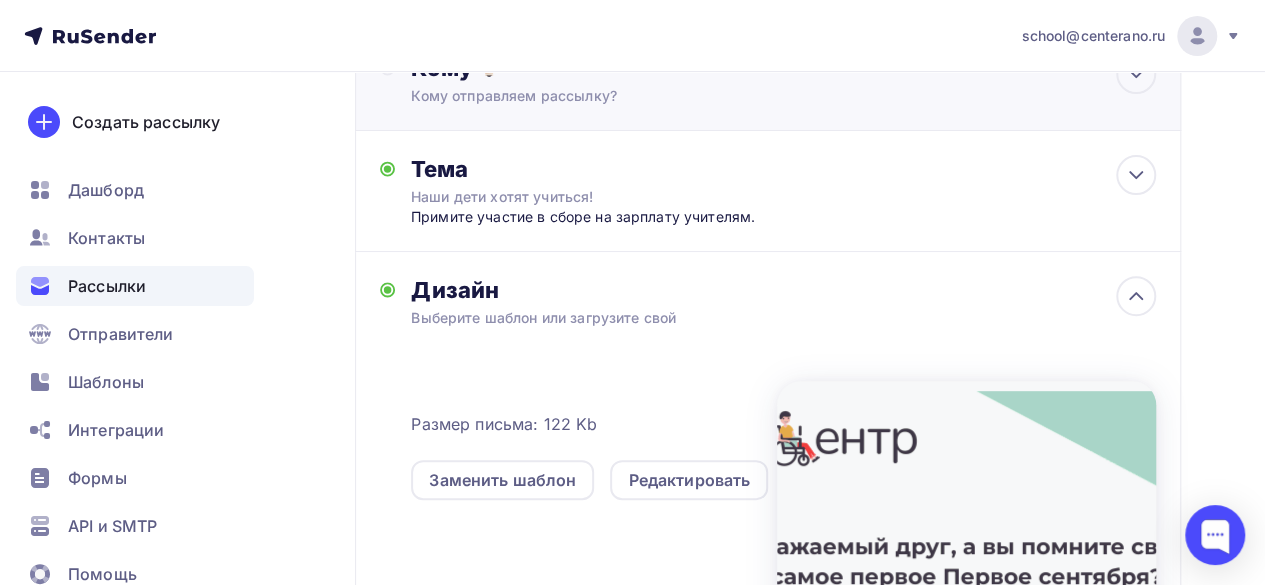 scroll, scrollTop: 400, scrollLeft: 0, axis: vertical 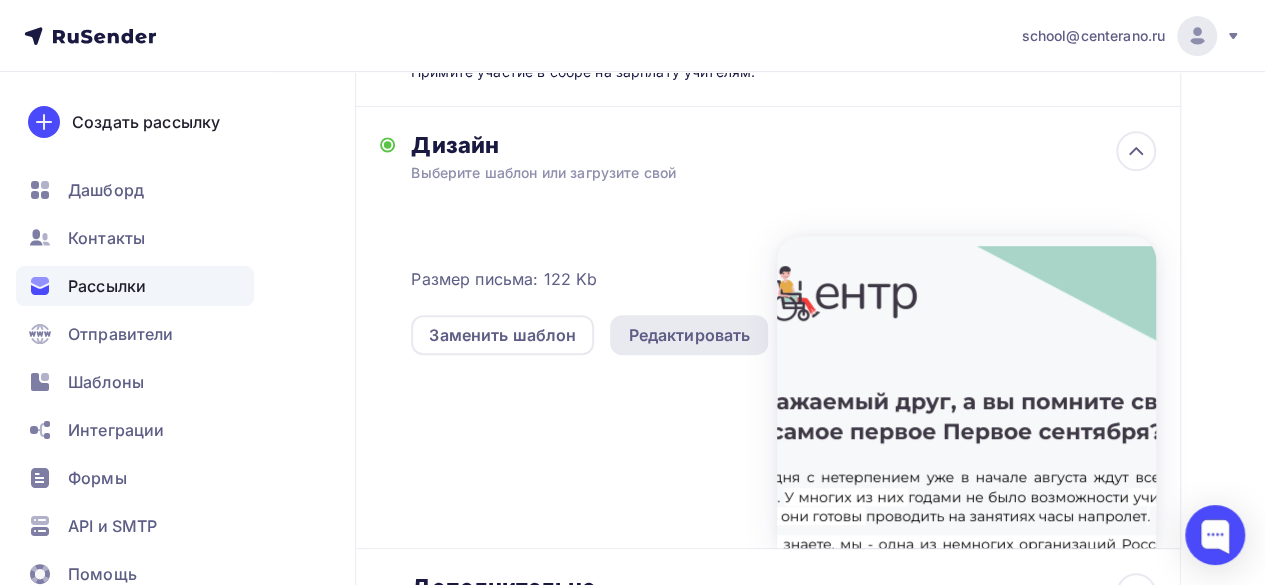 click on "Редактировать" at bounding box center [689, 335] 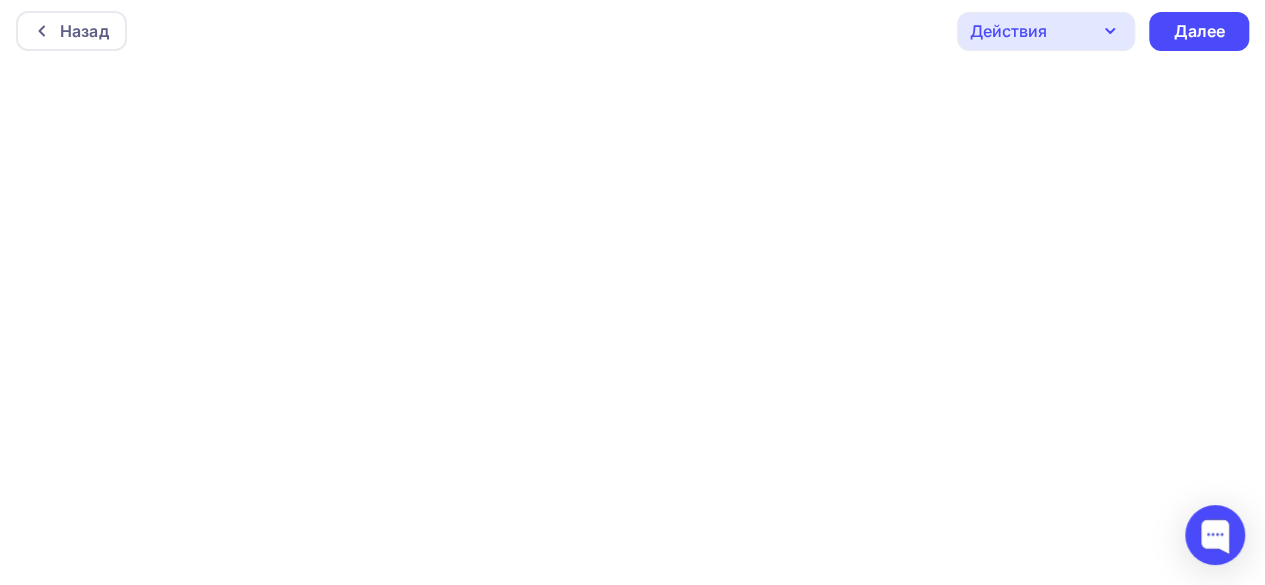 scroll, scrollTop: 0, scrollLeft: 0, axis: both 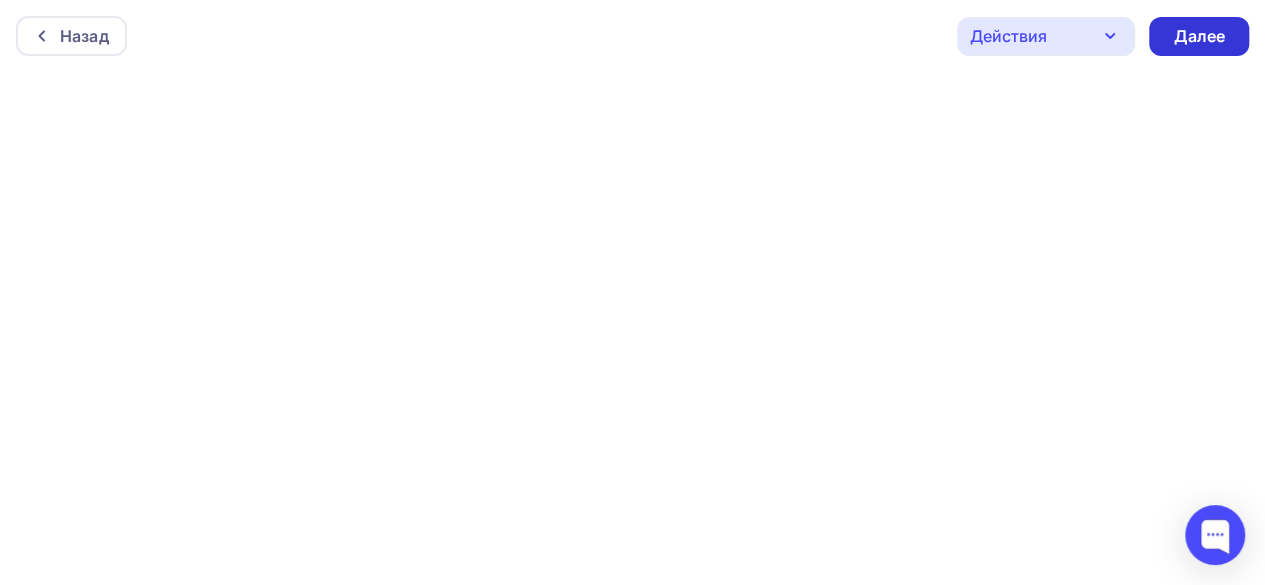 click on "Далее" at bounding box center [1199, 36] 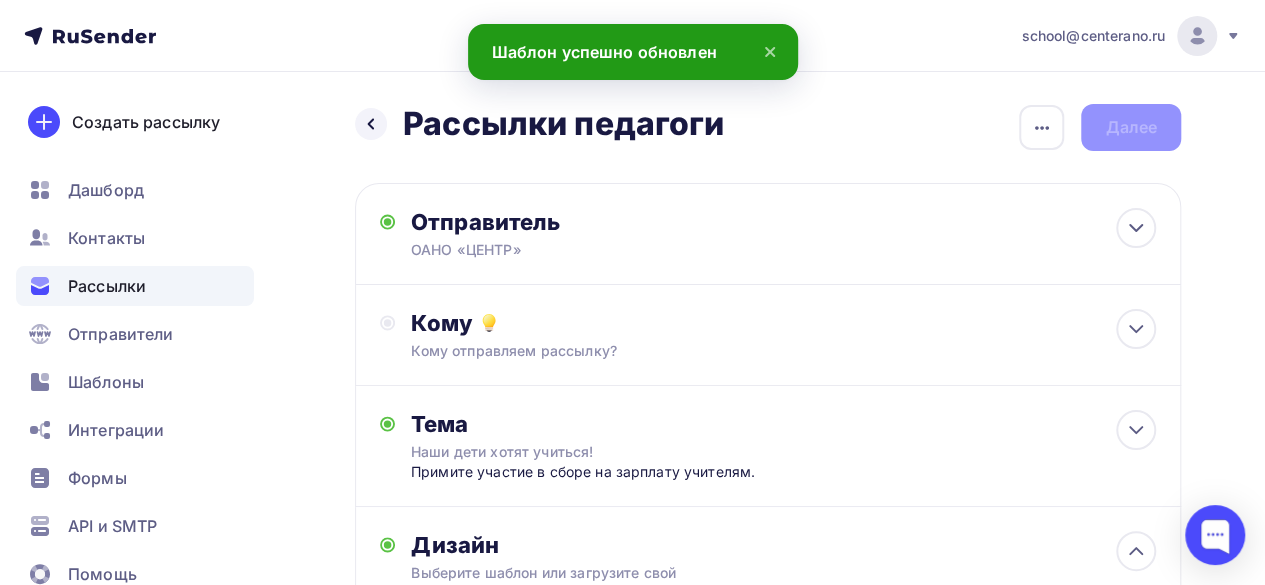 click 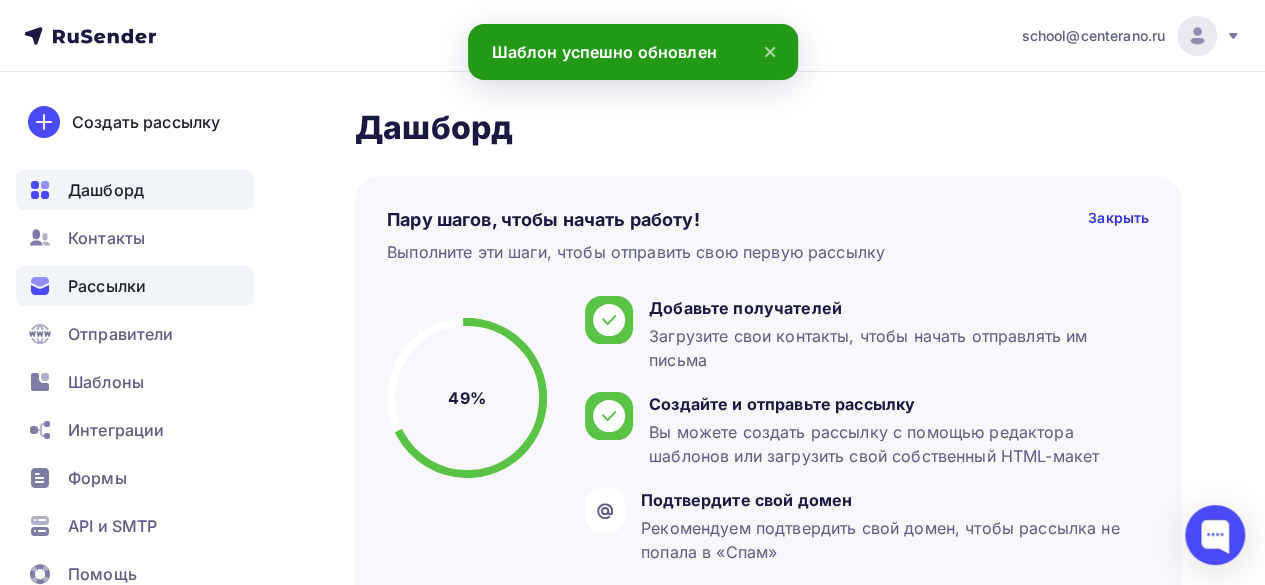 click on "Рассылки" at bounding box center [107, 286] 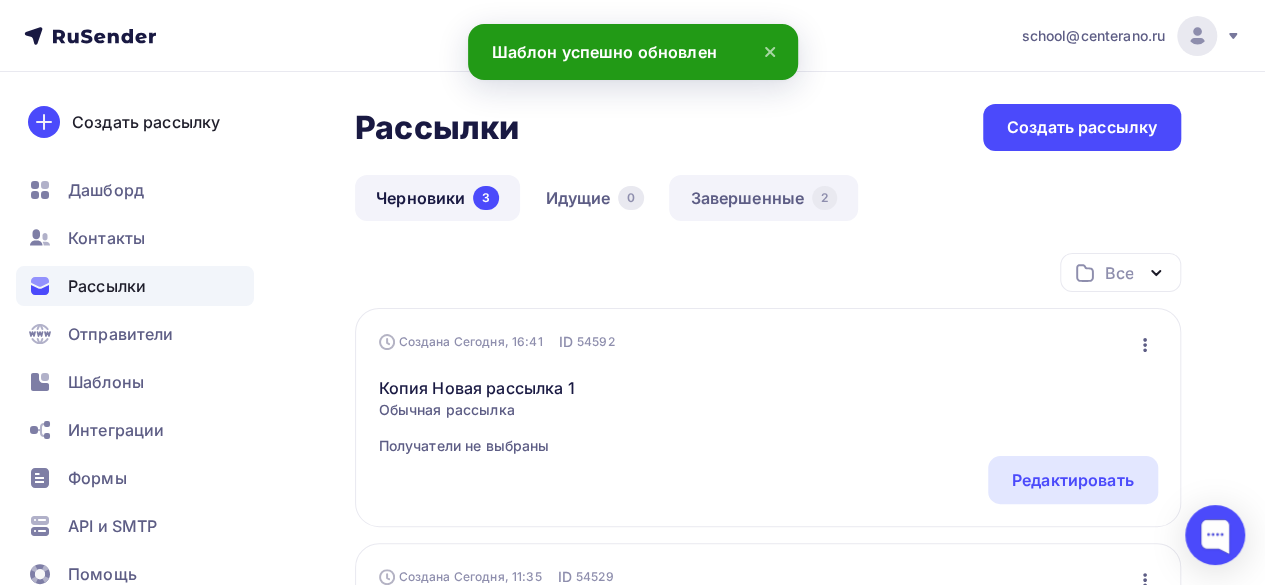 click on "Завершенные
2" at bounding box center (763, 198) 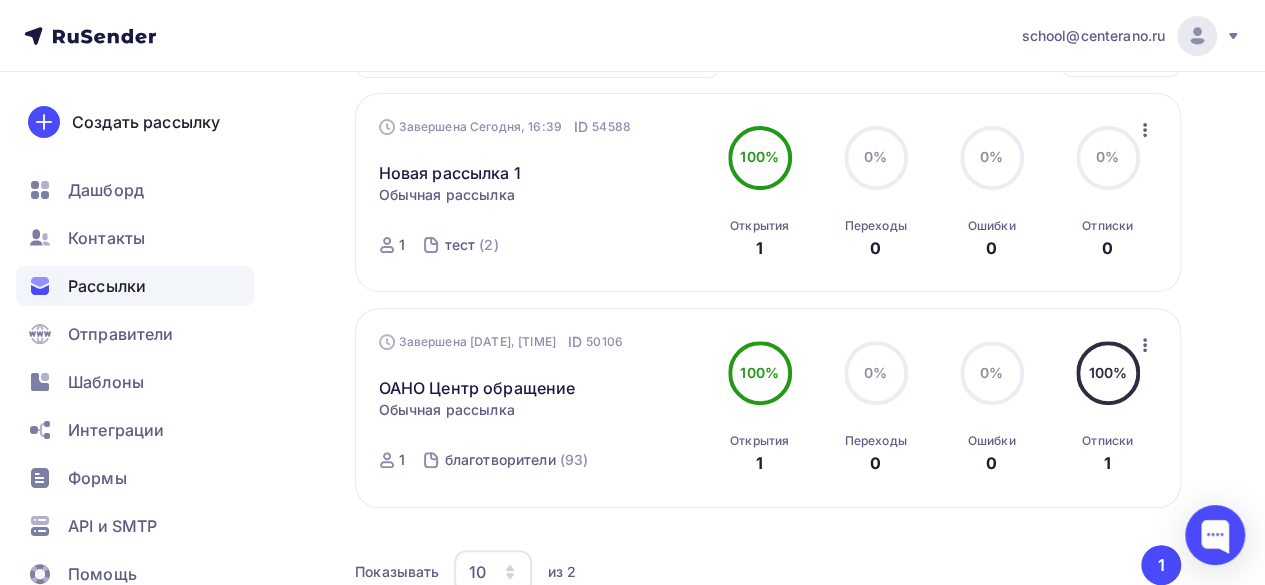 scroll, scrollTop: 0, scrollLeft: 0, axis: both 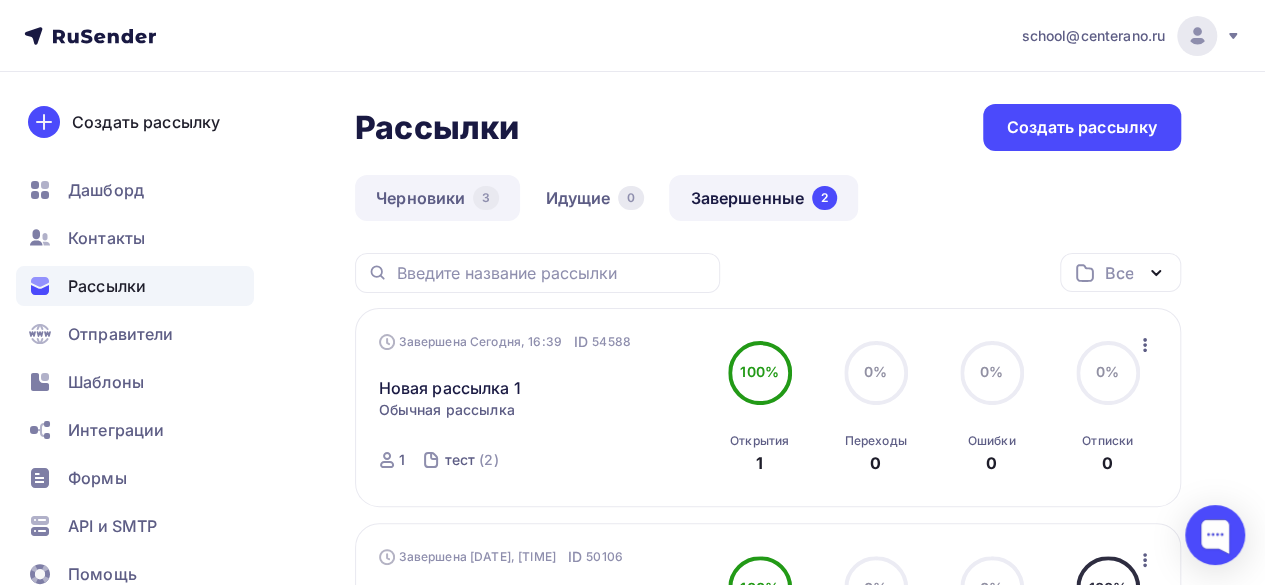click on "Черновики
3" at bounding box center (437, 198) 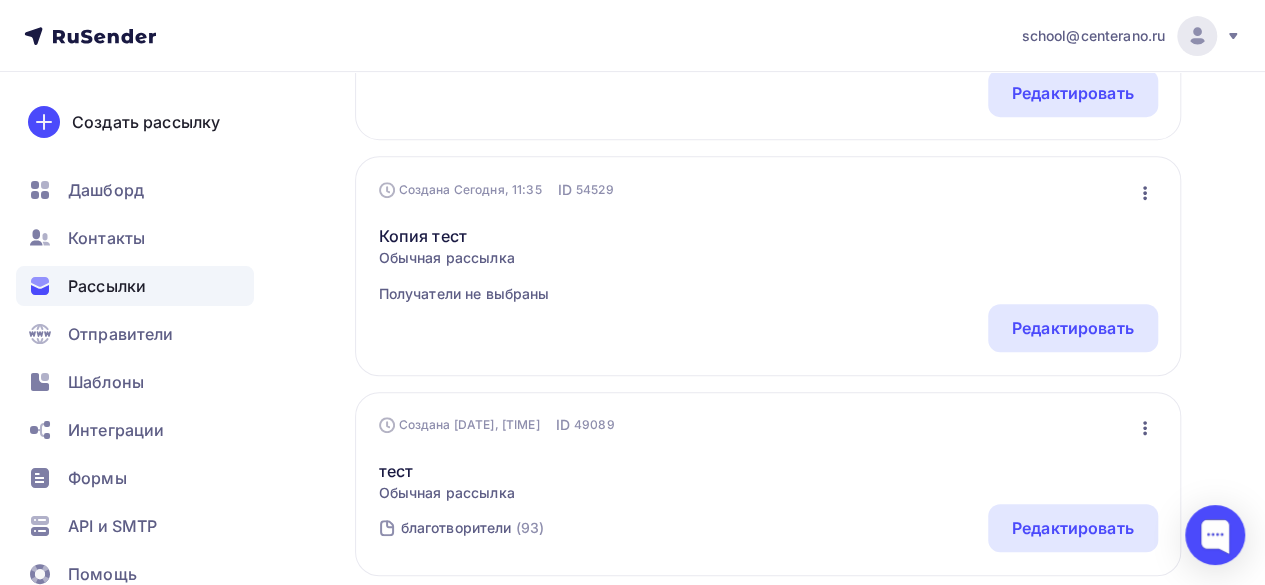 scroll, scrollTop: 400, scrollLeft: 0, axis: vertical 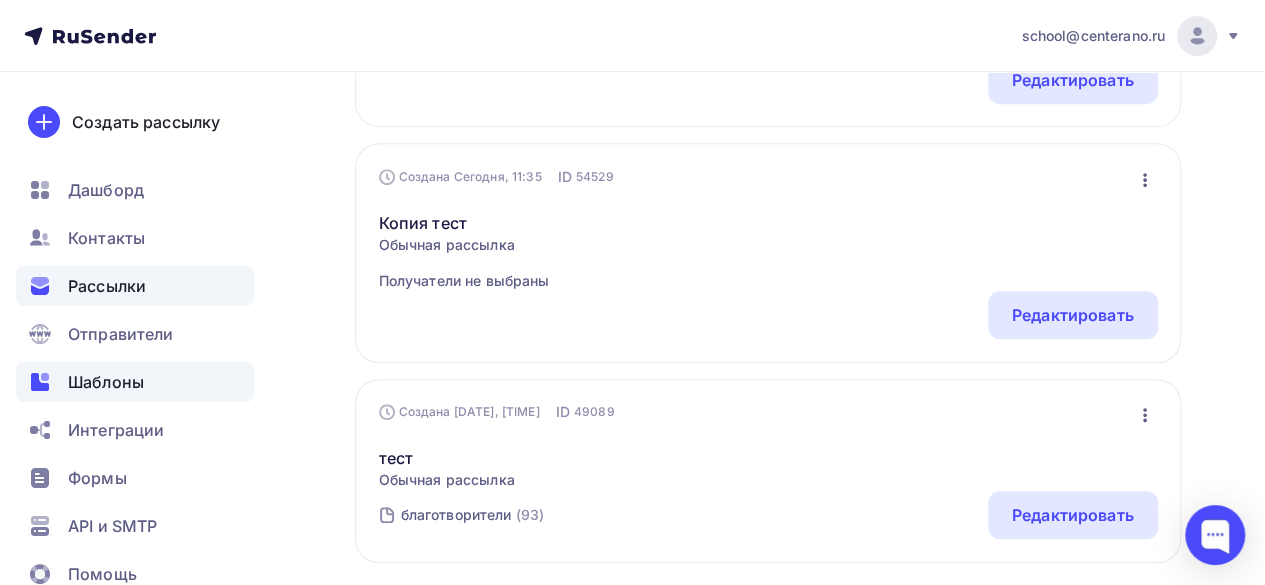 click on "Шаблоны" at bounding box center (106, 382) 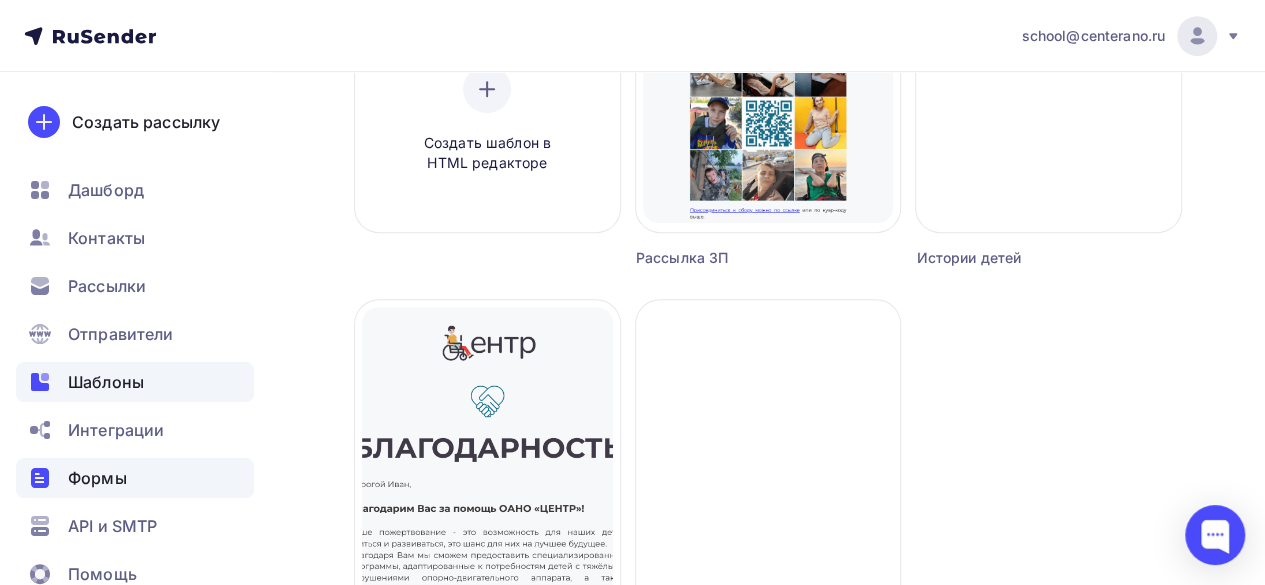 scroll, scrollTop: 400, scrollLeft: 0, axis: vertical 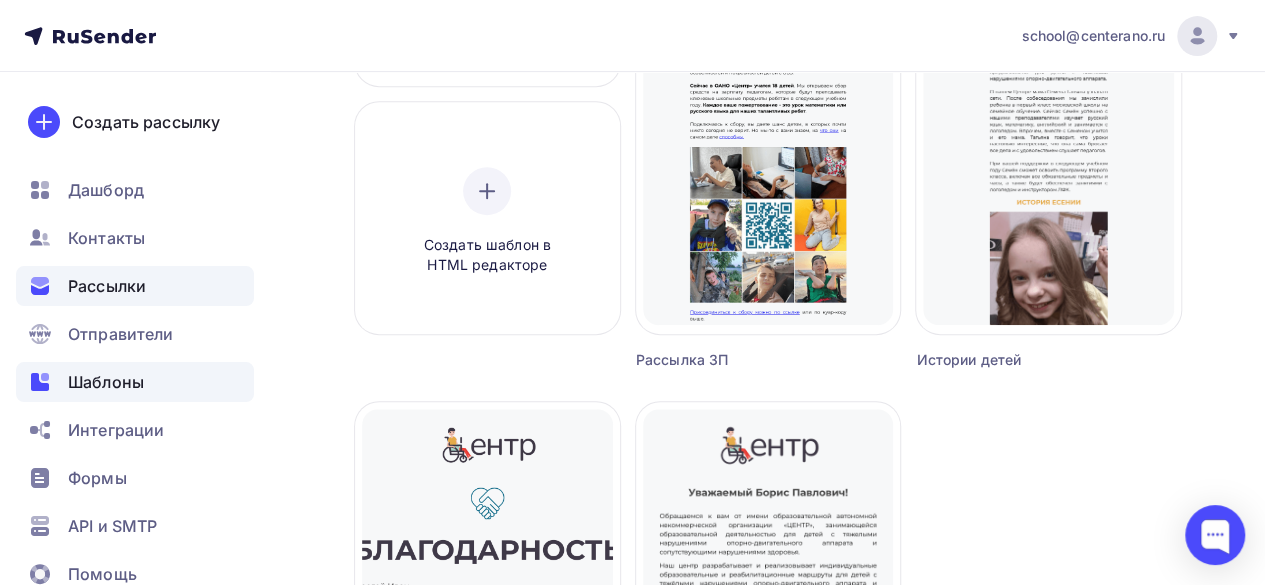 click on "Рассылки" at bounding box center (107, 286) 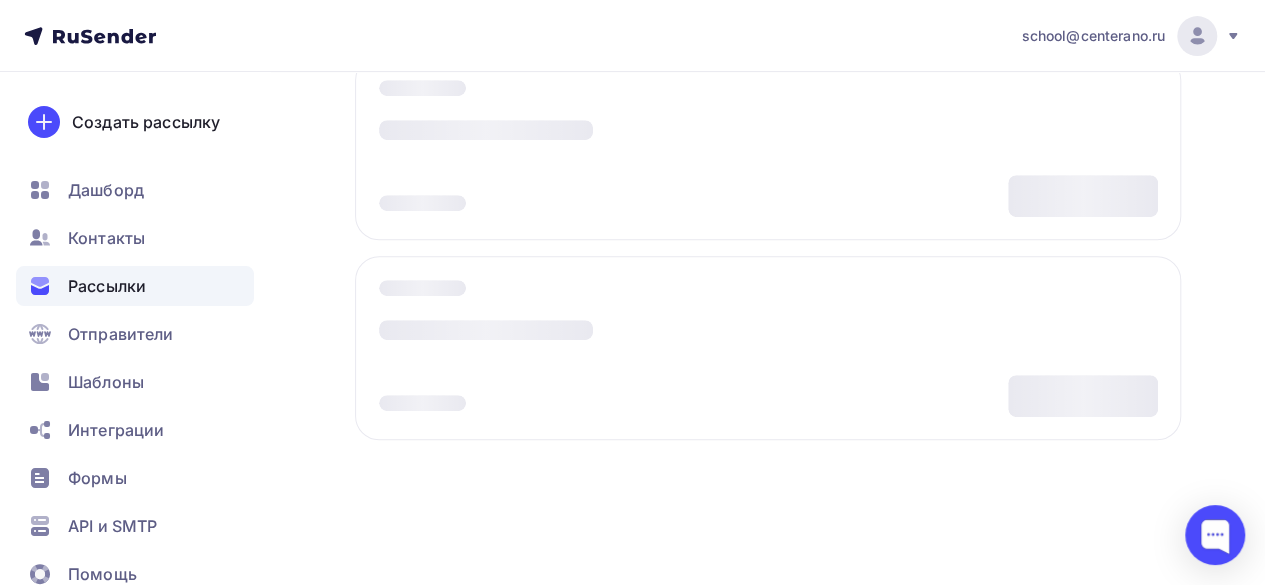 scroll, scrollTop: 0, scrollLeft: 0, axis: both 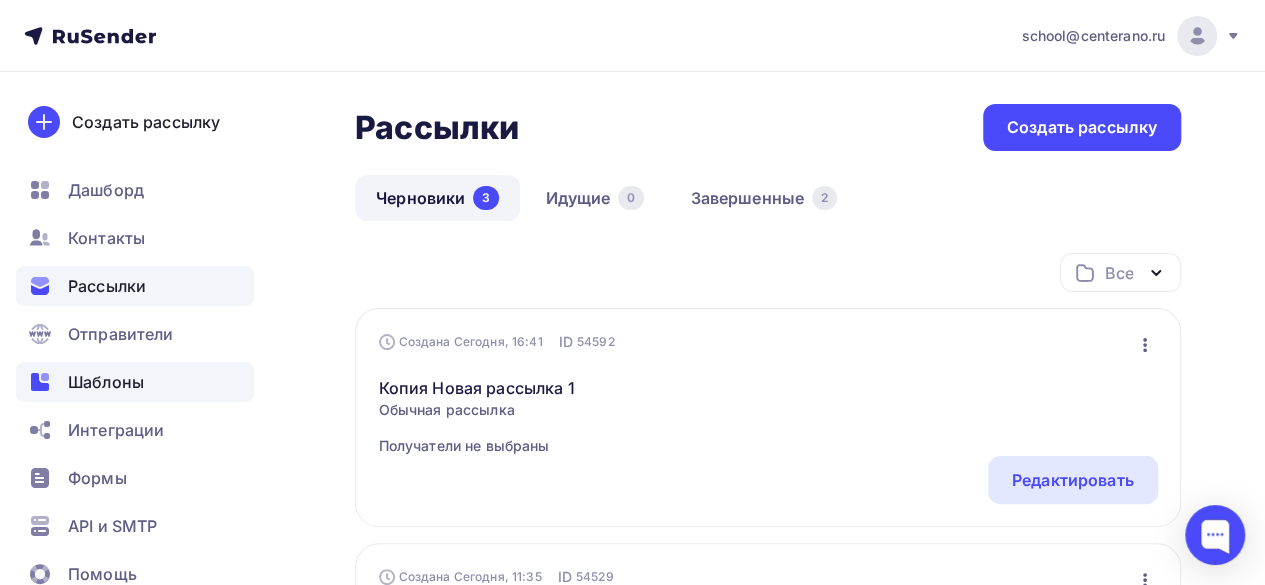 click on "Шаблоны" at bounding box center (106, 382) 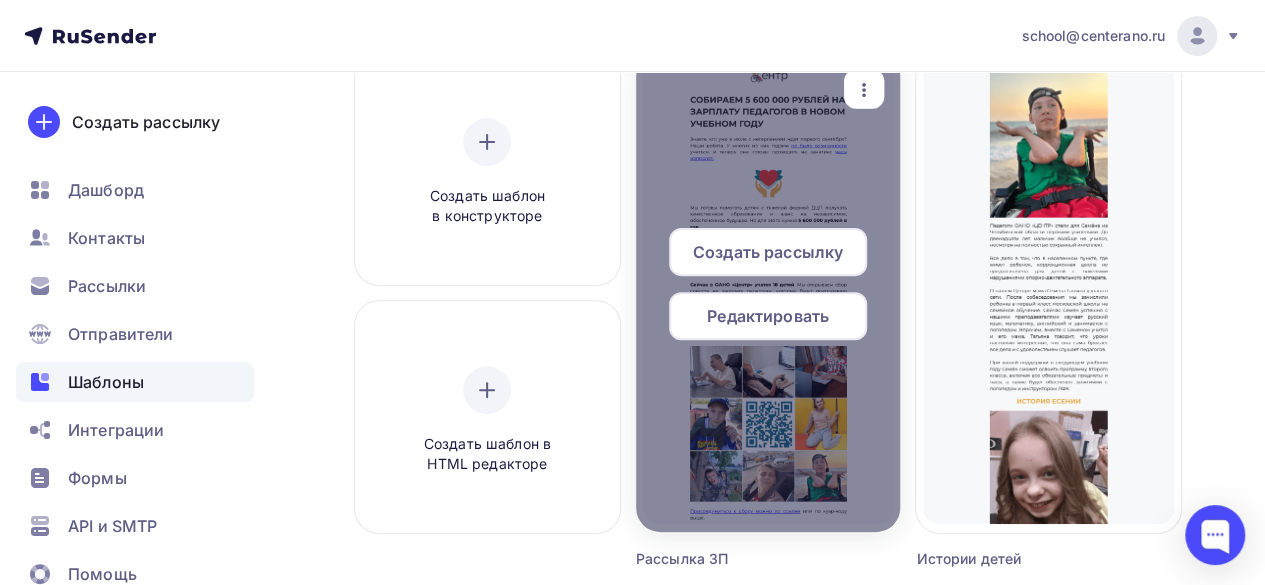 scroll, scrollTop: 300, scrollLeft: 0, axis: vertical 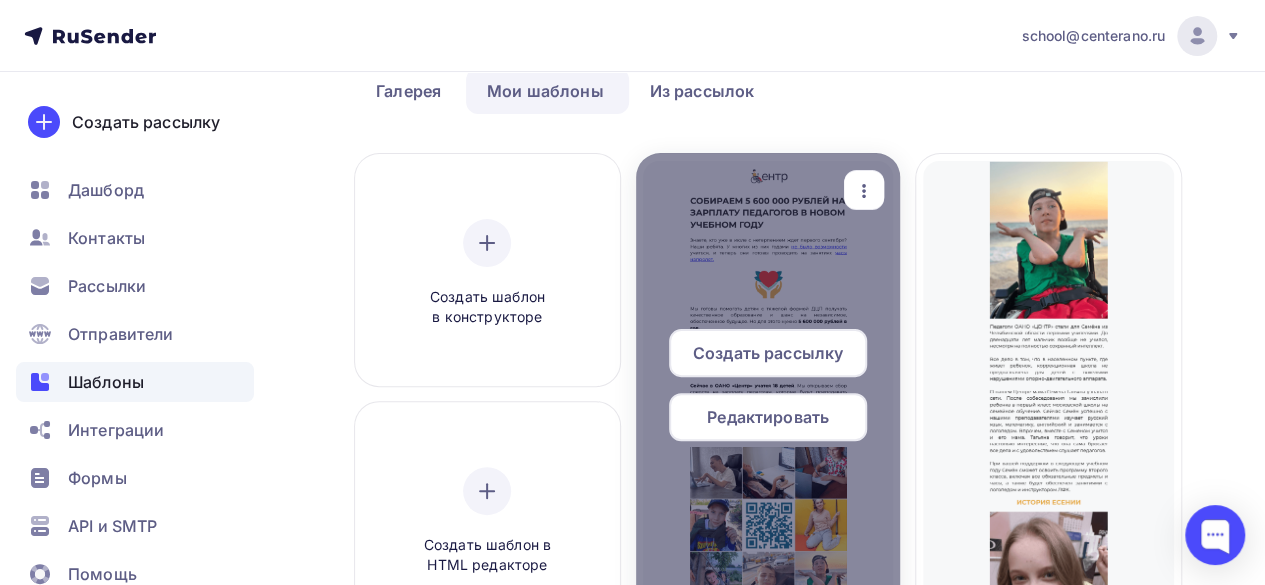 click 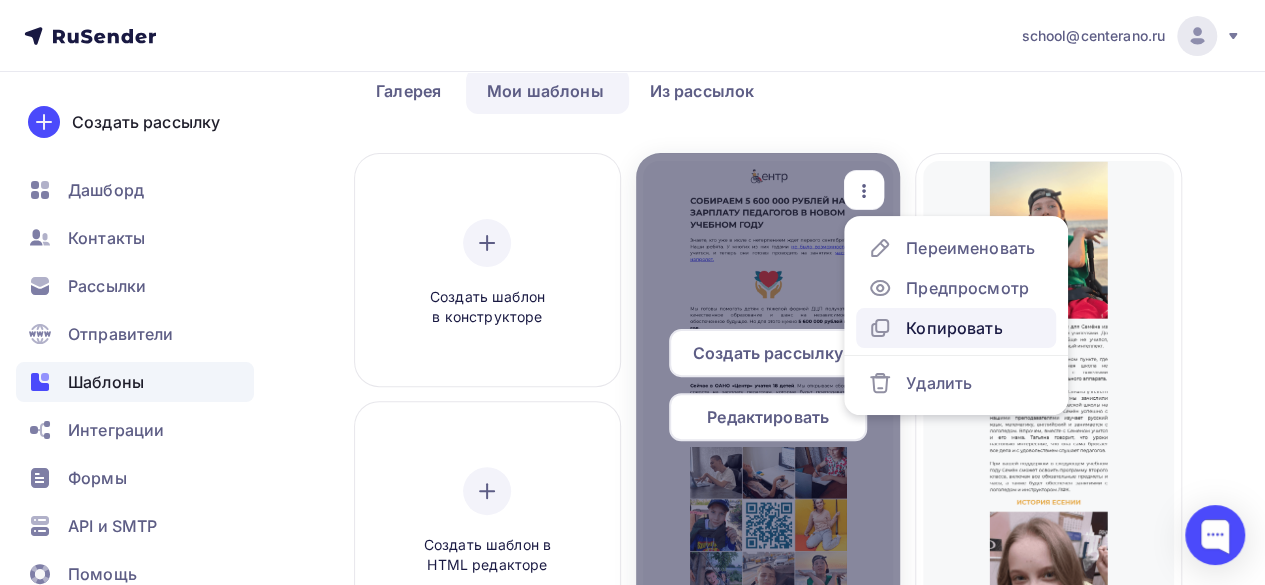 click on "Копировать" at bounding box center (954, 328) 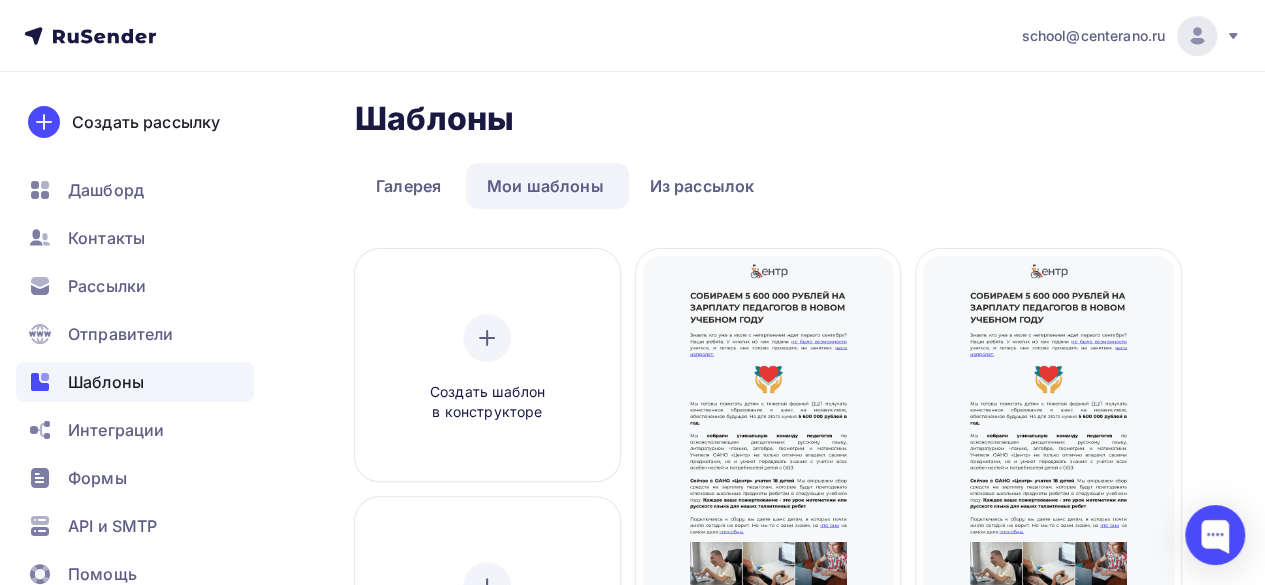 scroll, scrollTop: 0, scrollLeft: 0, axis: both 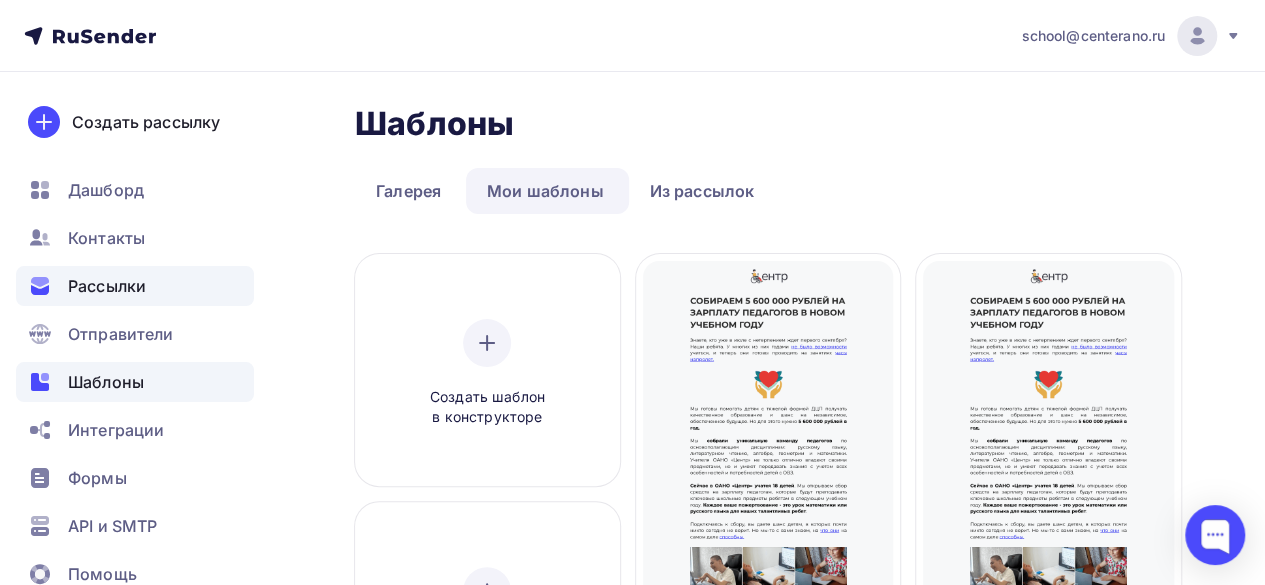 click on "Рассылки" at bounding box center (135, 286) 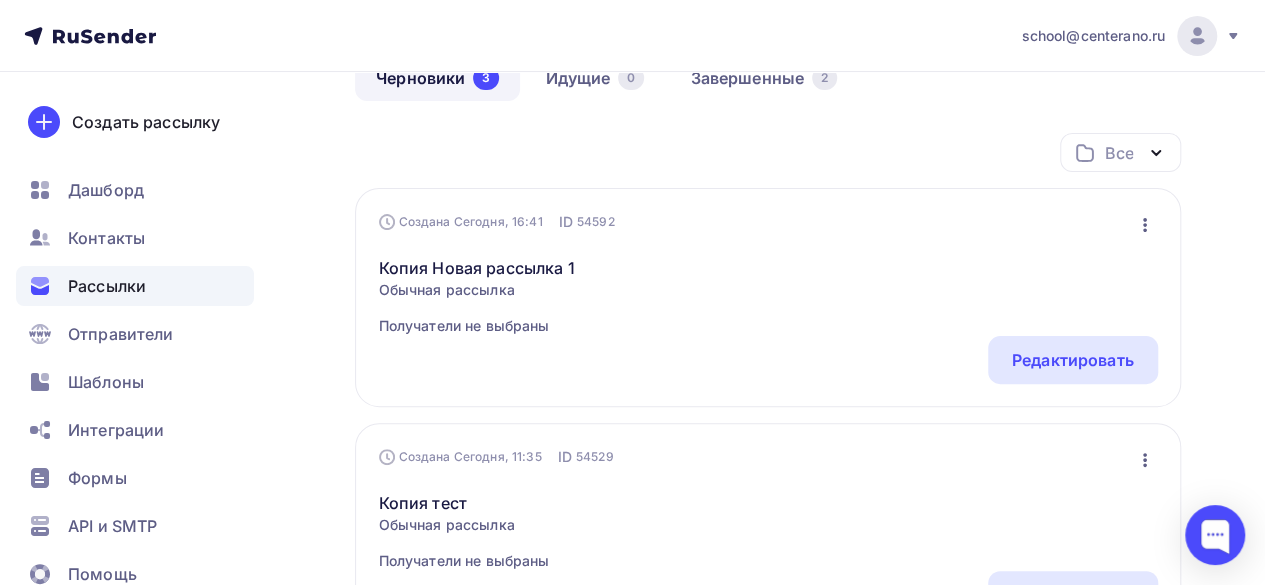 scroll, scrollTop: 100, scrollLeft: 0, axis: vertical 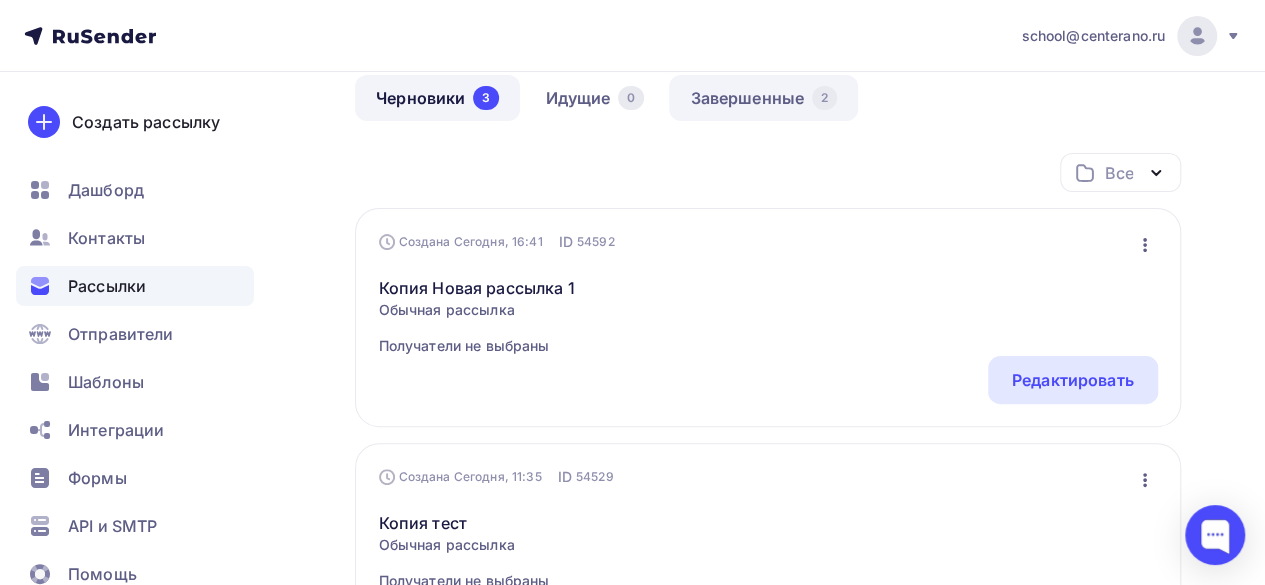 click on "Завершенные
2" at bounding box center (763, 98) 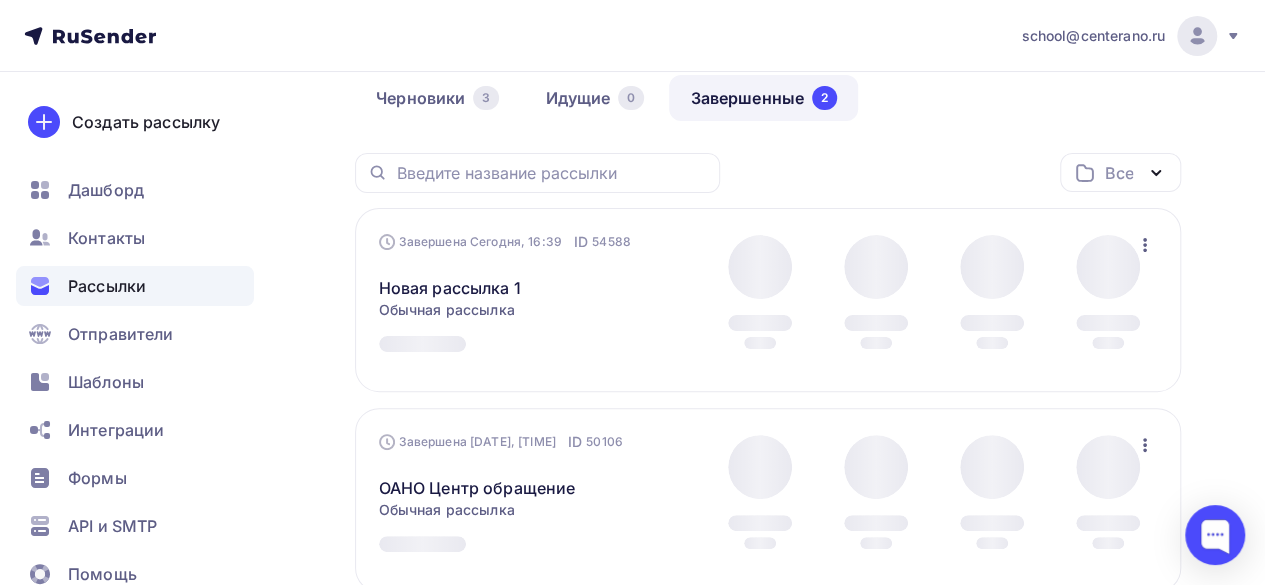scroll, scrollTop: 0, scrollLeft: 0, axis: both 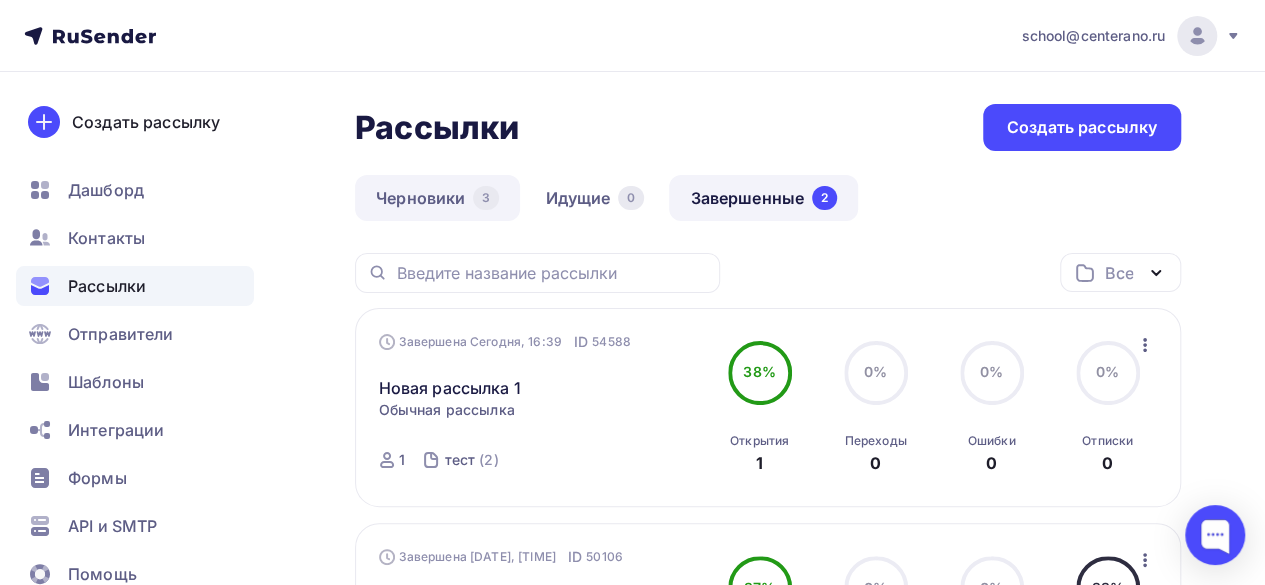 click on "Черновики
3" at bounding box center (437, 198) 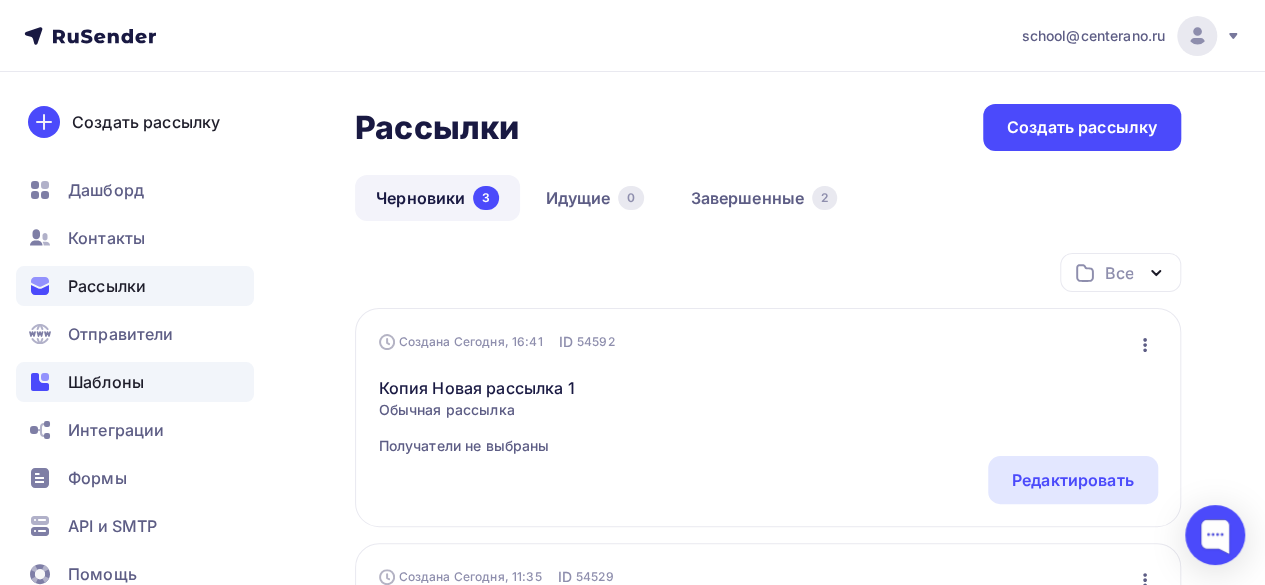click on "Шаблоны" at bounding box center [106, 382] 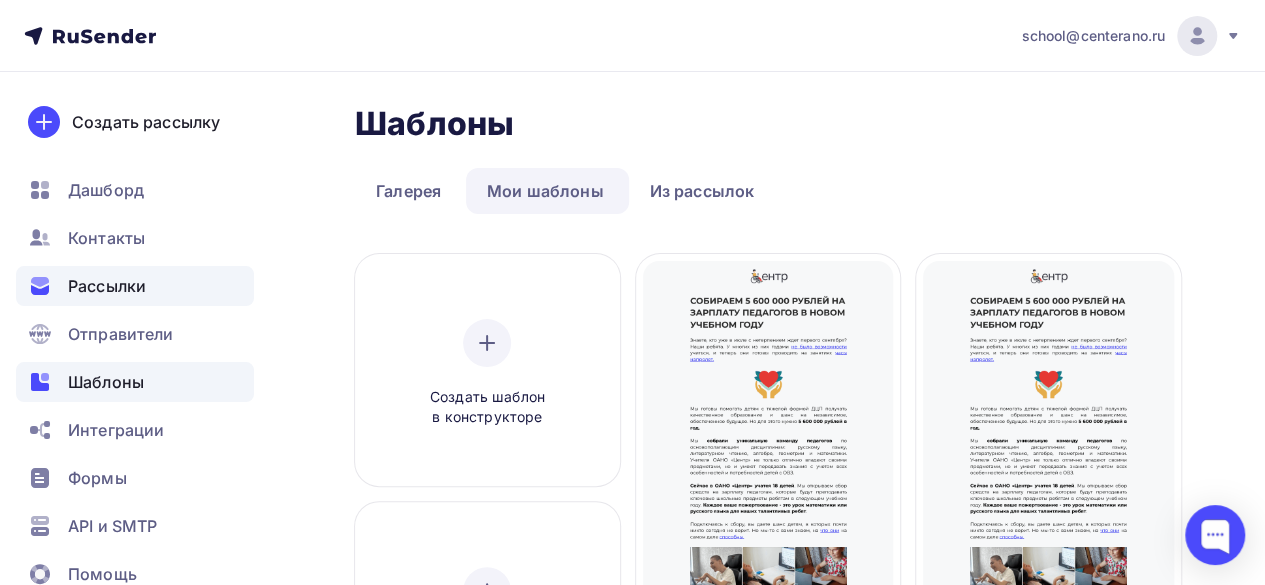 click on "Рассылки" at bounding box center [107, 286] 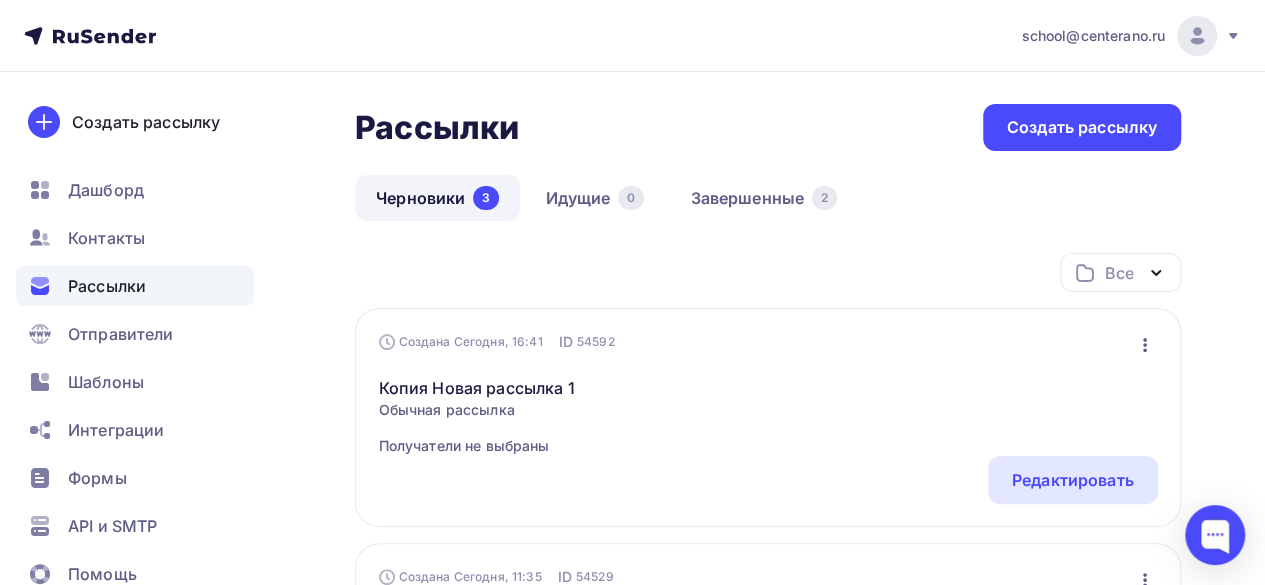 scroll, scrollTop: 200, scrollLeft: 0, axis: vertical 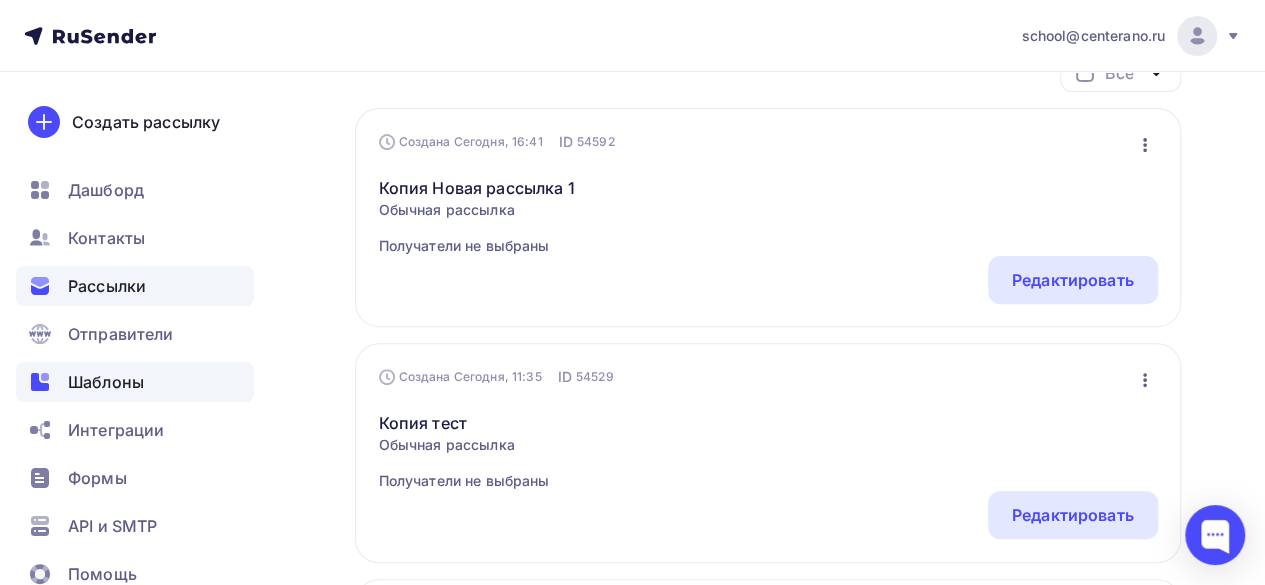 click on "Шаблоны" at bounding box center [135, 382] 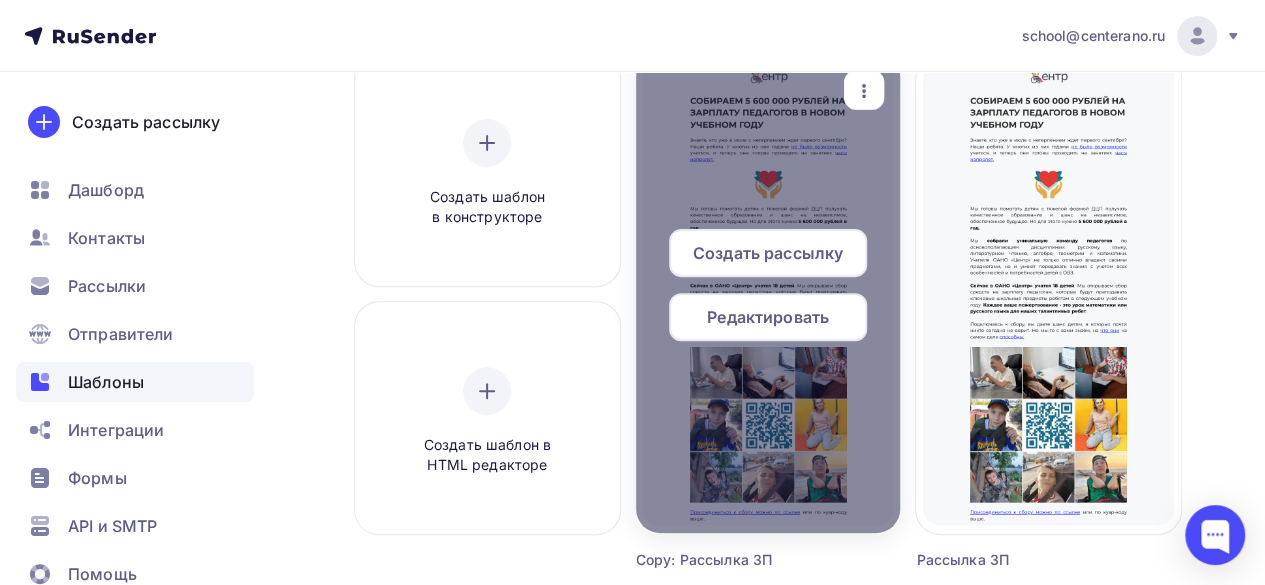 scroll, scrollTop: 100, scrollLeft: 0, axis: vertical 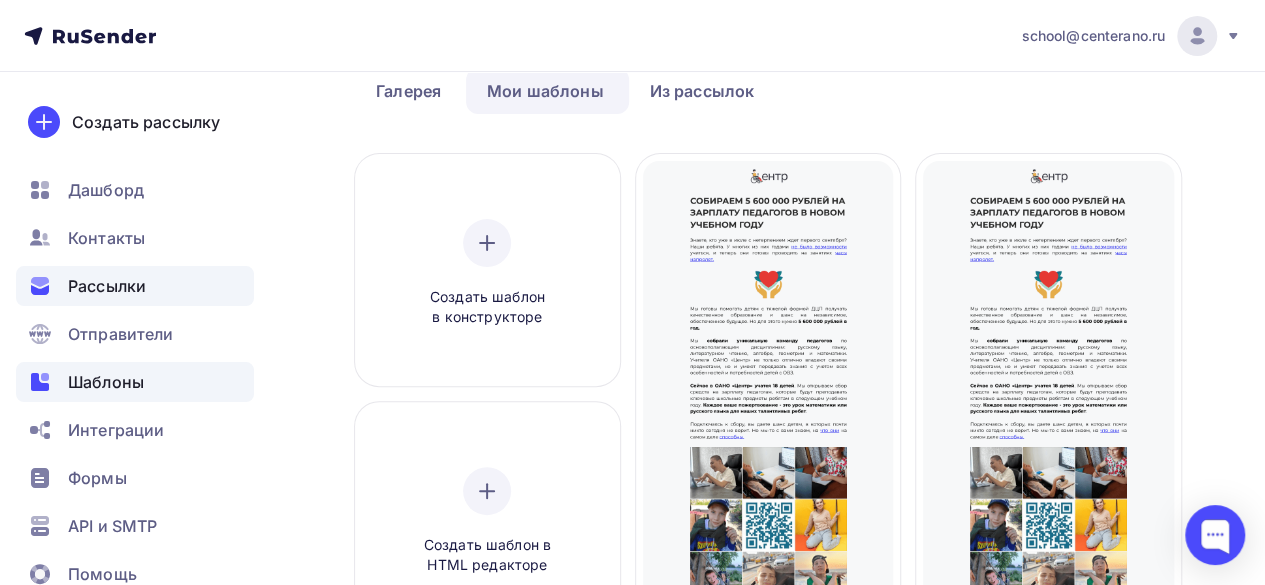 click on "Рассылки" at bounding box center [107, 286] 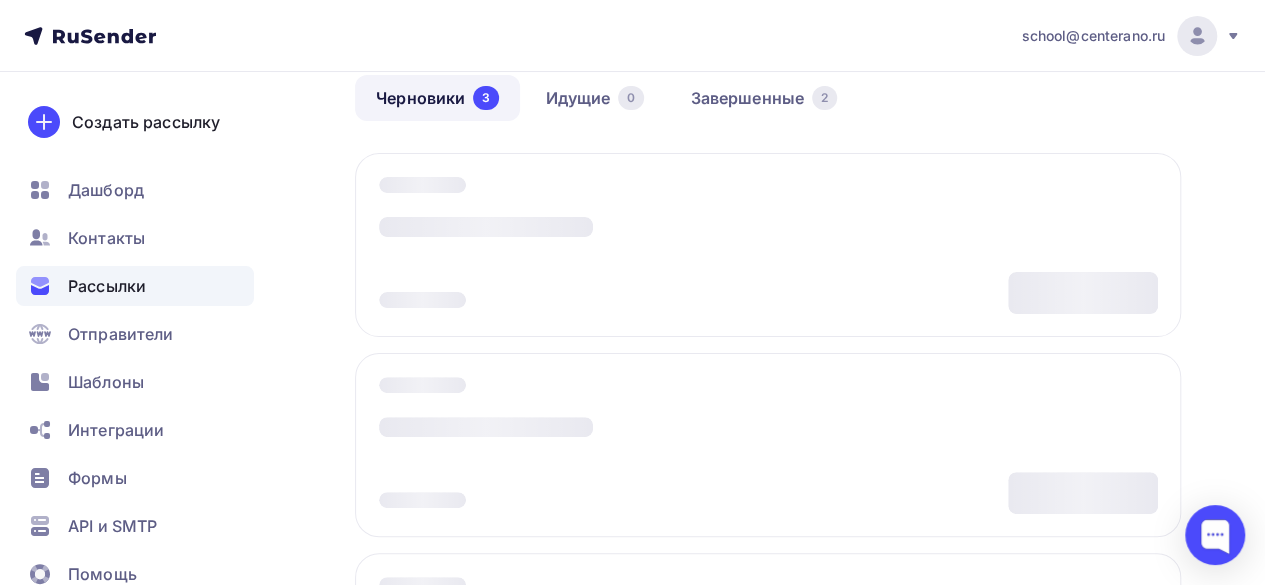 scroll, scrollTop: 0, scrollLeft: 0, axis: both 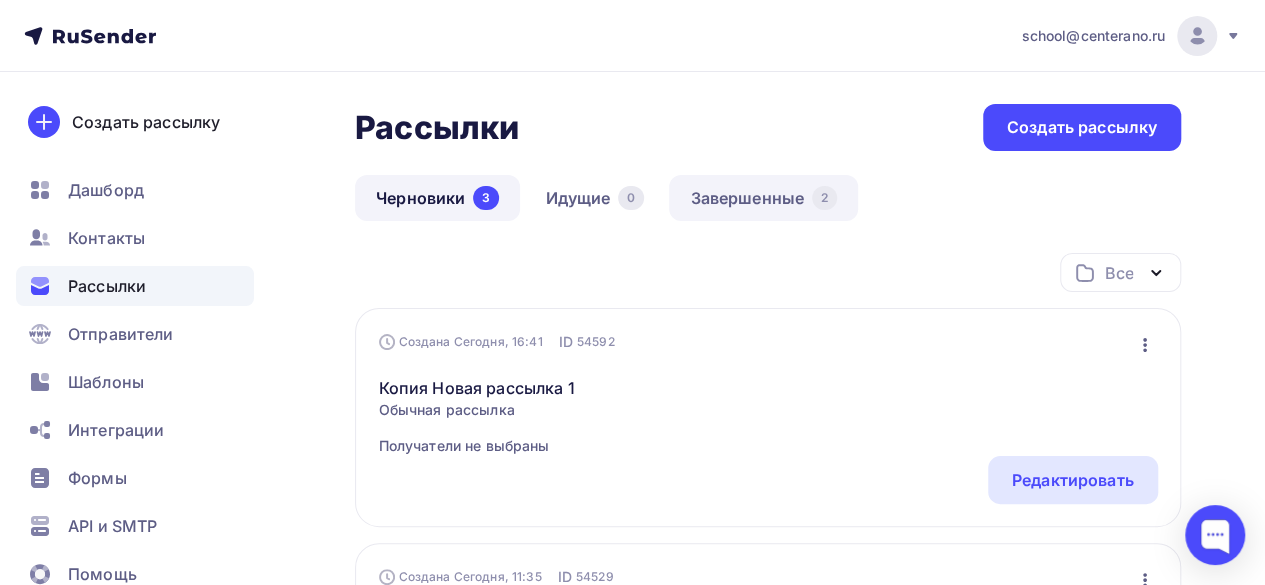 click on "Завершенные
2" at bounding box center (763, 198) 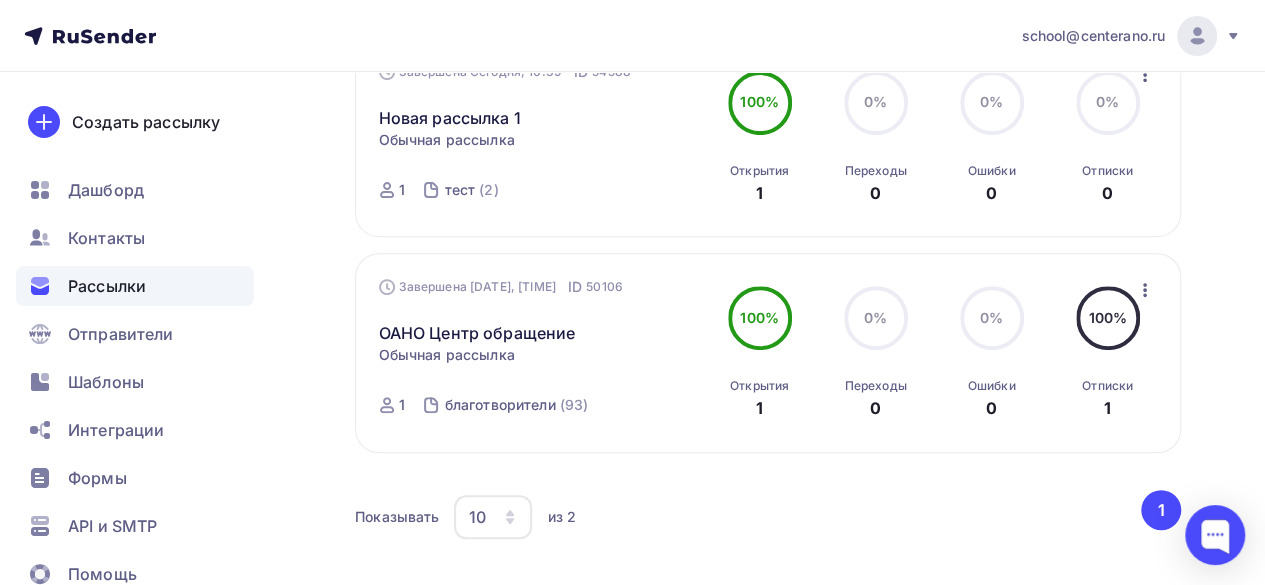 scroll, scrollTop: 300, scrollLeft: 0, axis: vertical 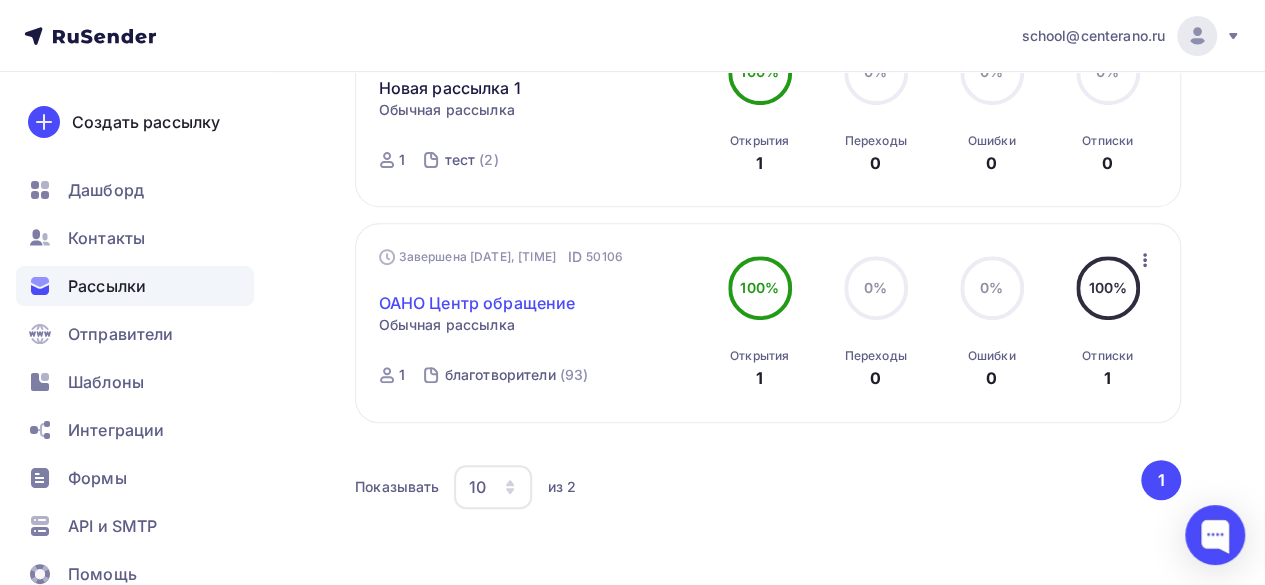 click on "ОАНО Центр обращение" at bounding box center (477, 303) 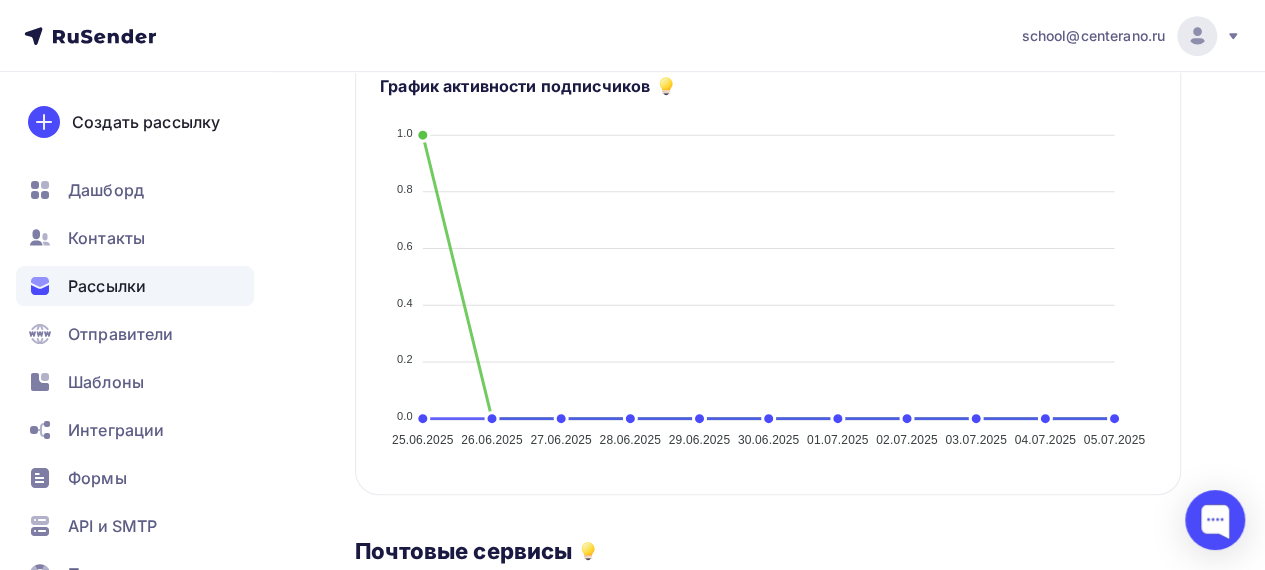 scroll, scrollTop: 100, scrollLeft: 0, axis: vertical 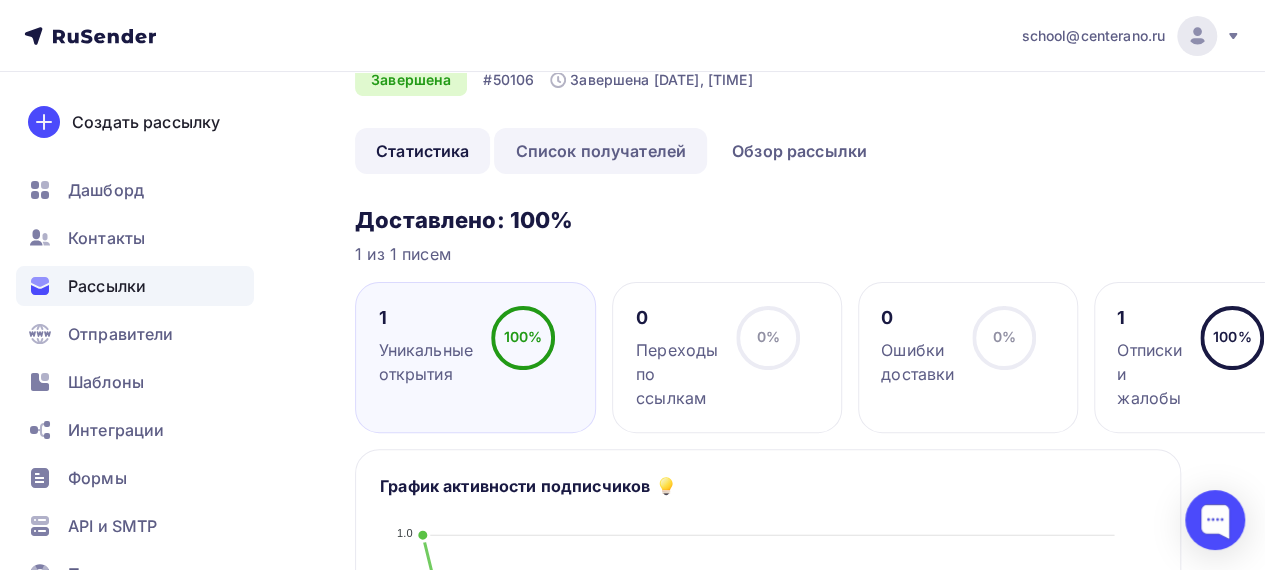 click on "Список получателей" at bounding box center [600, 151] 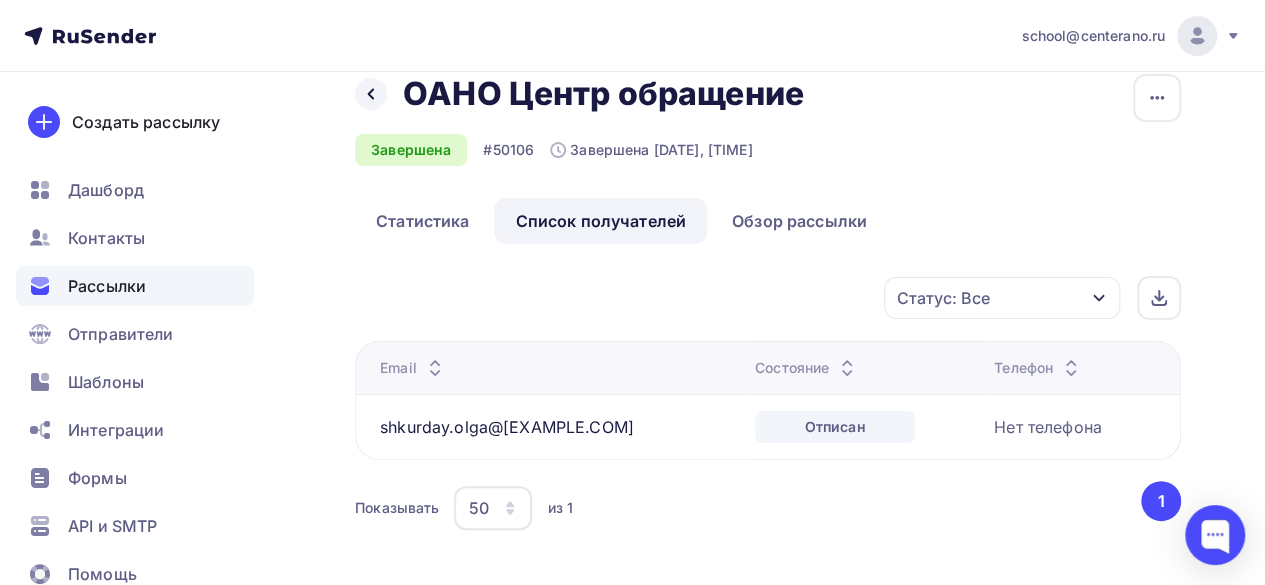 scroll, scrollTop: 58, scrollLeft: 0, axis: vertical 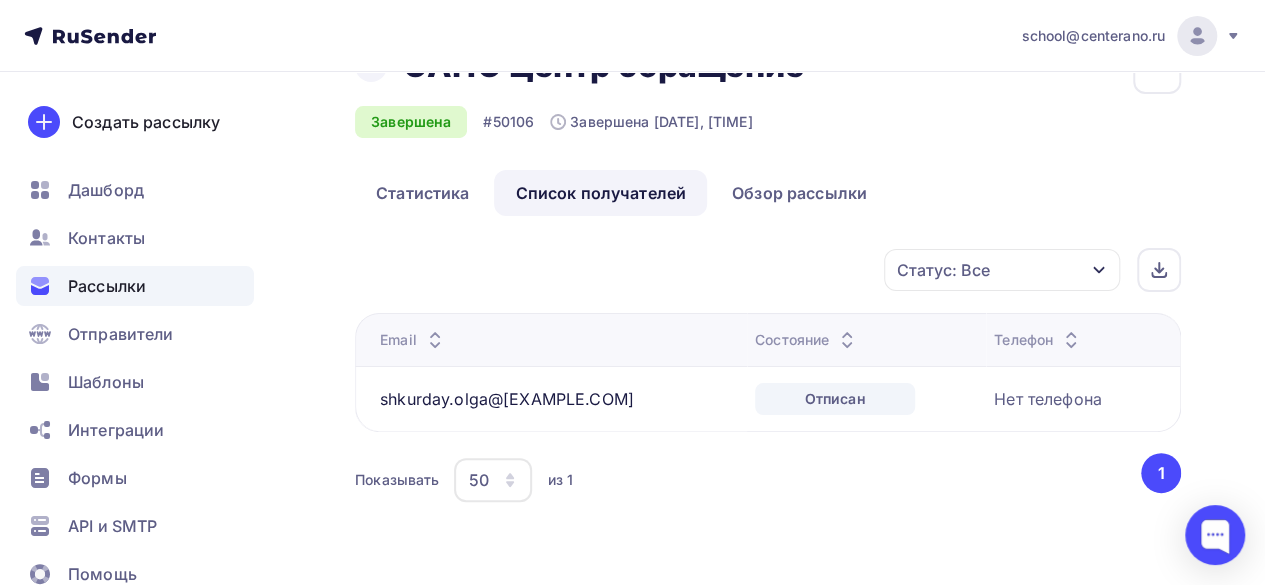 click on "Статистика" at bounding box center [422, 193] 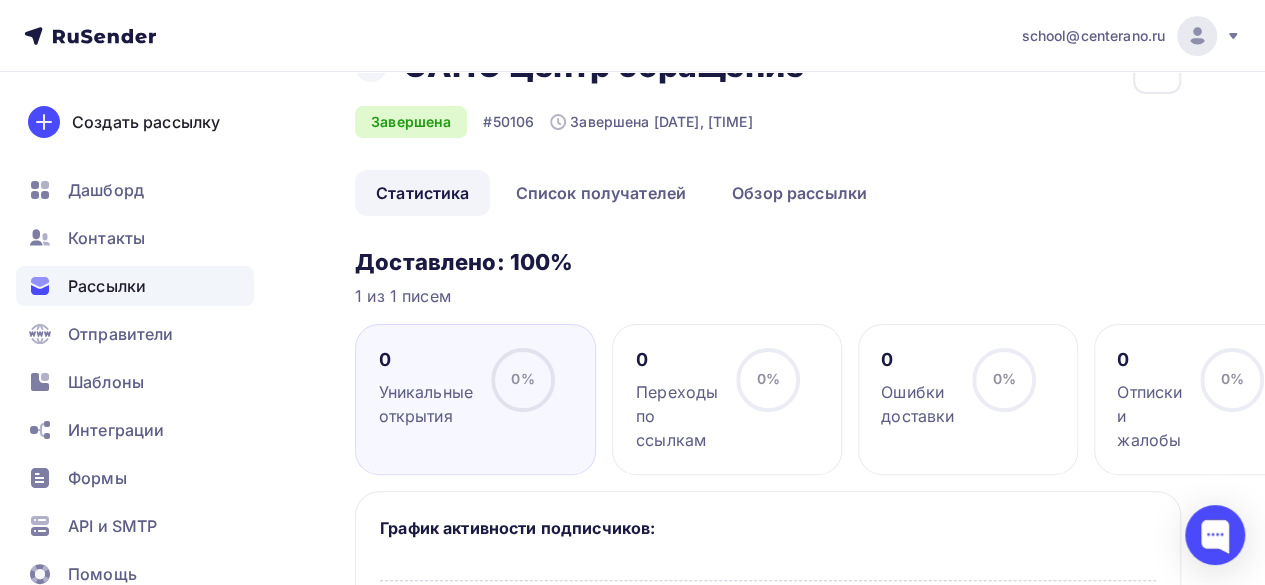 scroll, scrollTop: 0, scrollLeft: 0, axis: both 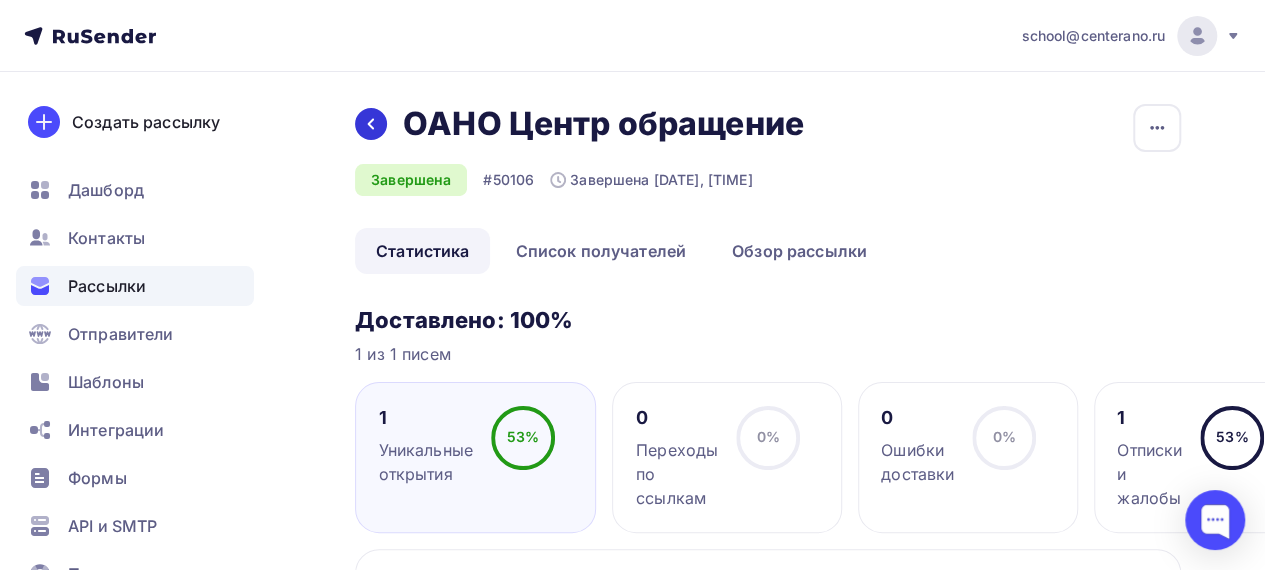 click at bounding box center (371, 124) 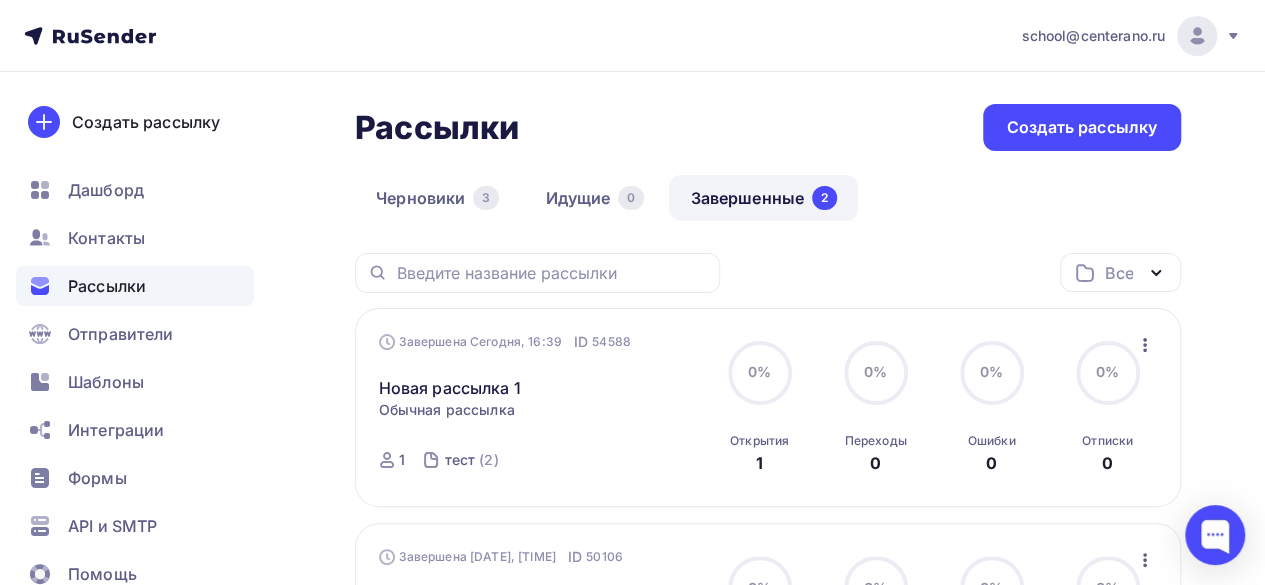 click on "Рассылки" at bounding box center [107, 286] 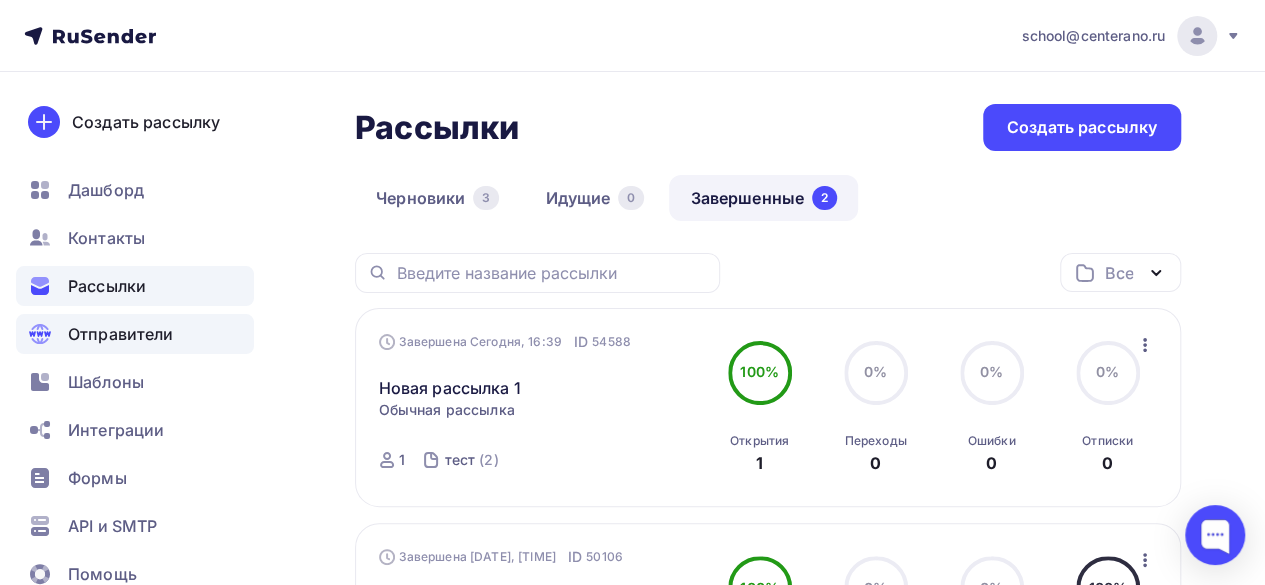 click on "Отправители" at bounding box center [121, 334] 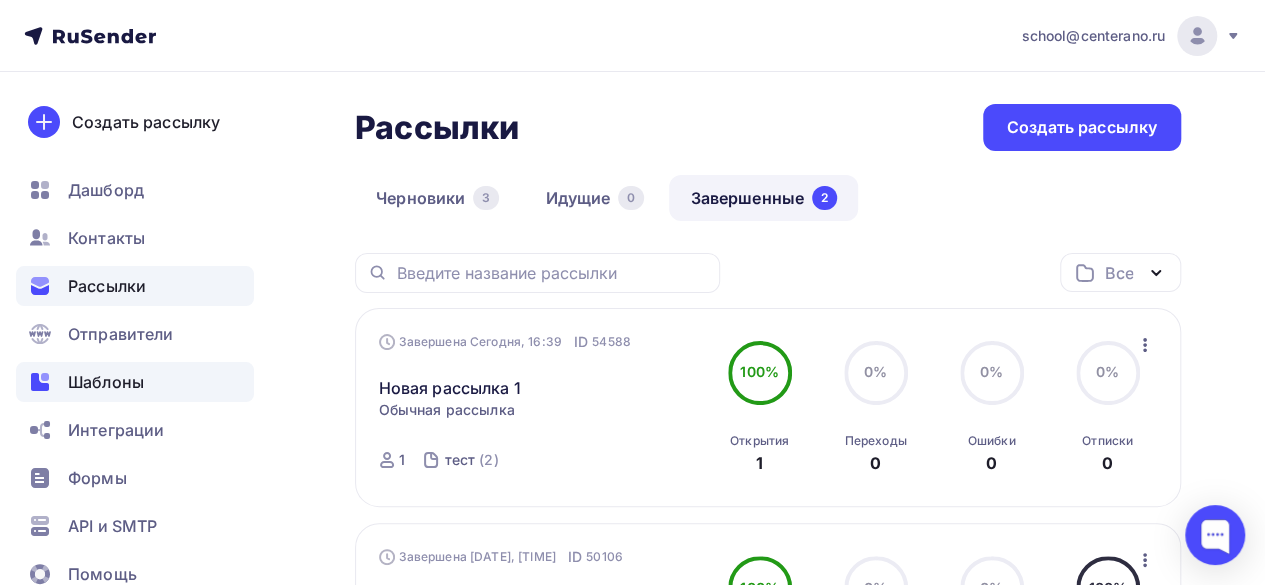 click on "Шаблоны" at bounding box center (106, 382) 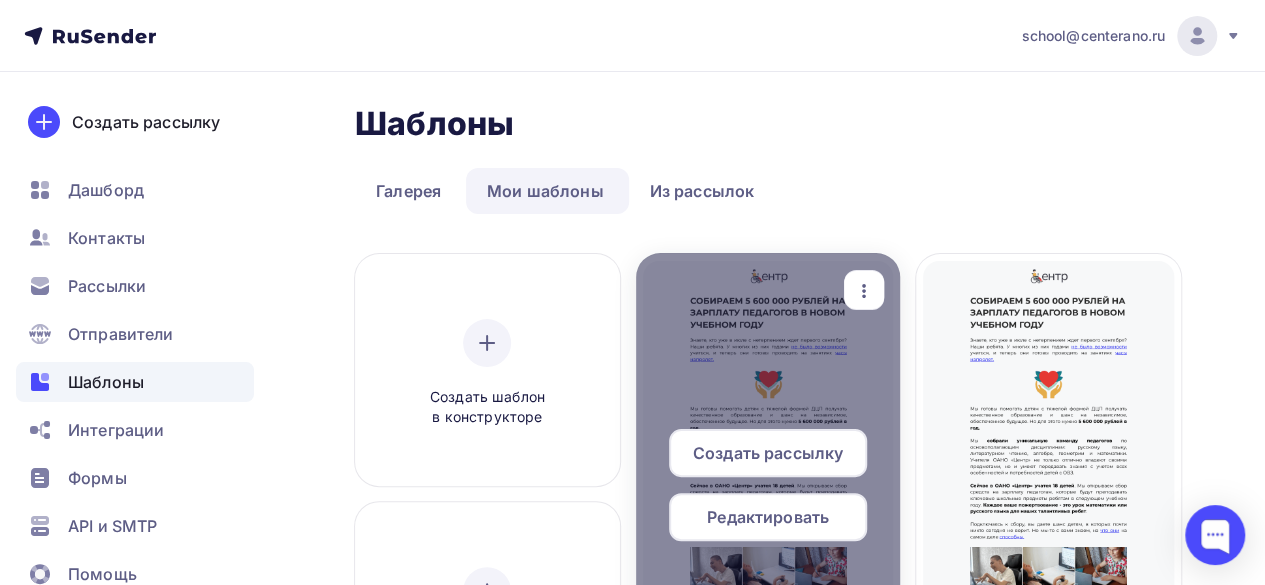 scroll, scrollTop: 200, scrollLeft: 0, axis: vertical 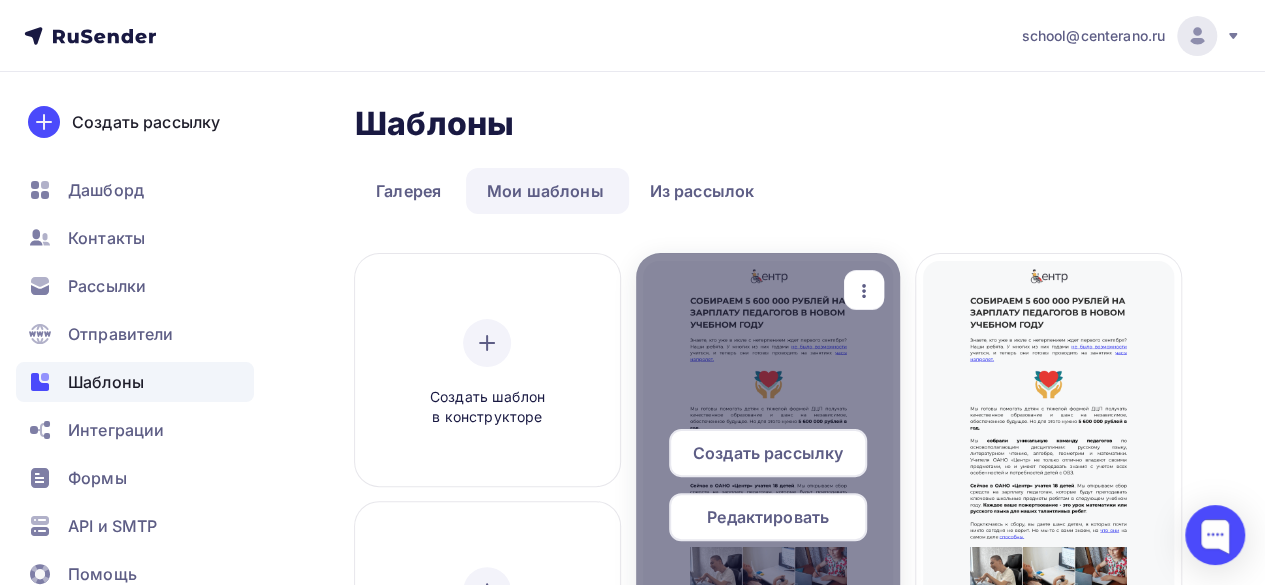 click at bounding box center [864, 290] 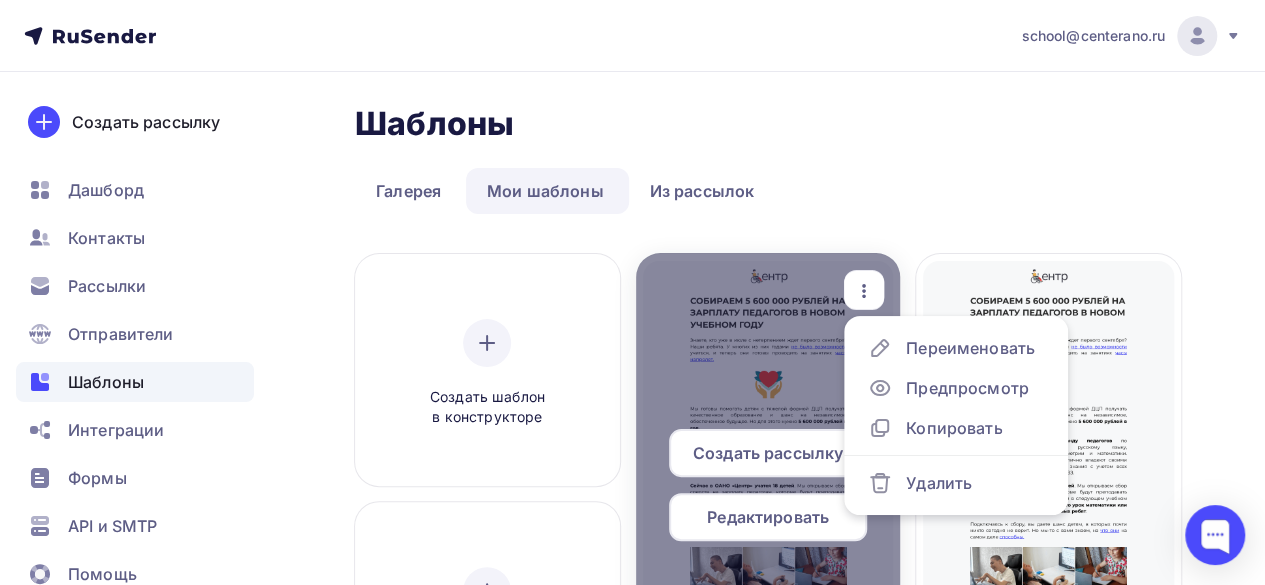click on "Редактировать" at bounding box center (768, 517) 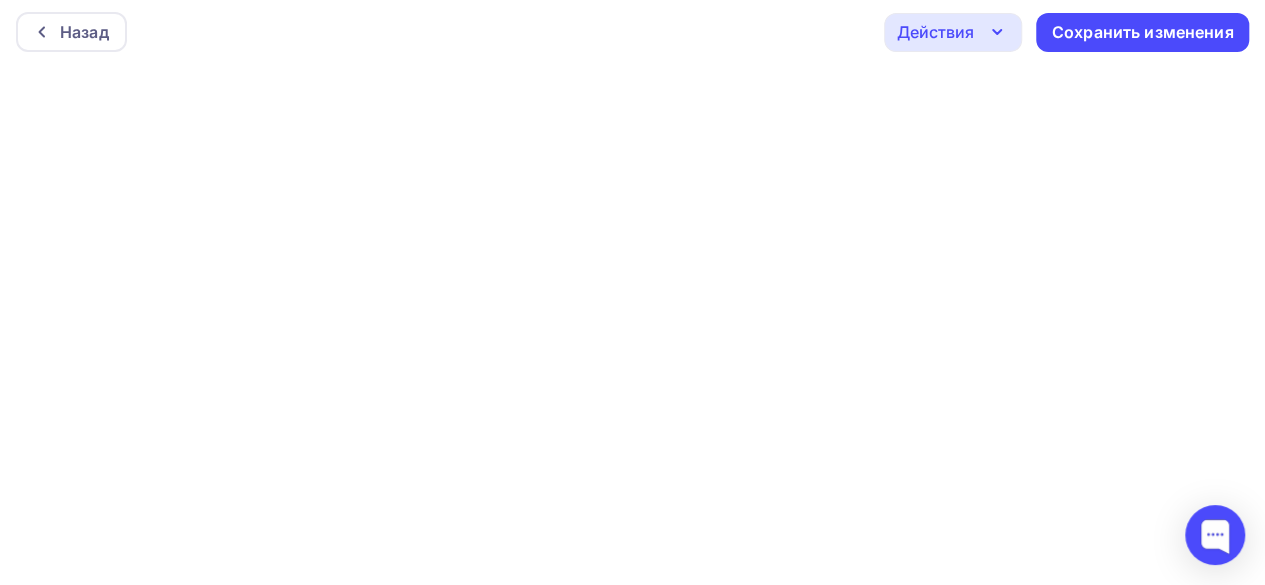 scroll, scrollTop: 5, scrollLeft: 0, axis: vertical 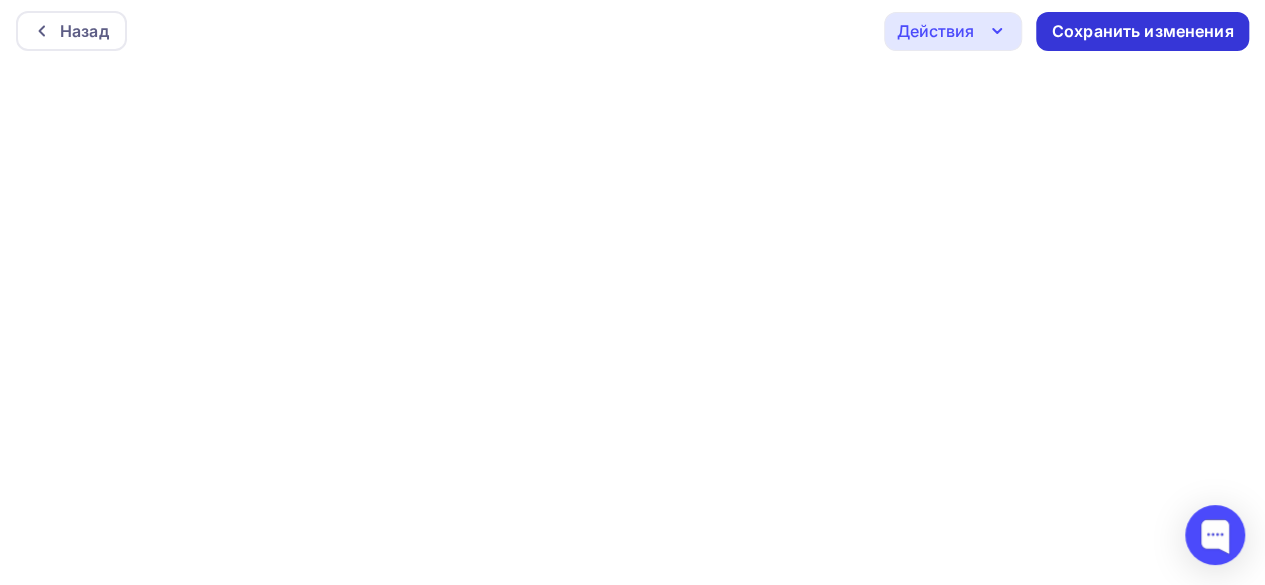 click on "Сохранить изменения" at bounding box center [1143, 31] 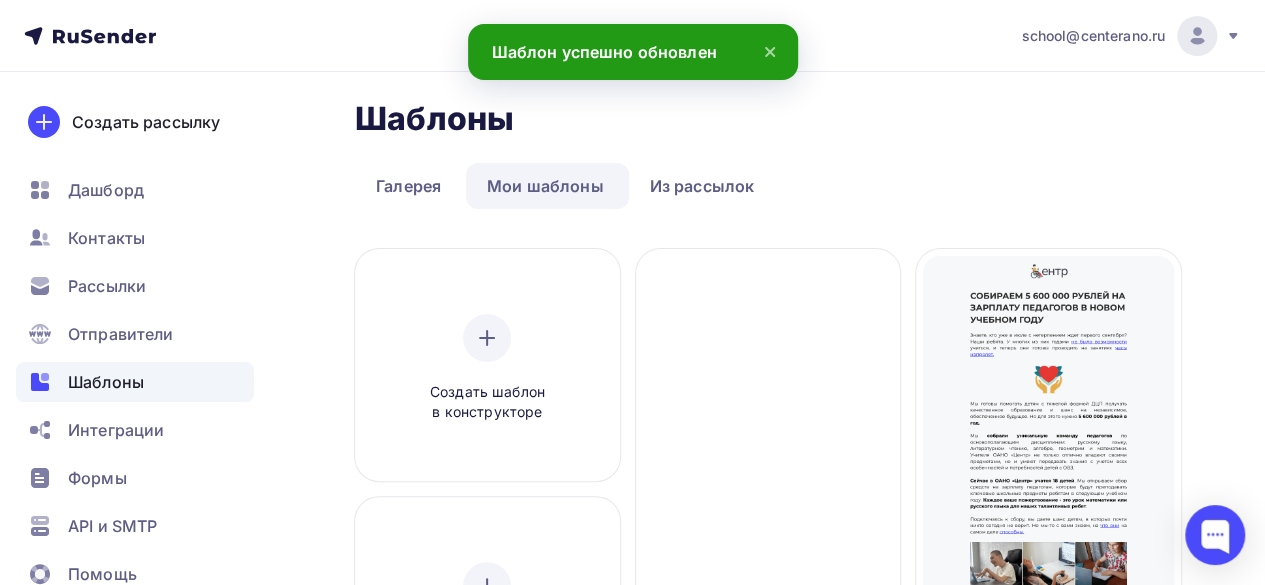 scroll, scrollTop: 0, scrollLeft: 0, axis: both 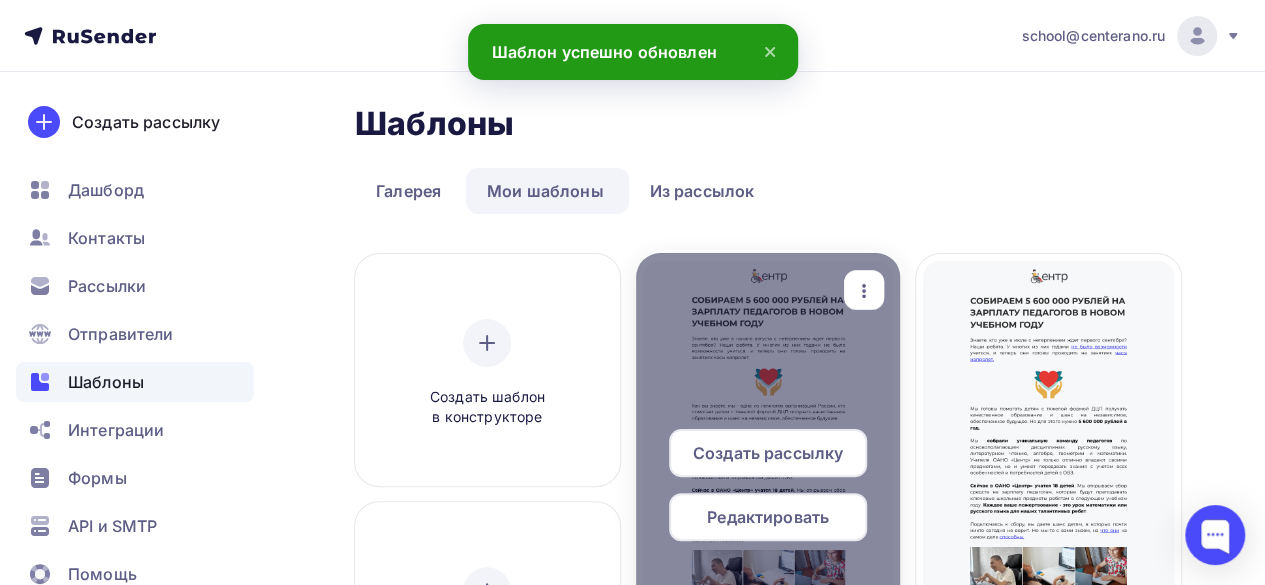 click at bounding box center [768, 493] 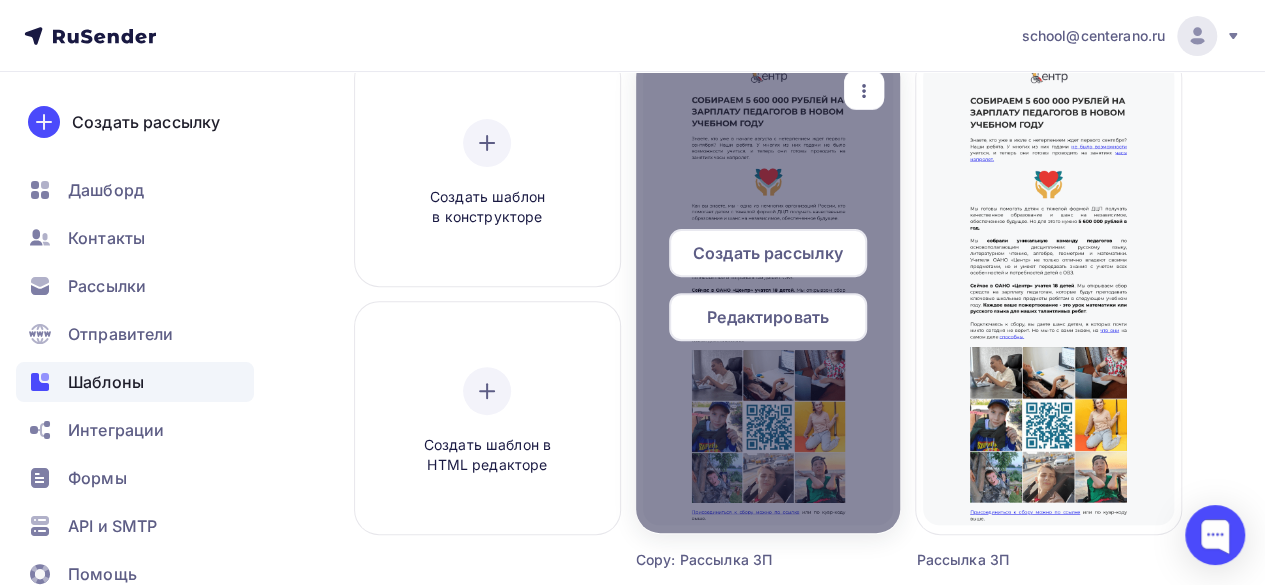 click on "Редактировать" at bounding box center (768, 317) 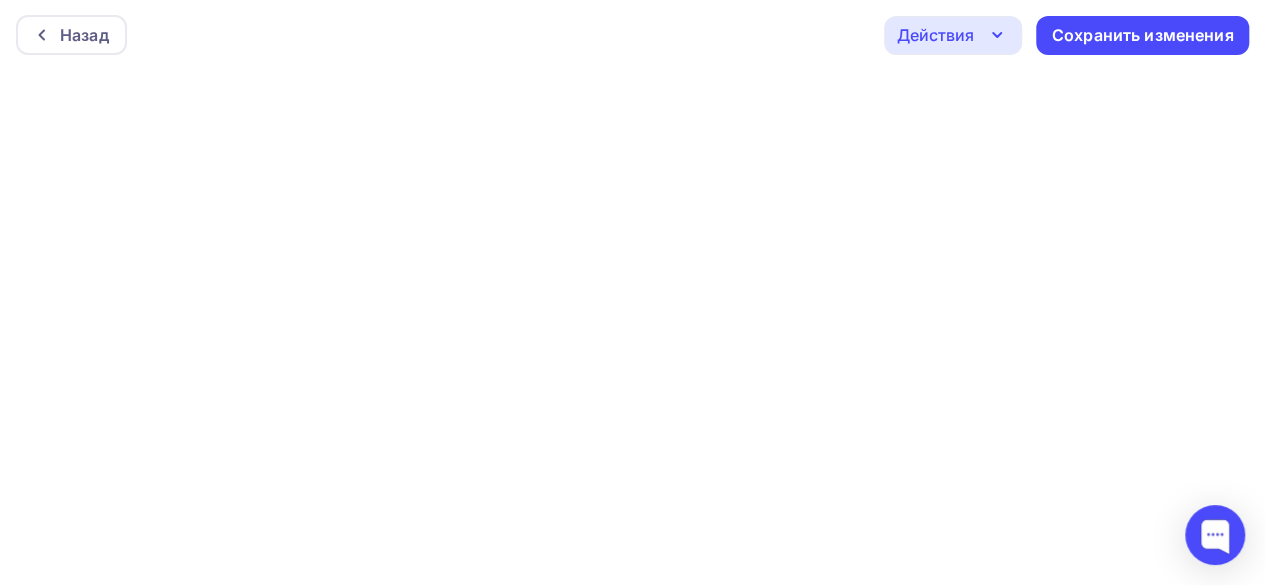 scroll, scrollTop: 0, scrollLeft: 0, axis: both 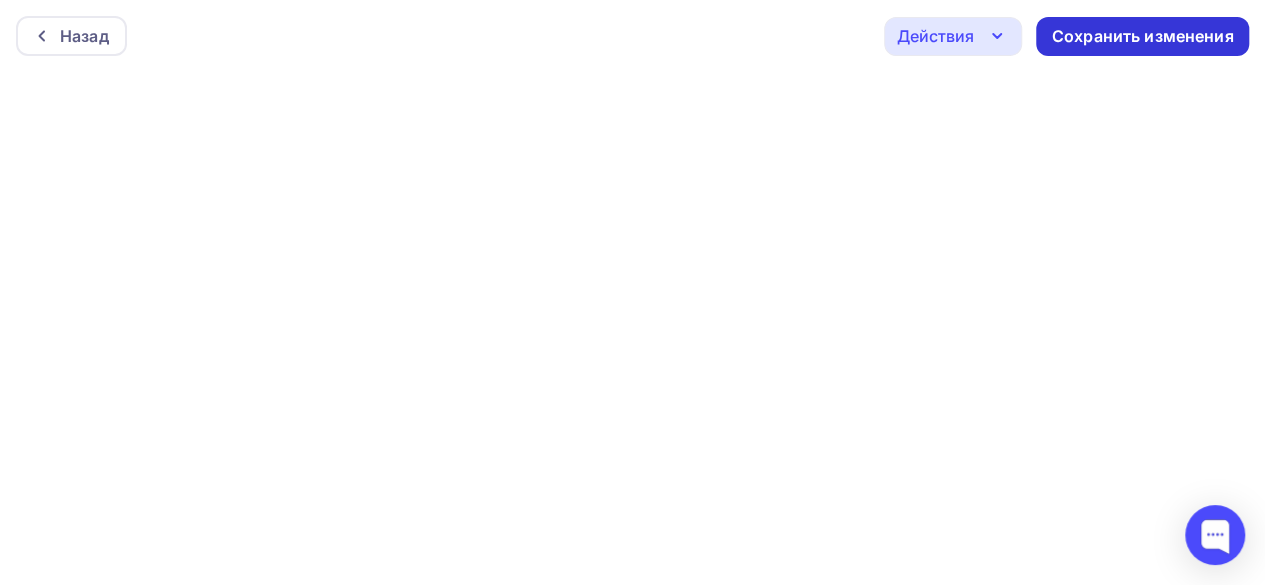 click on "Сохранить изменения" at bounding box center [1143, 36] 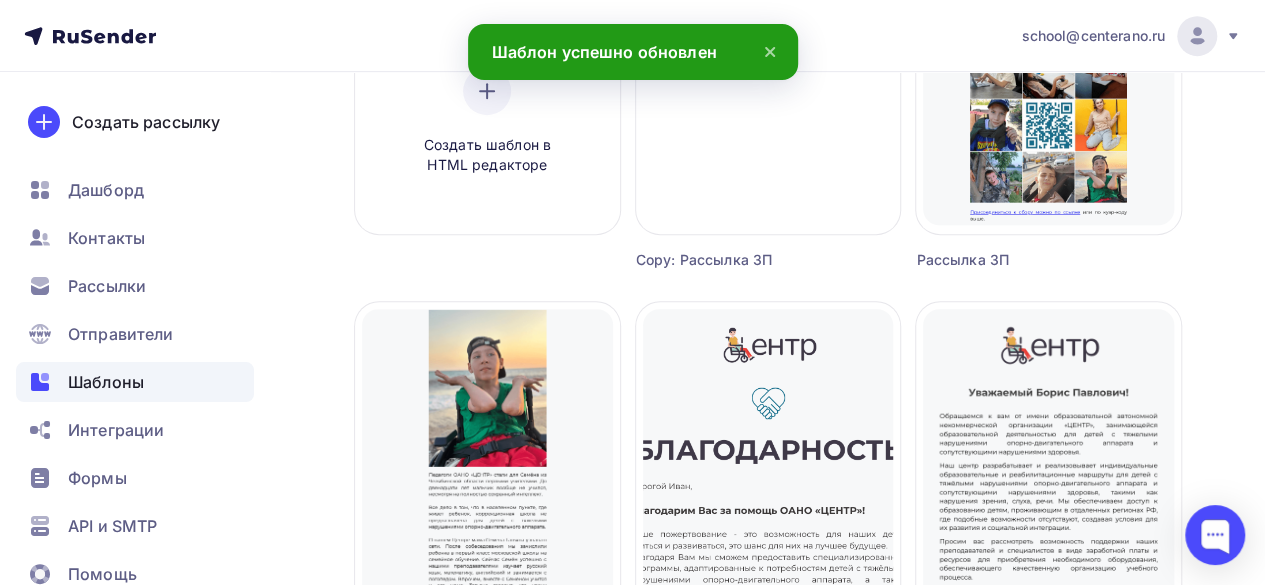 scroll, scrollTop: 800, scrollLeft: 0, axis: vertical 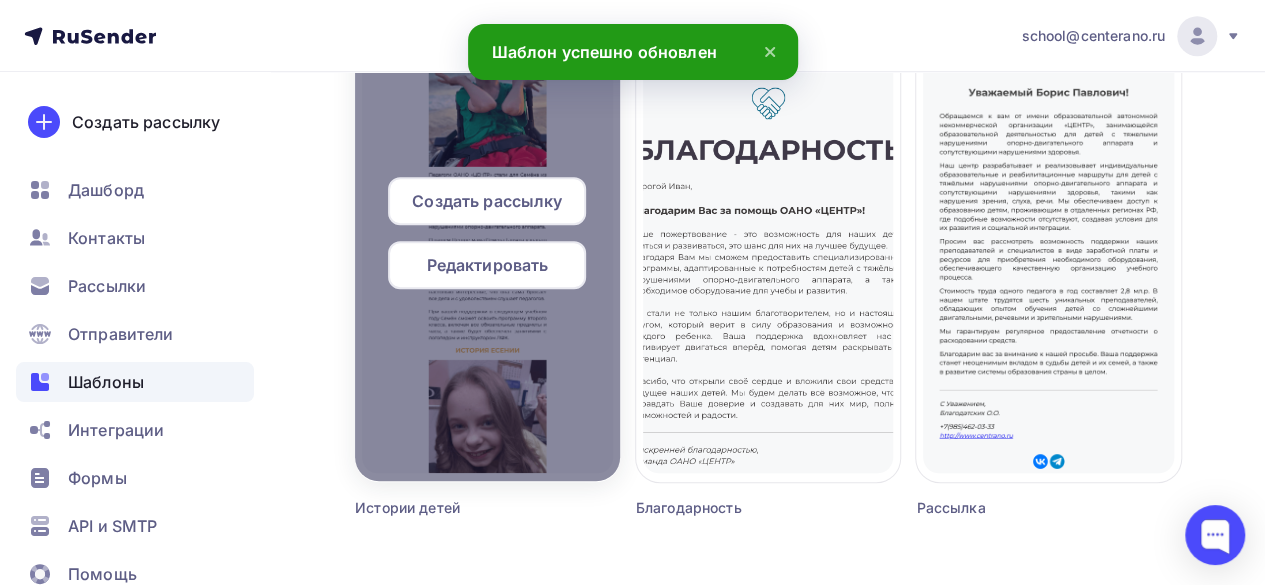 click on "Создать рассылку   Редактировать" at bounding box center (487, 241) 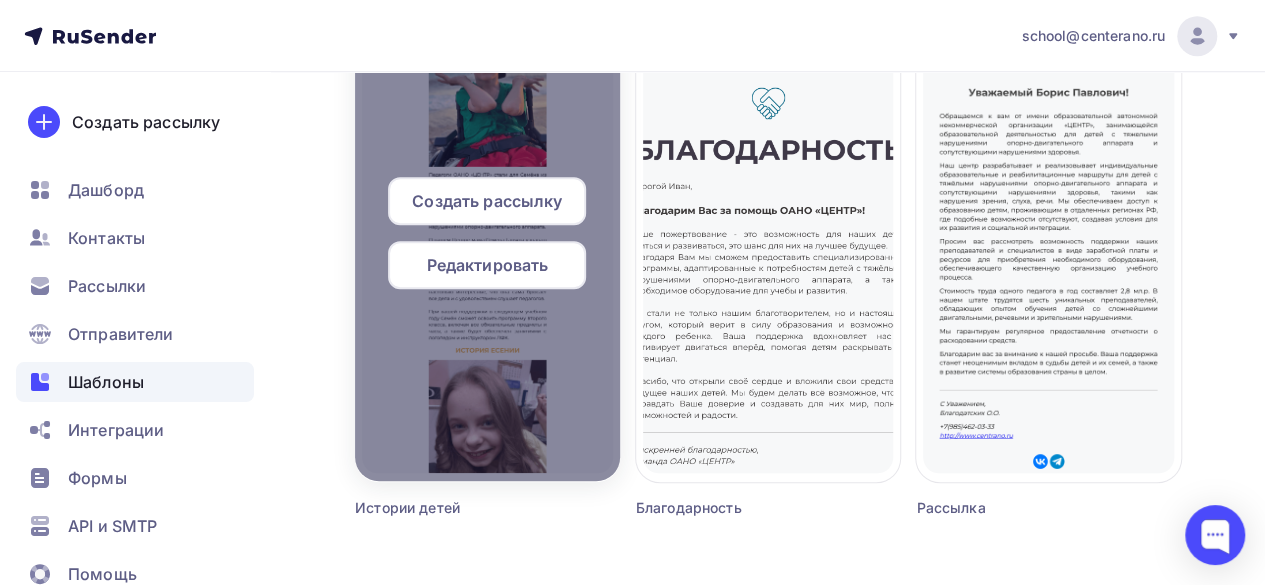 click on "Редактировать" at bounding box center [487, 265] 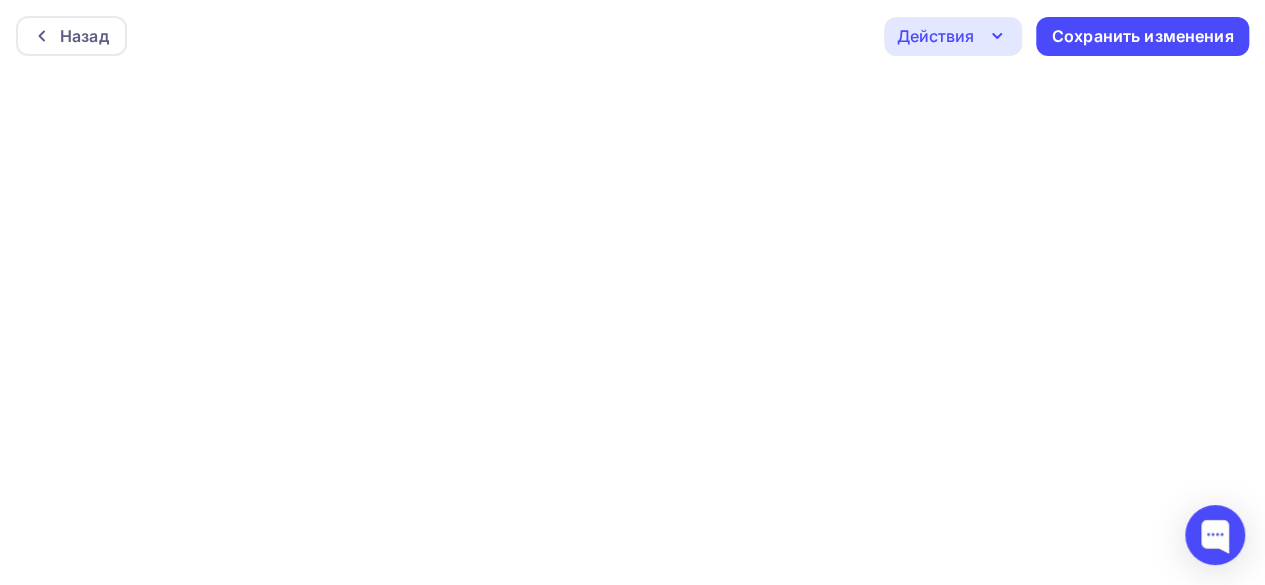 scroll, scrollTop: 5, scrollLeft: 0, axis: vertical 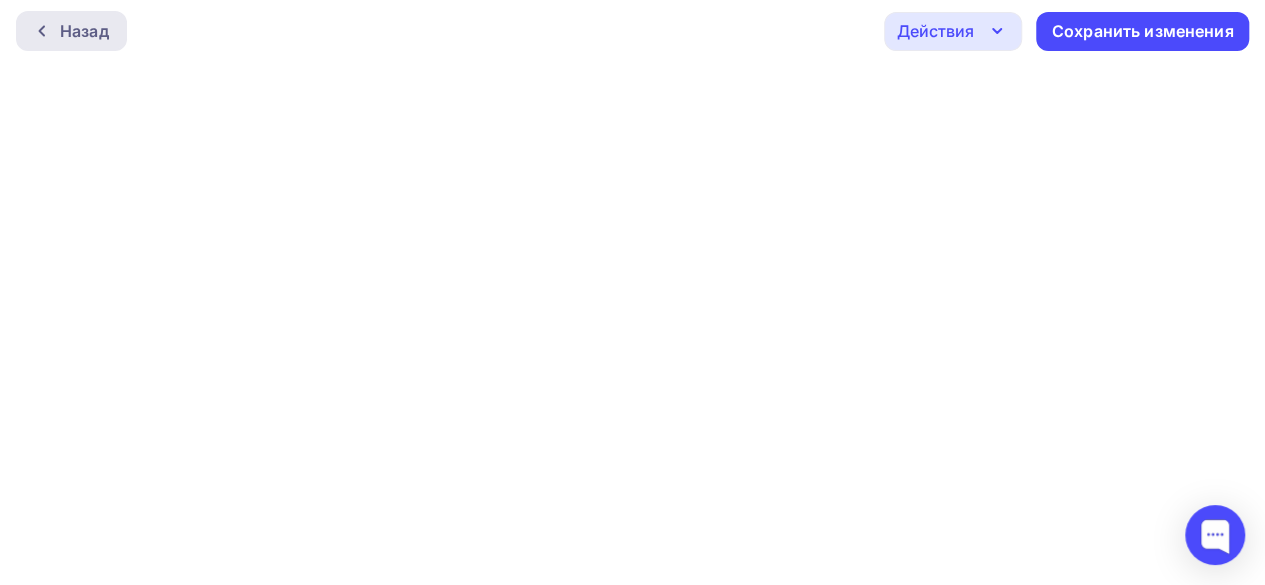 click on "Назад" at bounding box center (71, 31) 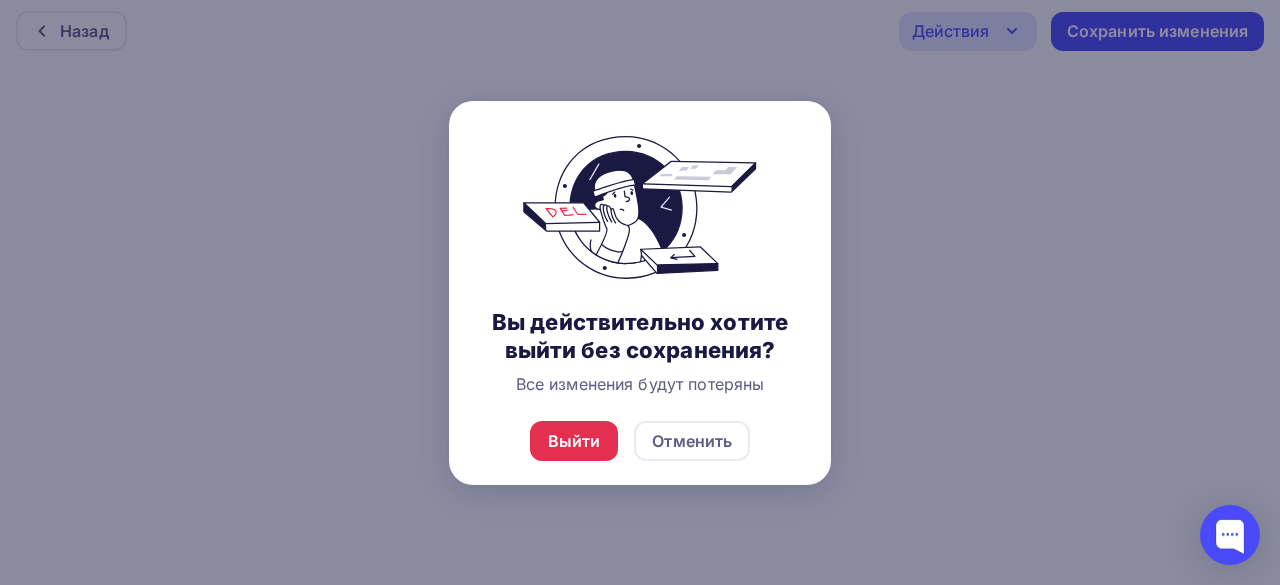 click on "Отменить" at bounding box center [692, 441] 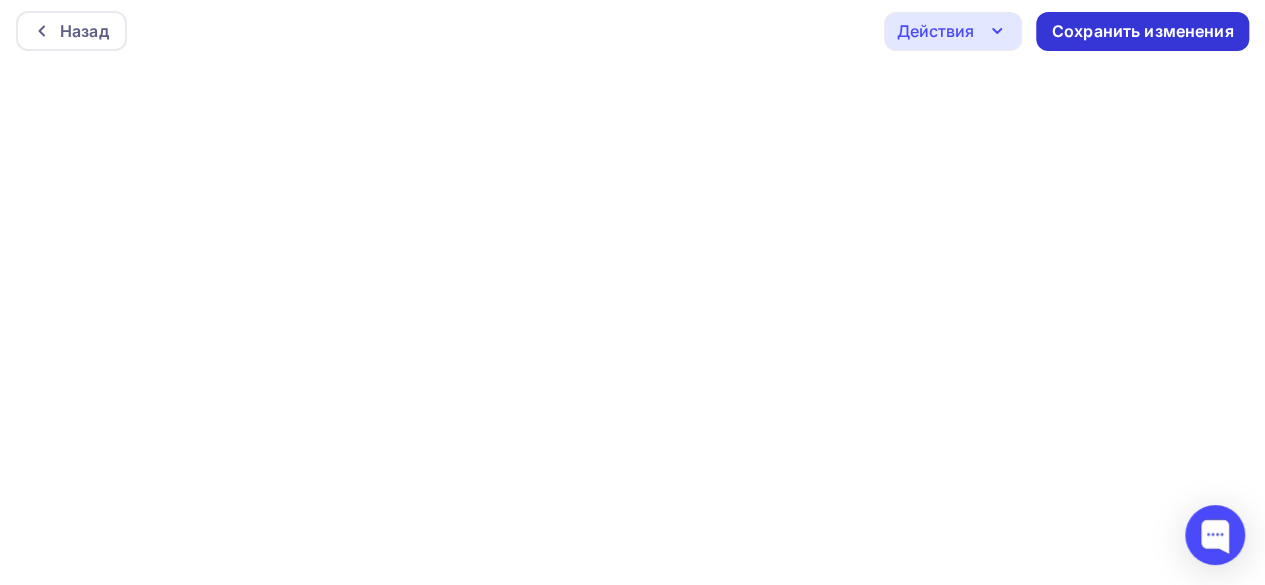 click on "Сохранить изменения" at bounding box center [1143, 31] 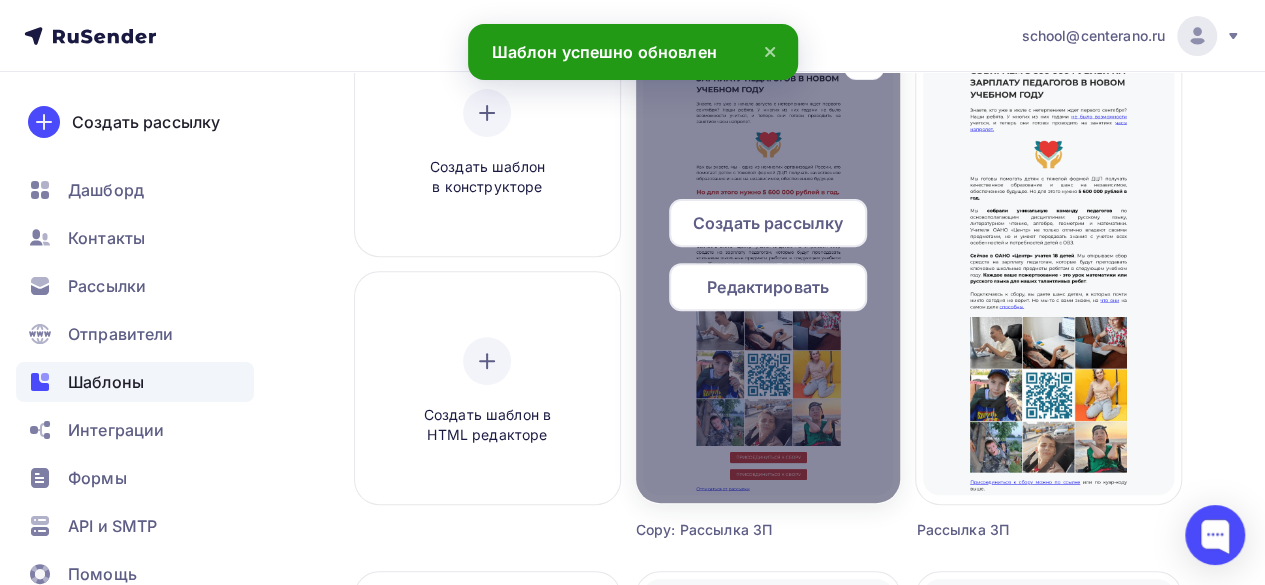 scroll, scrollTop: 200, scrollLeft: 0, axis: vertical 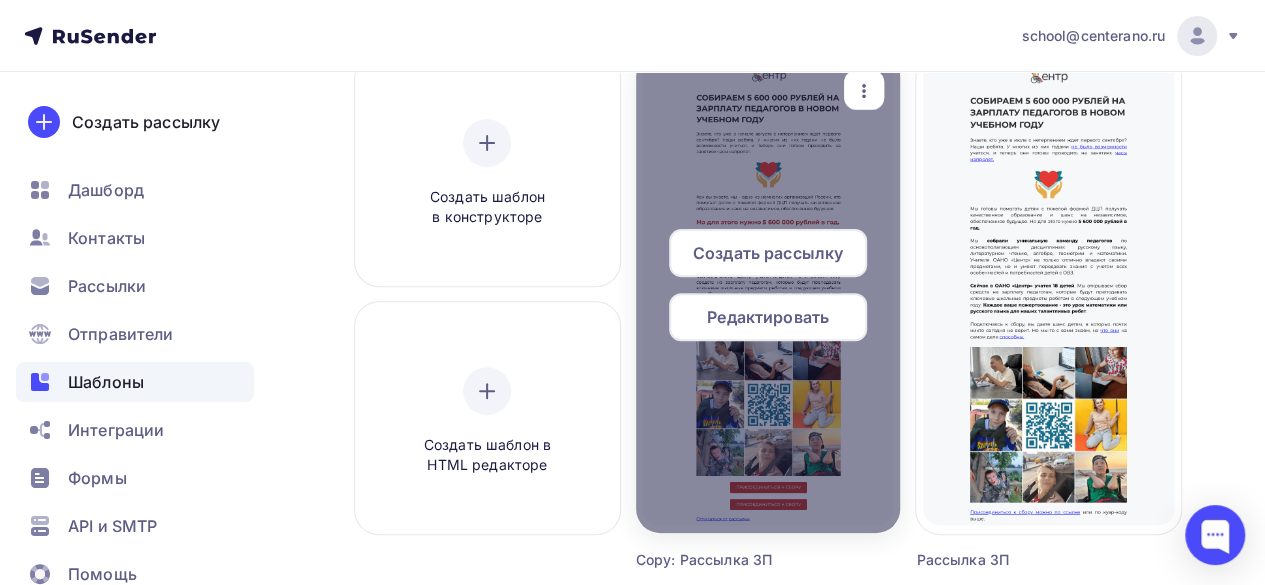drag, startPoint x: 773, startPoint y: 323, endPoint x: 744, endPoint y: 314, distance: 30.364452 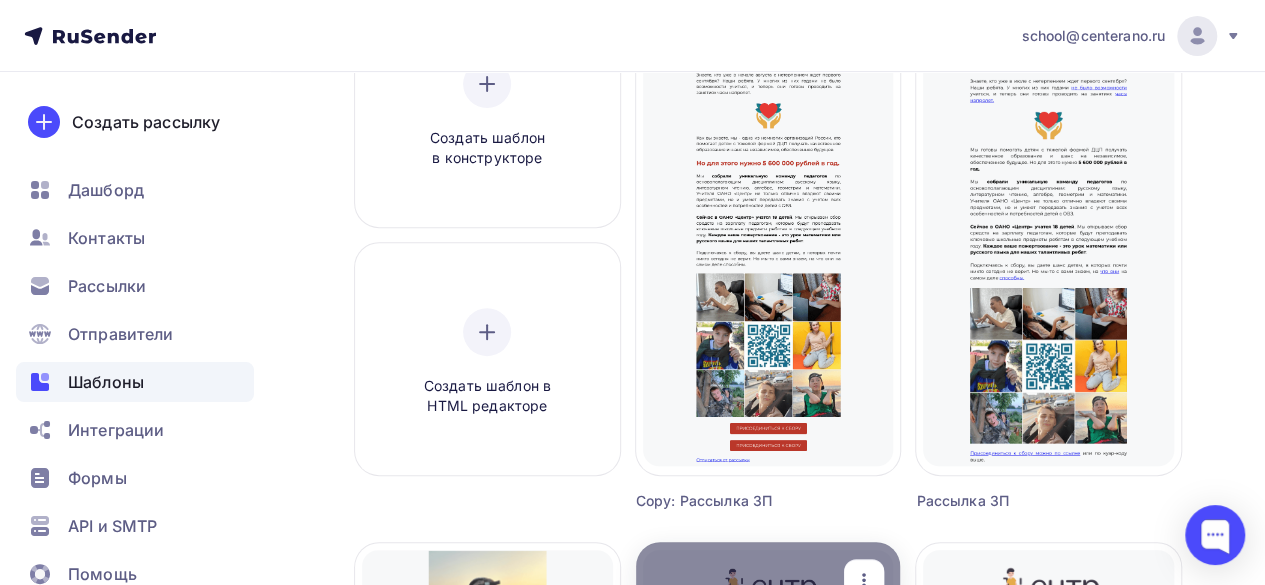 scroll, scrollTop: 600, scrollLeft: 0, axis: vertical 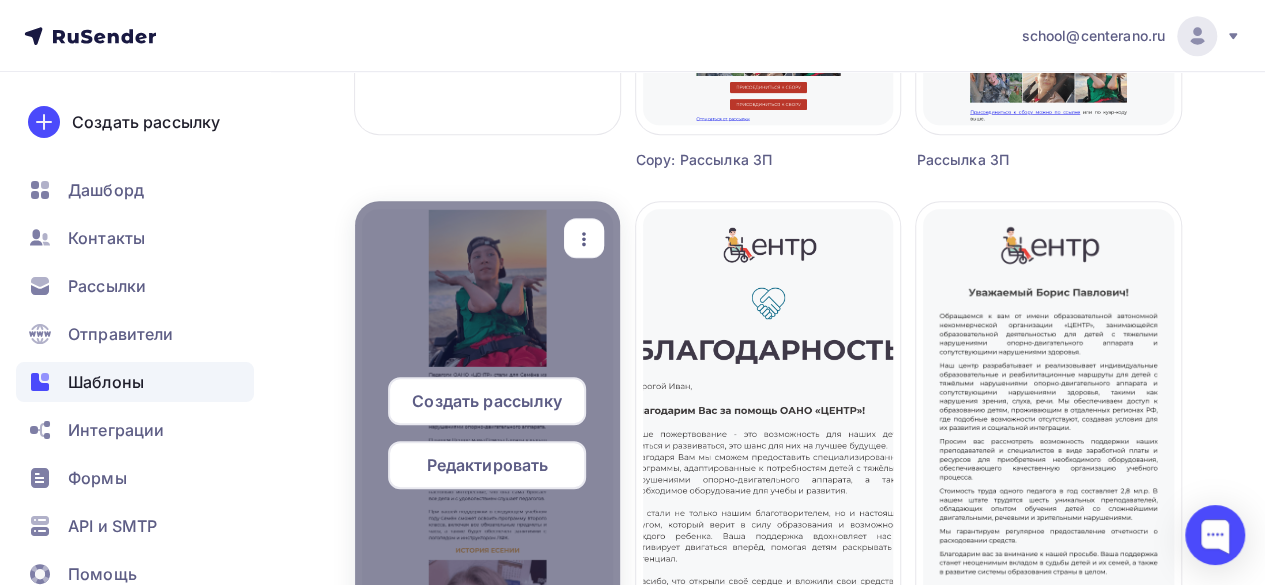 click 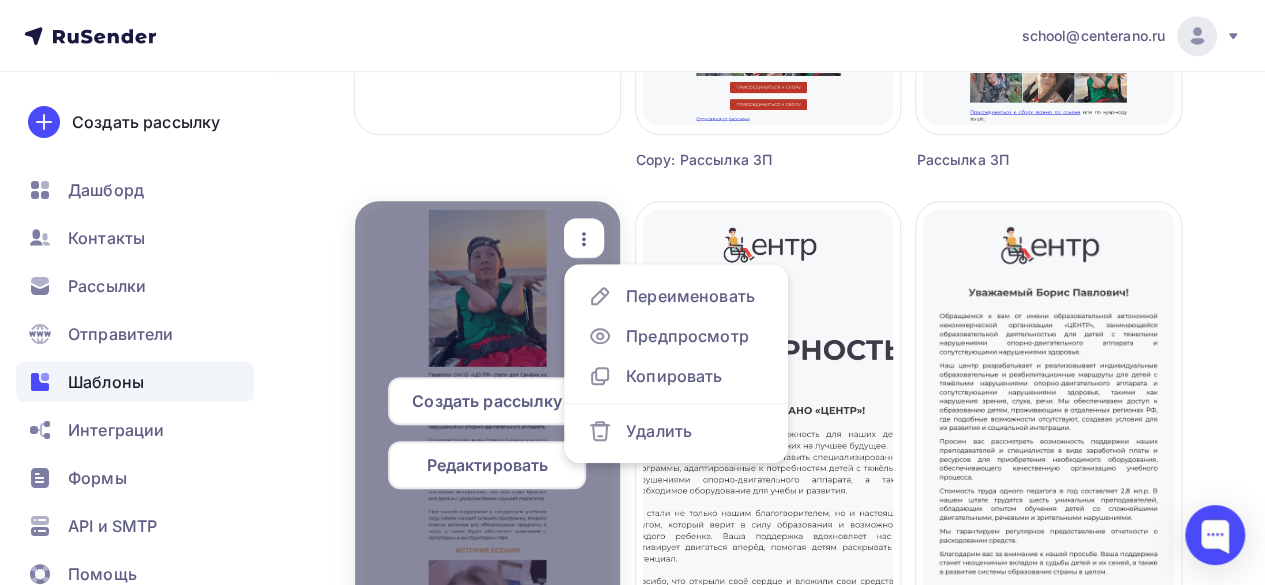drag, startPoint x: 481, startPoint y: 291, endPoint x: 464, endPoint y: 289, distance: 17.117243 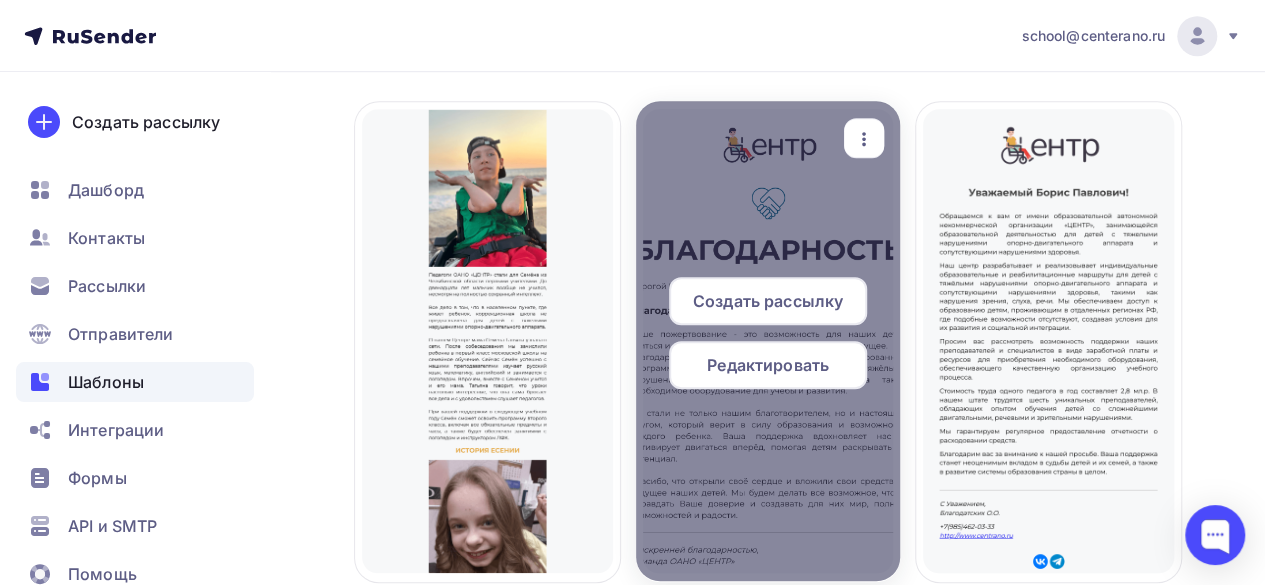 scroll, scrollTop: 400, scrollLeft: 0, axis: vertical 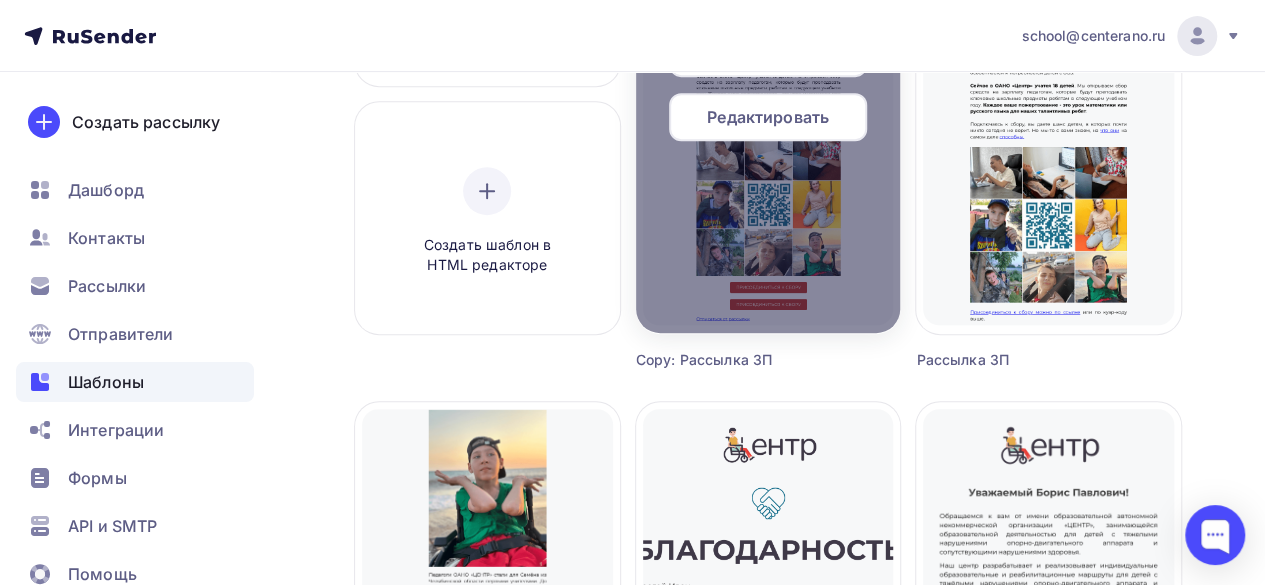 drag, startPoint x: 751, startPoint y: 129, endPoint x: 728, endPoint y: 280, distance: 152.74161 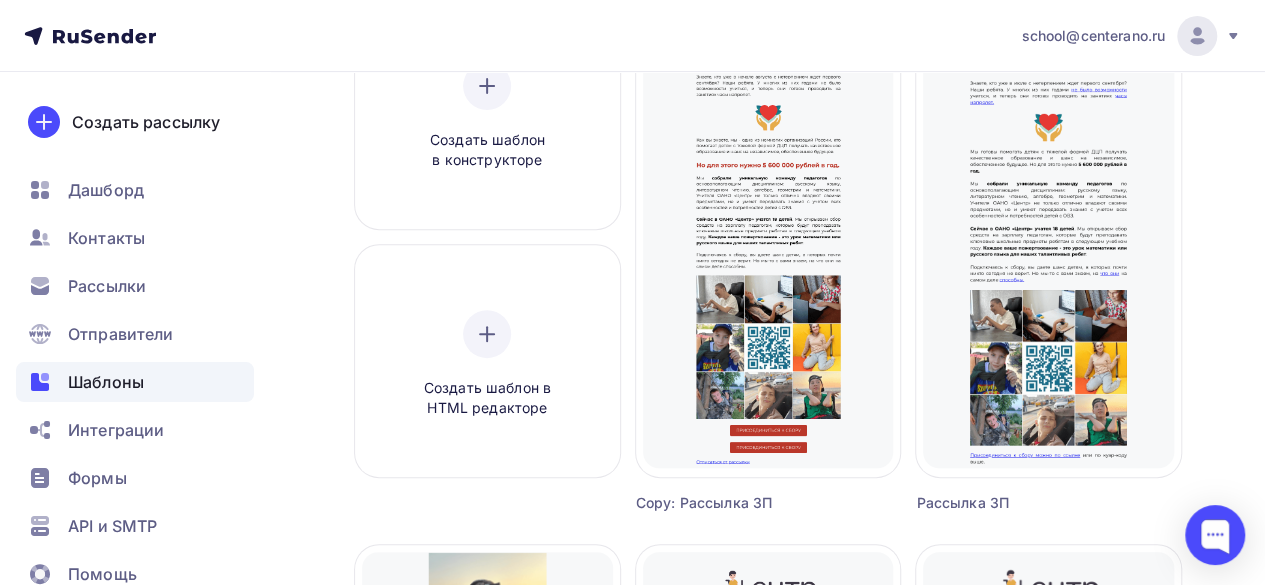 scroll, scrollTop: 100, scrollLeft: 0, axis: vertical 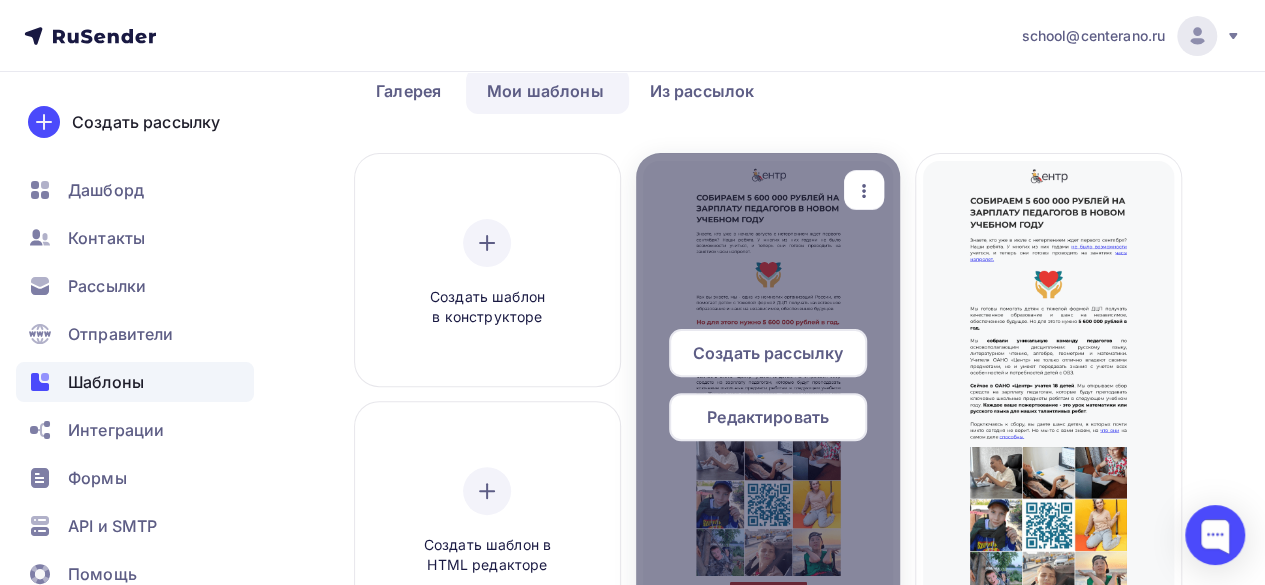 click at bounding box center (768, 393) 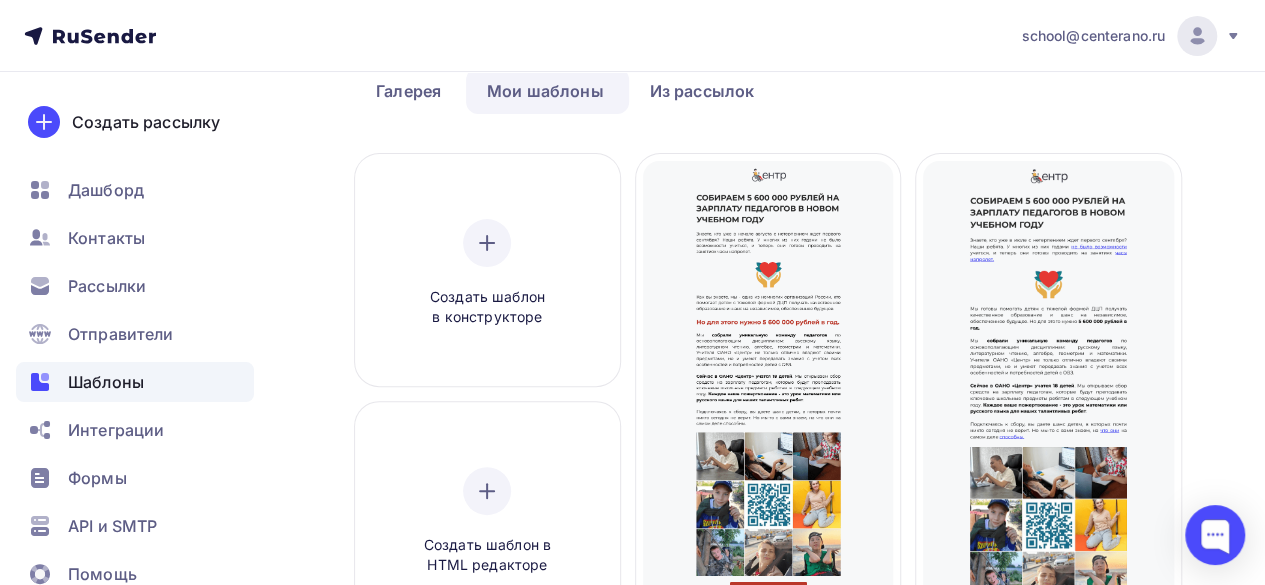 click on "Шаблоны   Шаблоны   Галерея
Мои шаблоны
Из рассылок
Создать шаблон в конструкторе                     Создать шаблон в HTML редакторе             Создать рассылку   Редактировать                           Переименовать             Предпросмотр             Копировать                 Удалить             Copy: Рассылка ЗП   Создать рассылку   Редактировать                           Переименовать             Предпросмотр             Копировать                 Удалить             Рассылка ЗП   Создать рассылку   Редактировать                           Переименовать             Предпросмотр             Копировать                 Удалить" at bounding box center [632, 707] 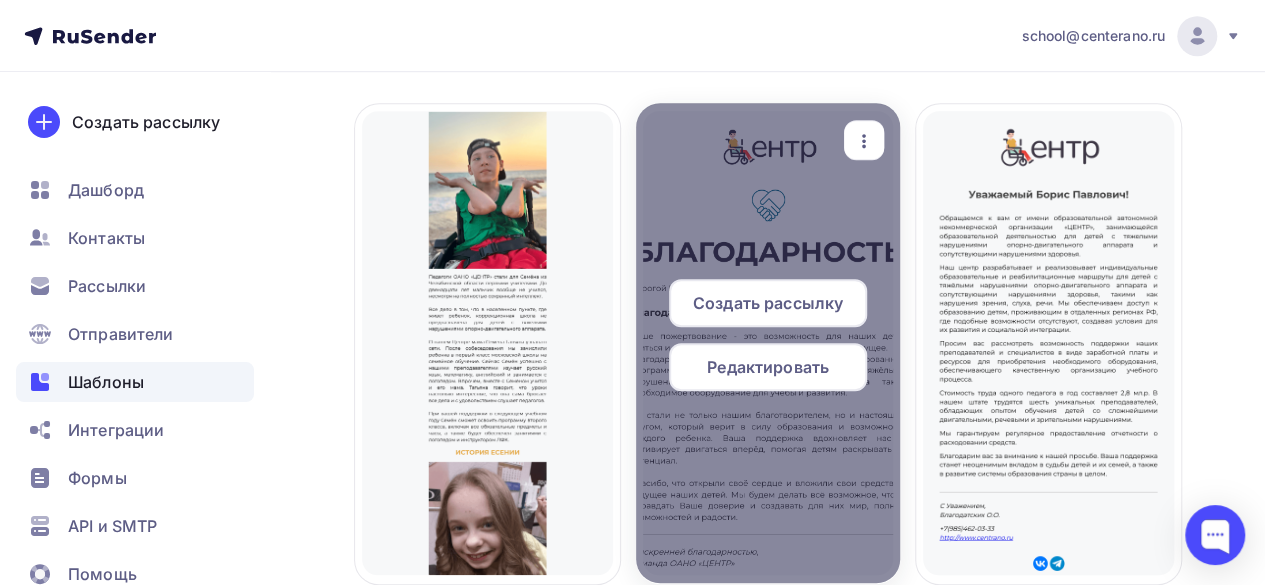 scroll, scrollTop: 700, scrollLeft: 0, axis: vertical 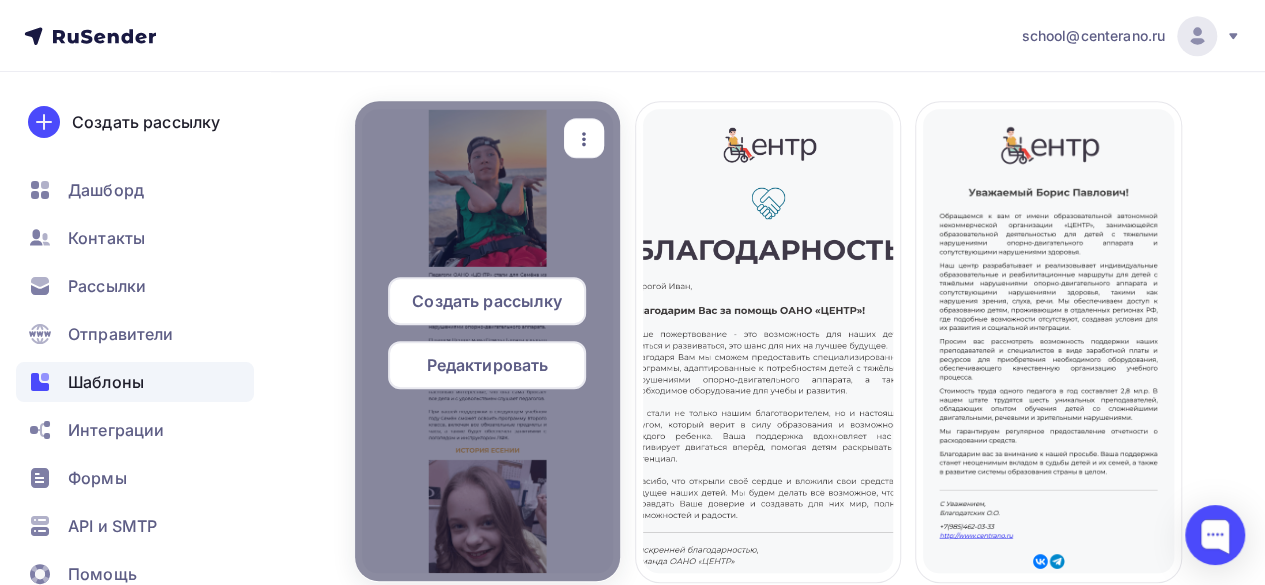 click on "Редактировать" at bounding box center (487, 365) 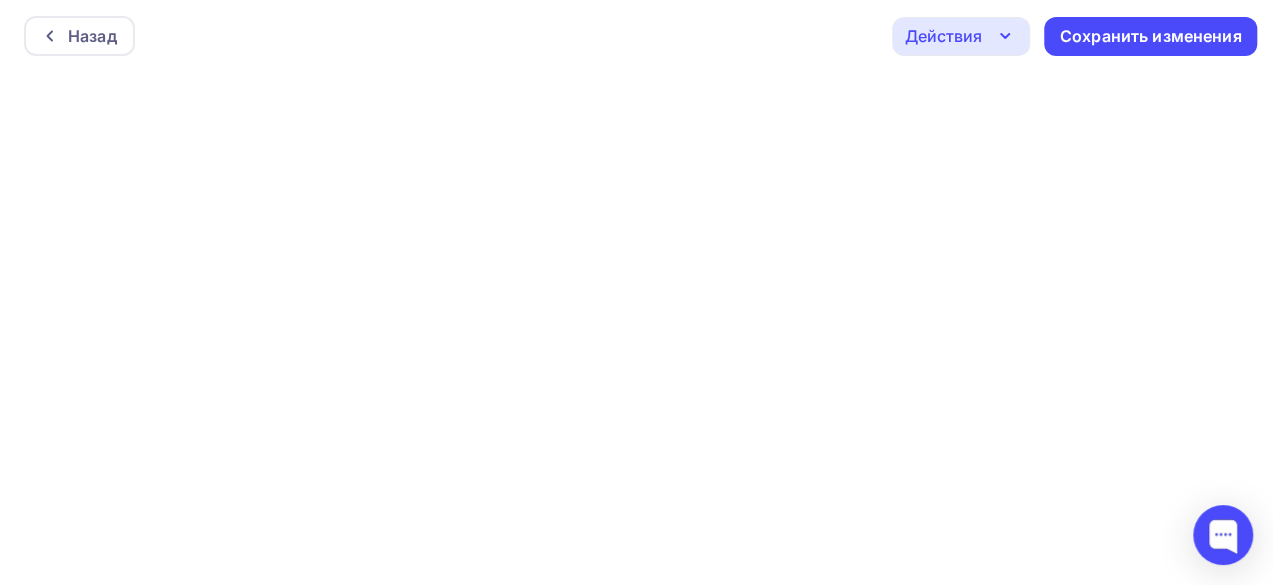 scroll, scrollTop: 5, scrollLeft: 0, axis: vertical 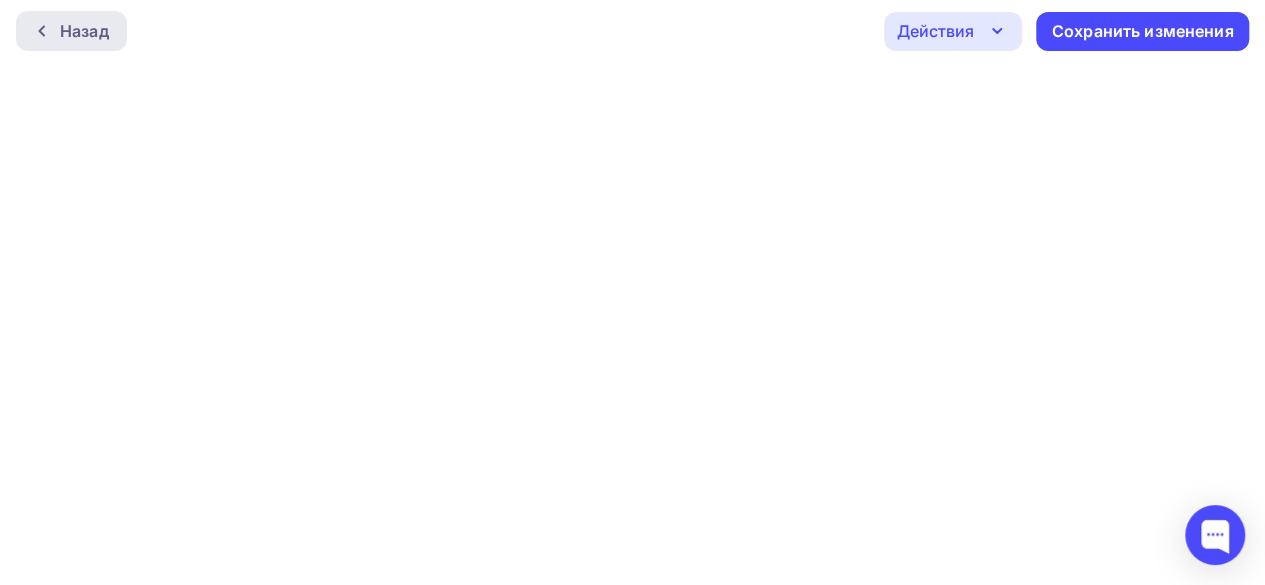 click on "Назад" at bounding box center (84, 31) 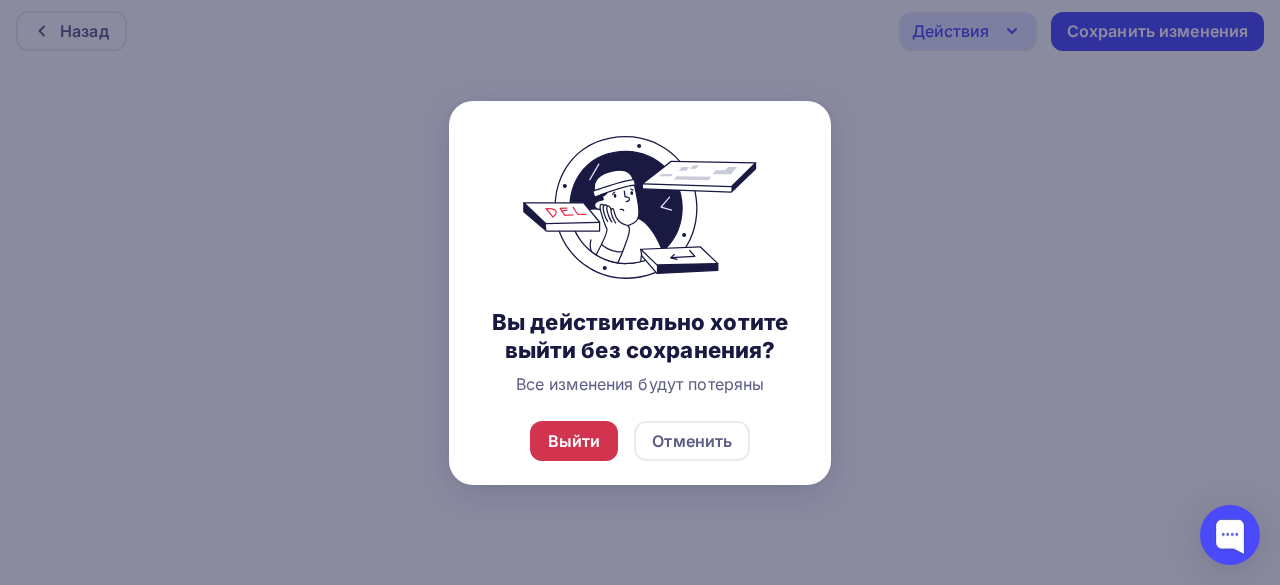 click on "Выйти" at bounding box center [574, 441] 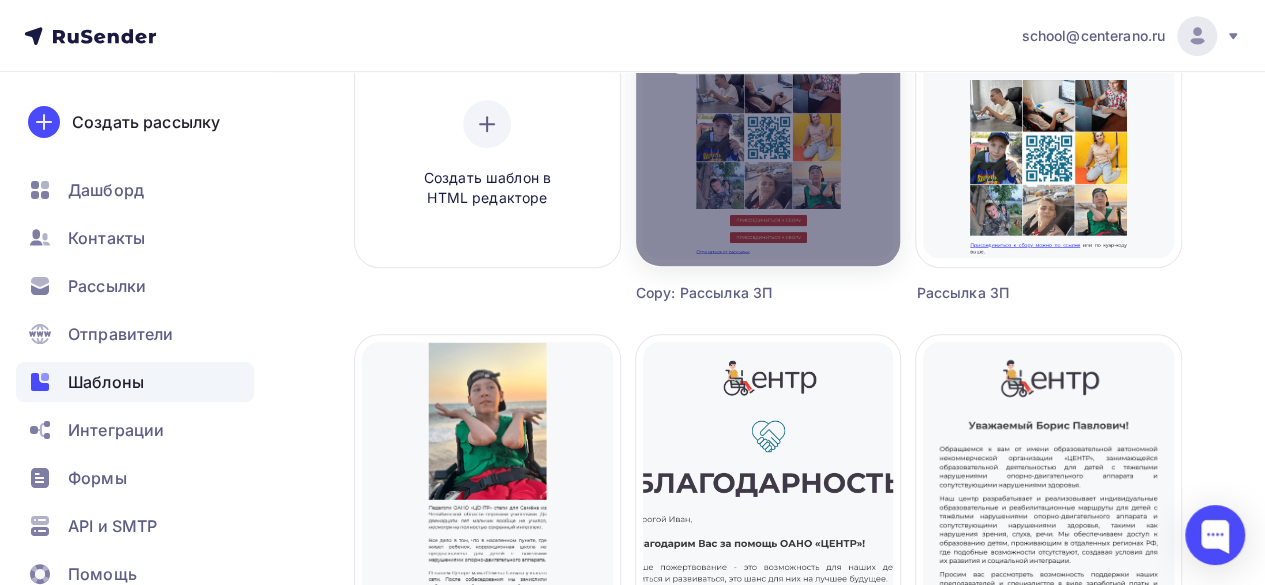 scroll, scrollTop: 500, scrollLeft: 0, axis: vertical 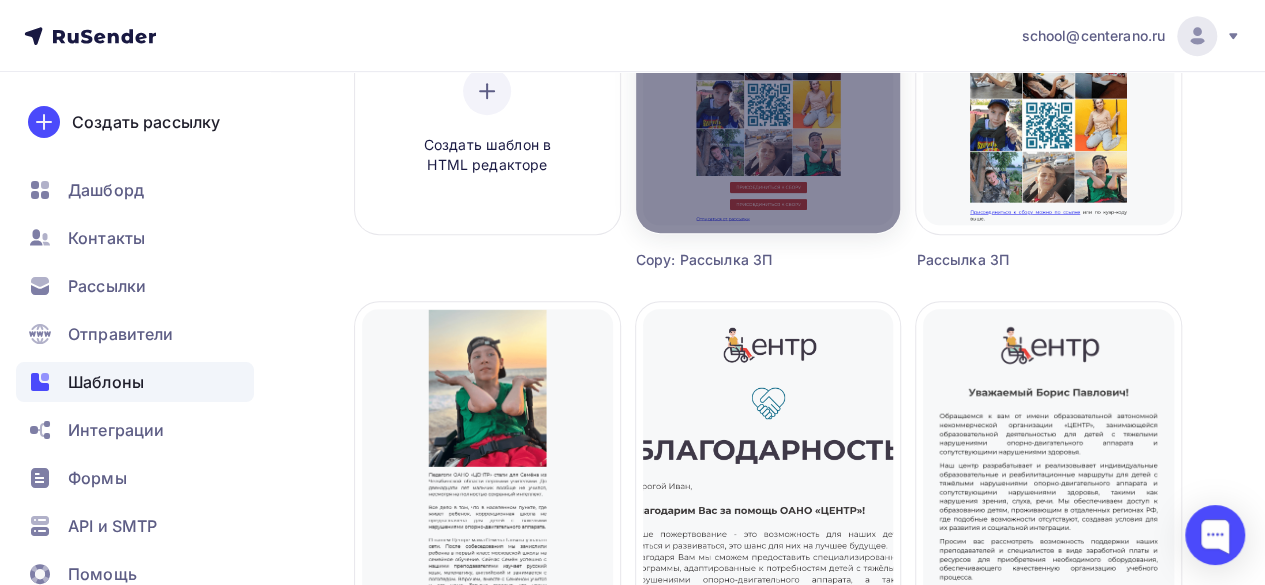 click at bounding box center [768, -7] 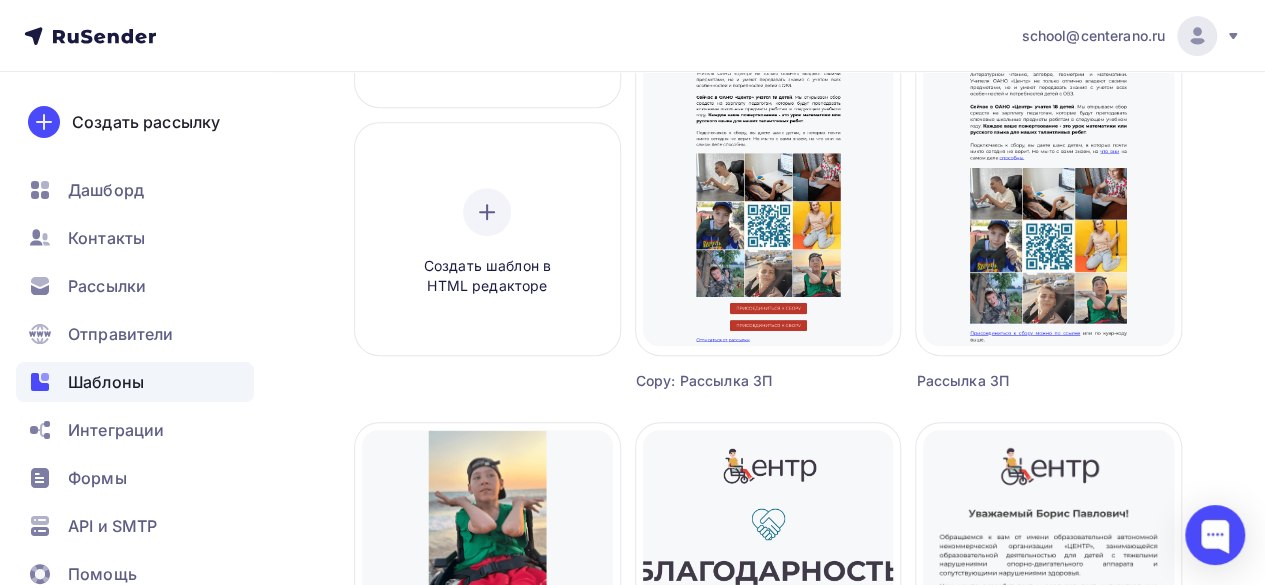 scroll, scrollTop: 200, scrollLeft: 0, axis: vertical 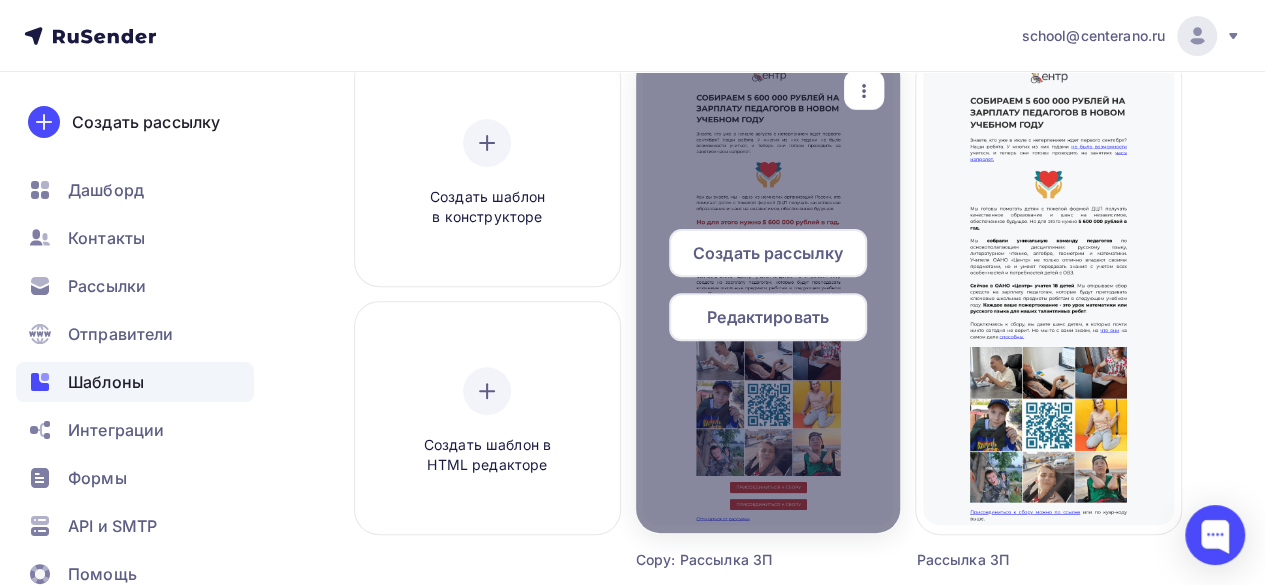 click on "Редактировать" at bounding box center [768, 317] 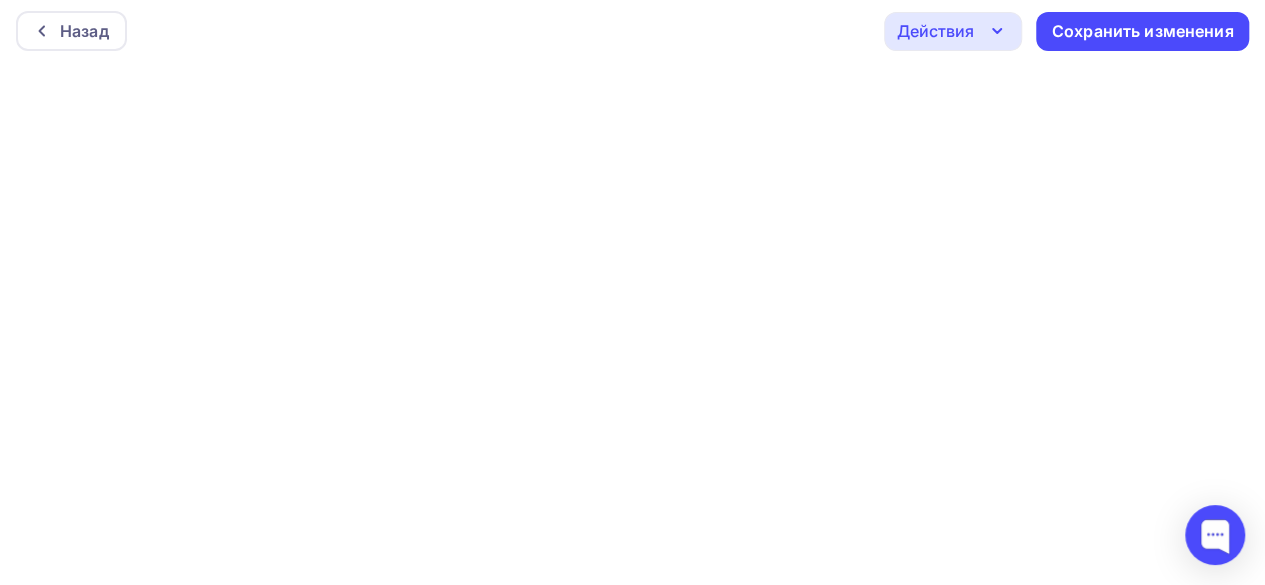 scroll, scrollTop: 0, scrollLeft: 0, axis: both 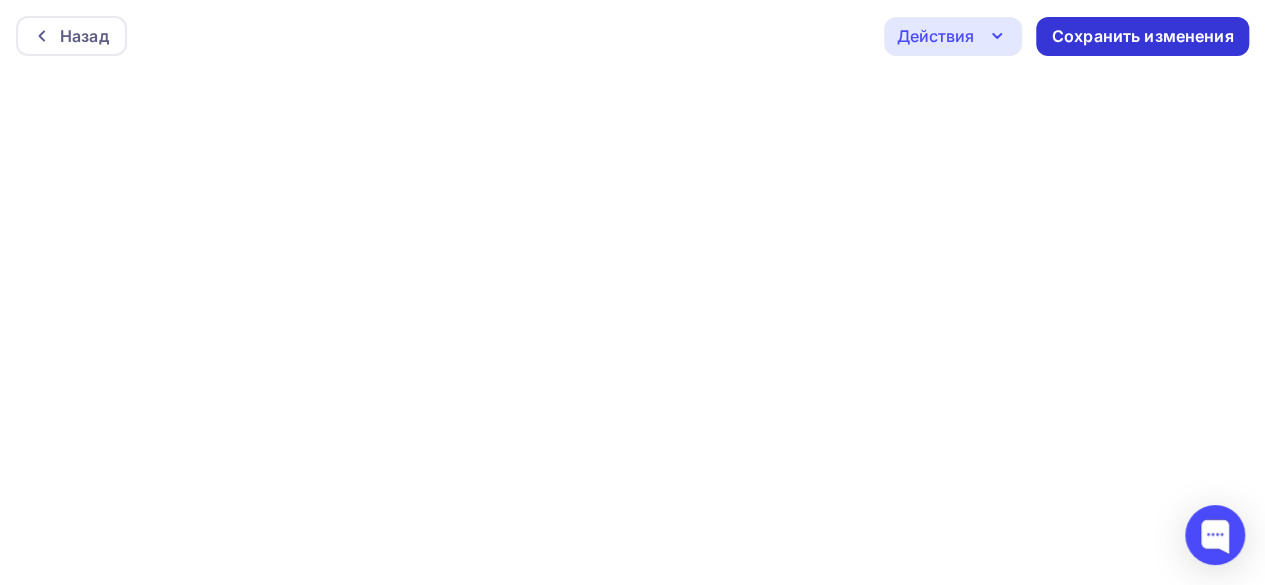 click on "Сохранить изменения" at bounding box center (1143, 36) 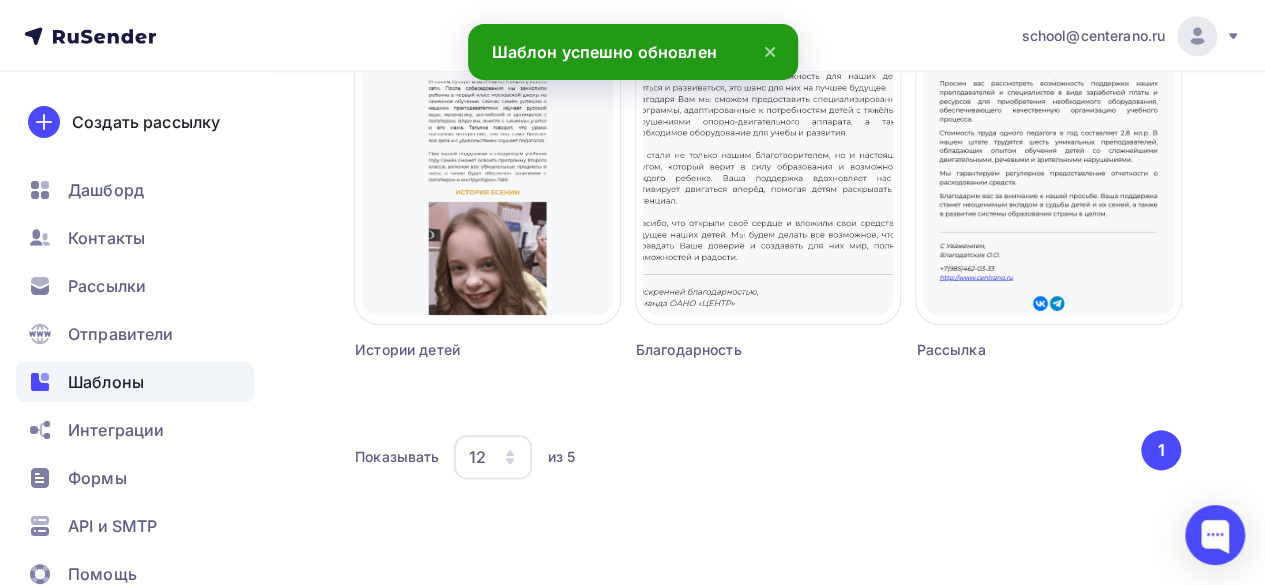 scroll, scrollTop: 858, scrollLeft: 0, axis: vertical 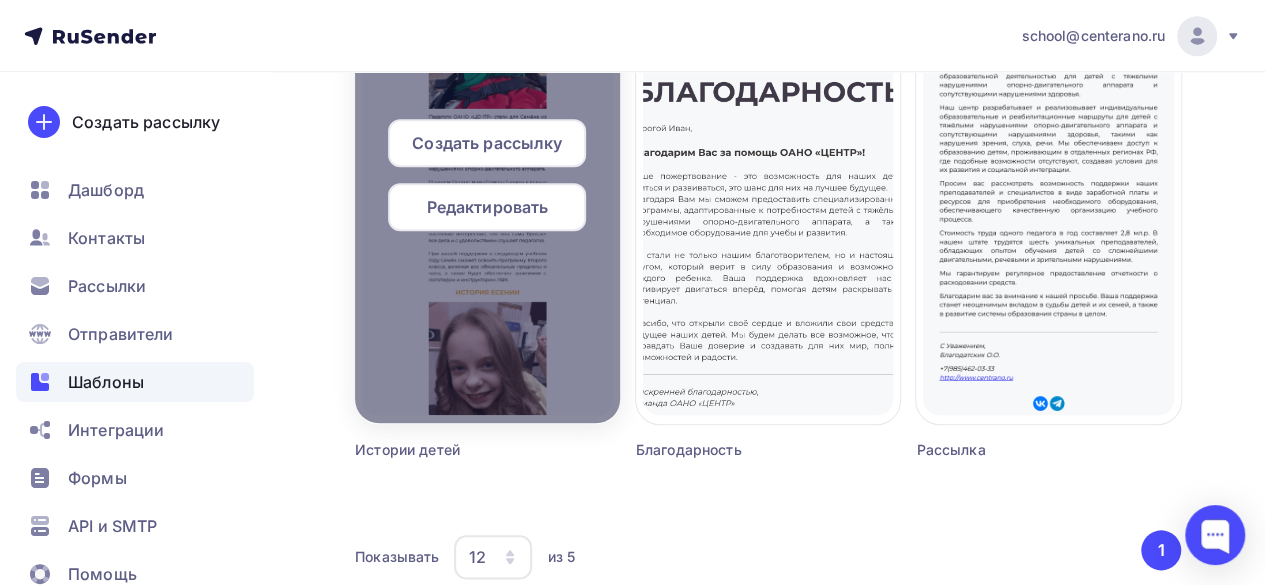 click at bounding box center (487, 183) 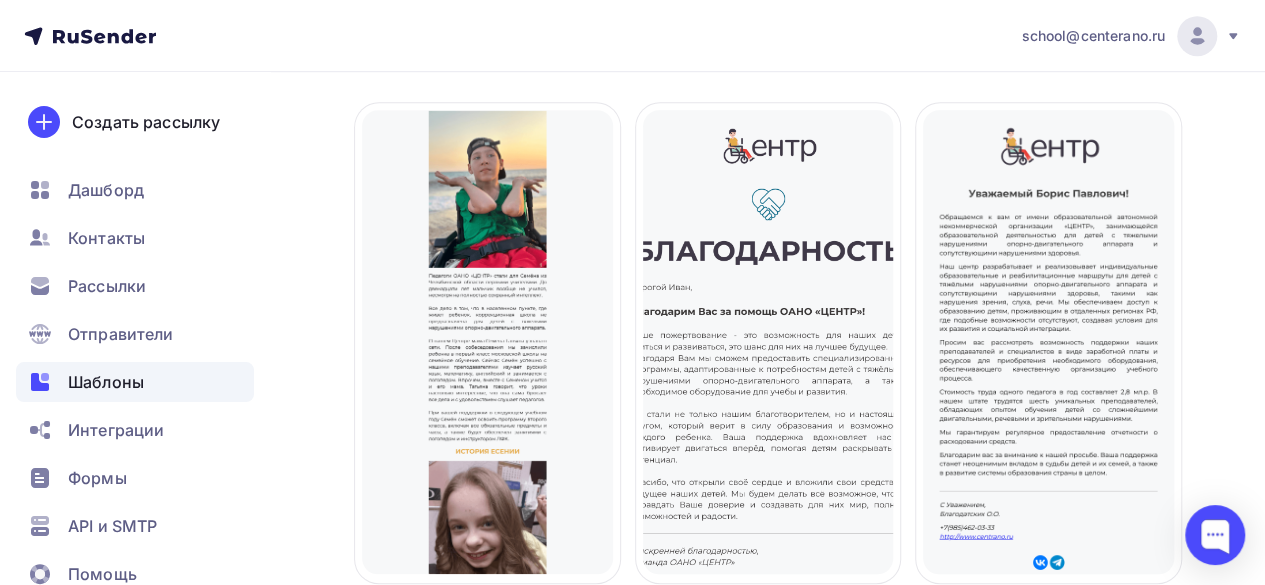 scroll, scrollTop: 558, scrollLeft: 0, axis: vertical 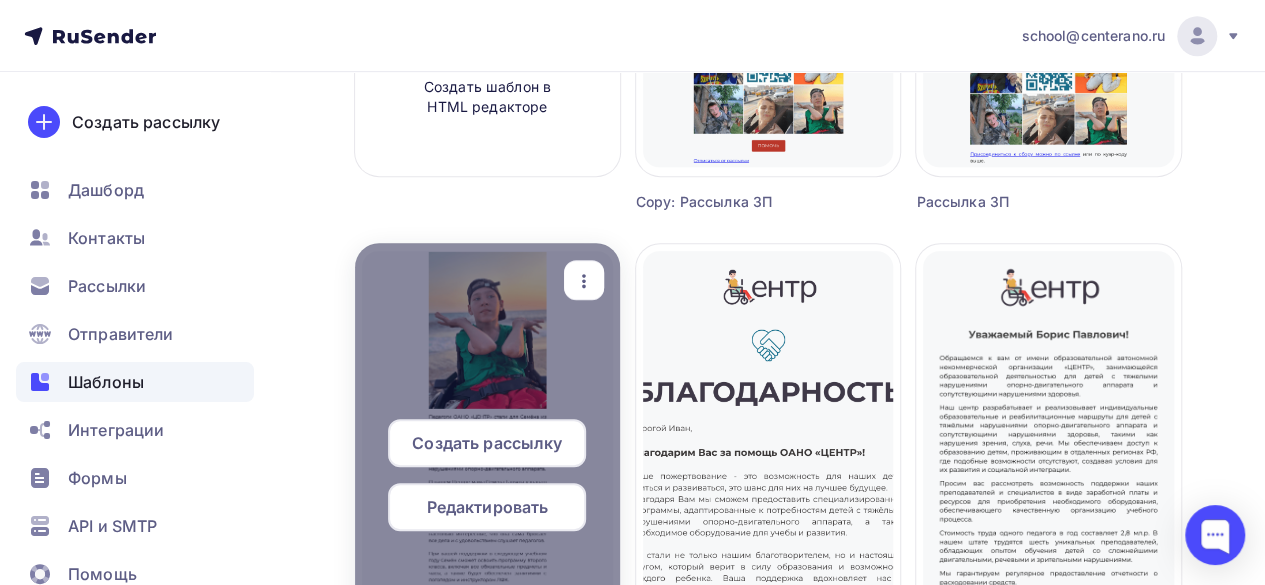 click 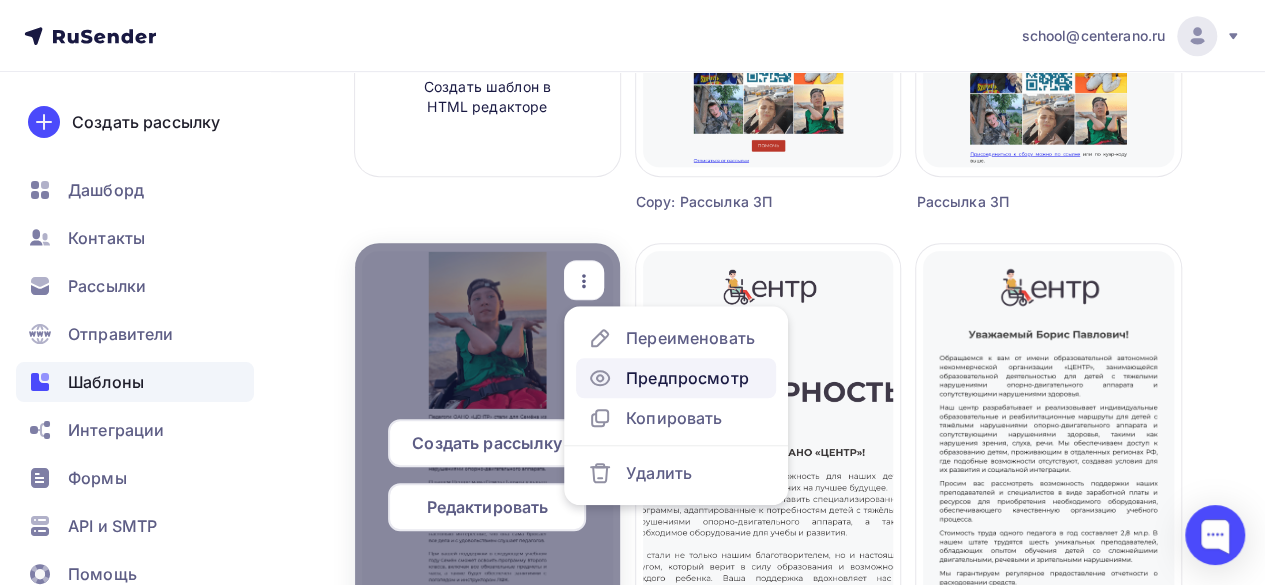 click on "Предпросмотр" at bounding box center [687, 378] 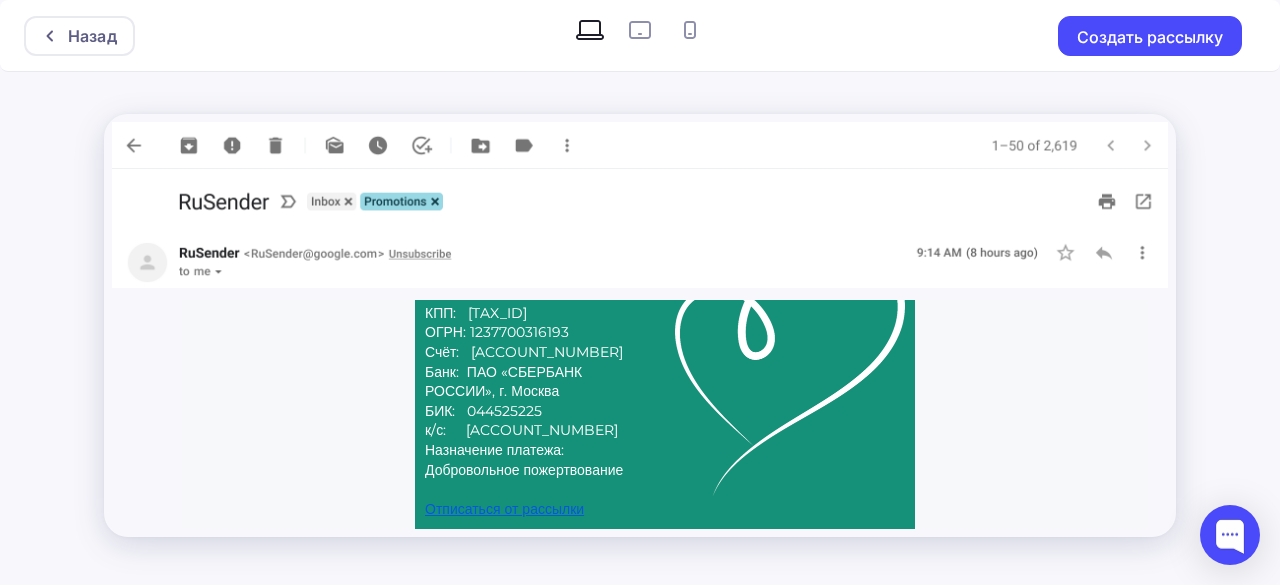 scroll, scrollTop: 5670, scrollLeft: 0, axis: vertical 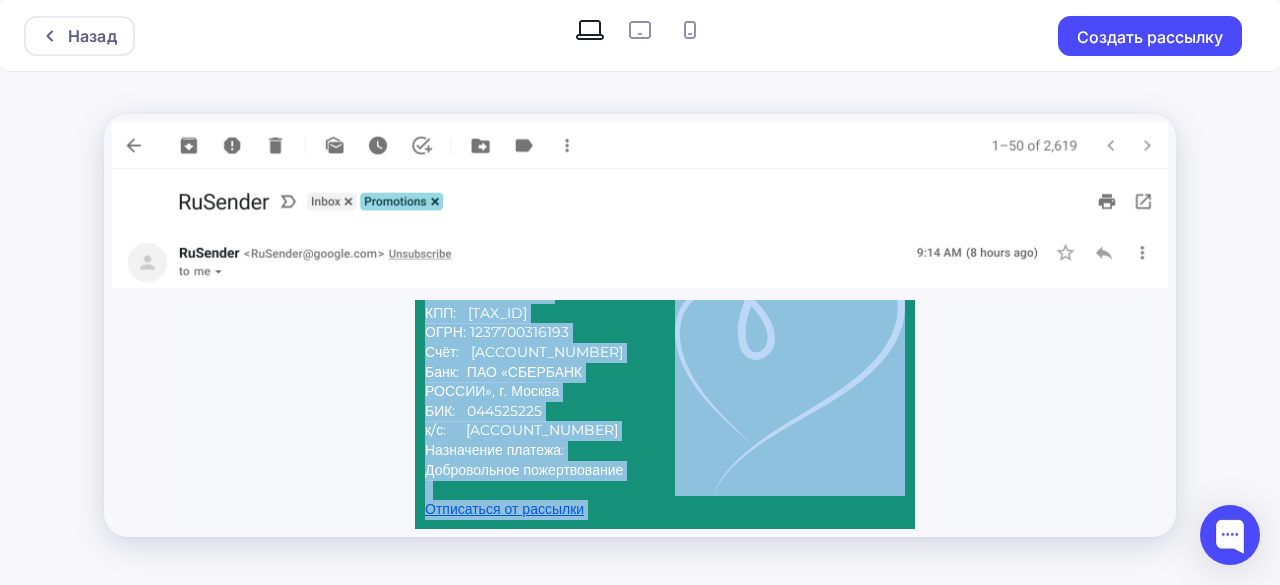 drag, startPoint x: 950, startPoint y: 427, endPoint x: 824, endPoint y: 487, distance: 139.55644 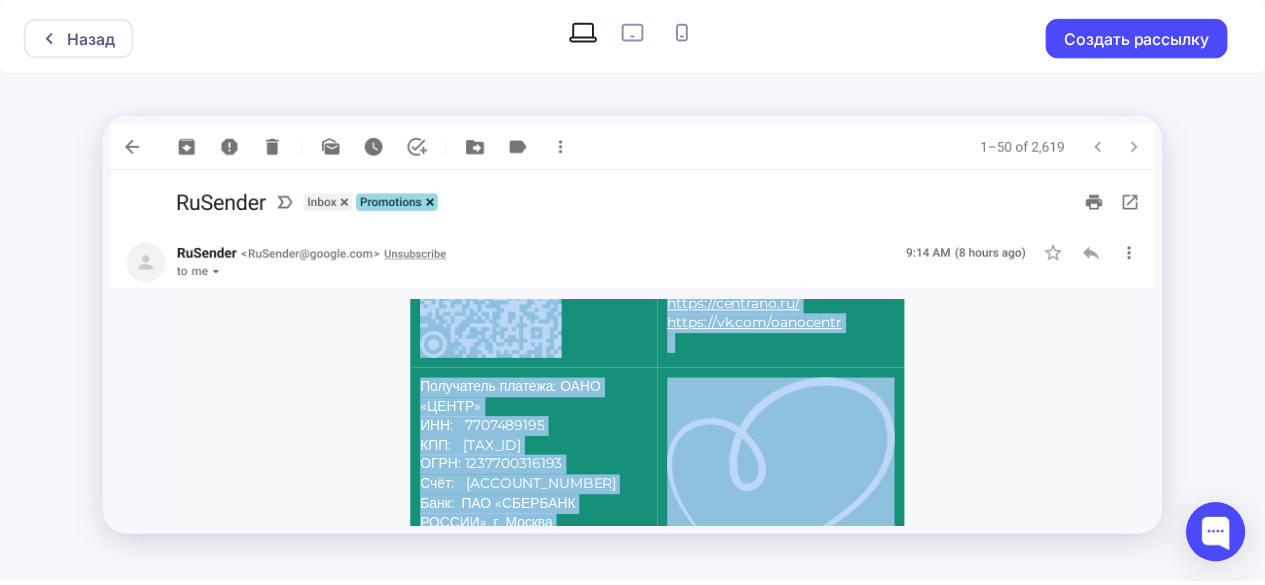 scroll, scrollTop: 5270, scrollLeft: 0, axis: vertical 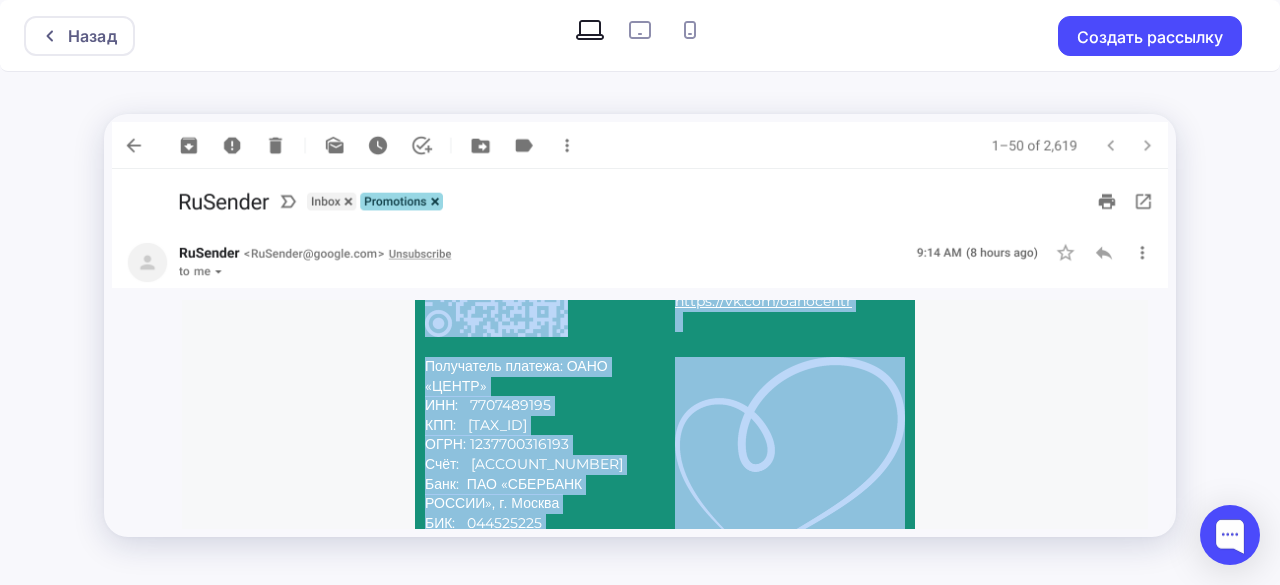 copy on "Поддержите детей из своего региона.
Их судьба в ваших руках!
СДЕЛАВ ПОЖЕРТВОВАНИЕ  ПО РЕКВИЗИТАМ  ИЛИ QR-КОДУ
С уважением,
Руководитель ОАНО «ЦЕНТР»
Ольга Благодатских.
г. Москва, ул. Новослободская 26 стр. 1
+7 (985) 462-03-33
school@centerano.ru
https://centrano.ru/
https://vk.com/oanocentr
Получатель платежа: ОАНО «ЦЕНТР»
ИНН:   7707489195
КПП:   770701001
ОГРН: 1237700316193
Счёт:   40703810838000018765
Банк:  ПАО «СБЕРБАНК РОССИИ», г. Москва
БИК:   044525225
к/с:     30101810400000000225
Назначение платежа:  Добровольное пожертвование
Отписаться от рассылки ..." 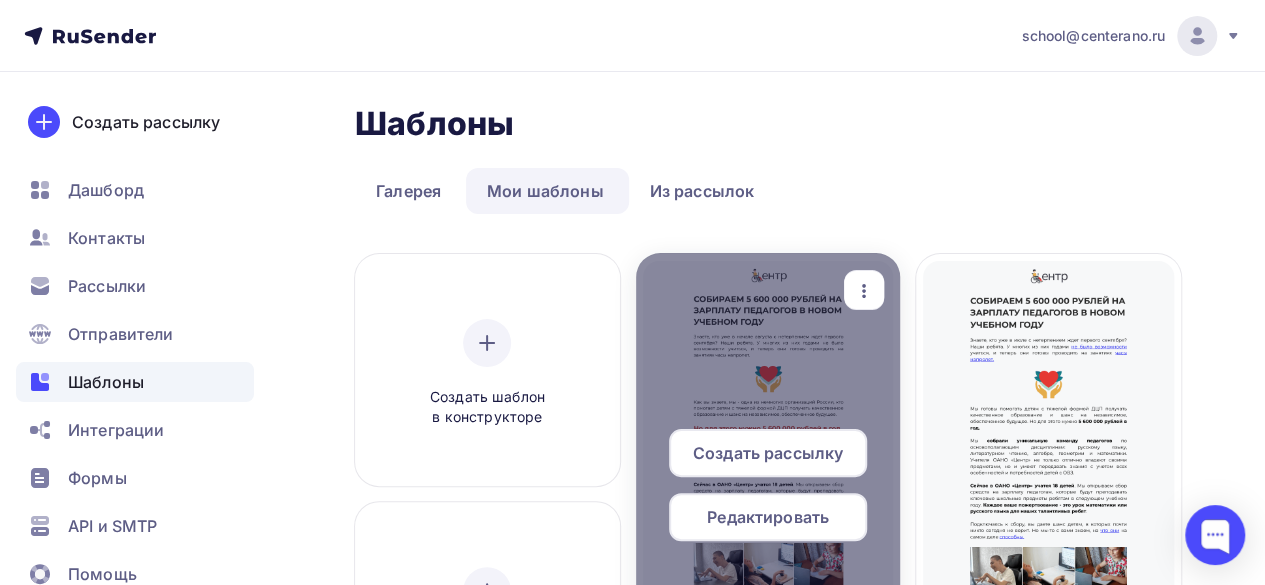 click at bounding box center [768, 493] 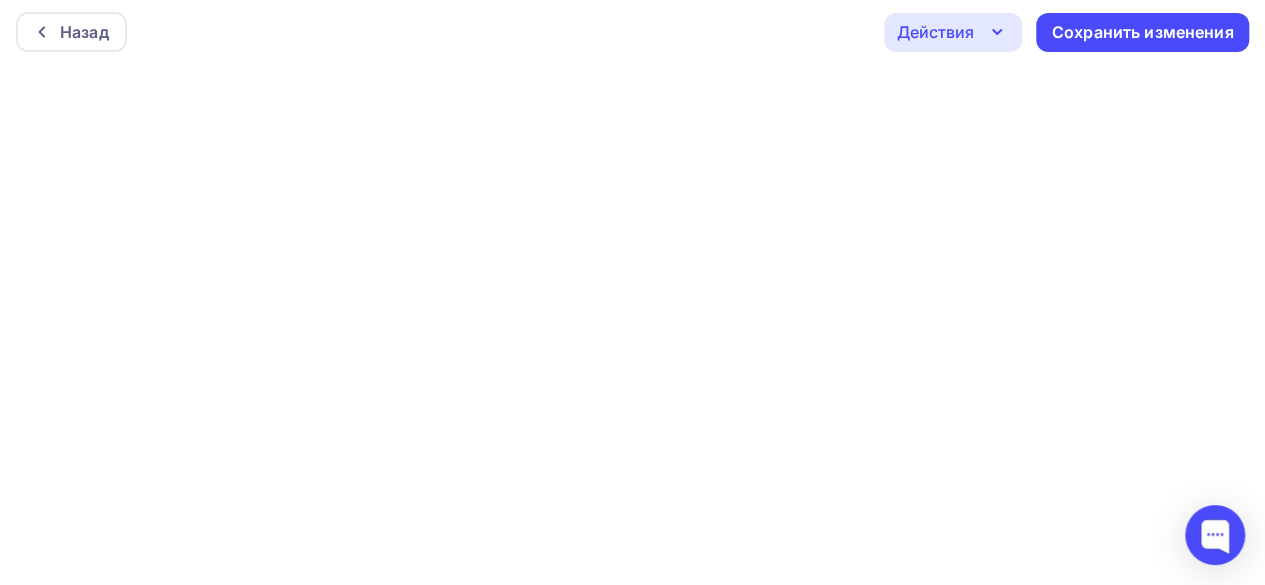 scroll, scrollTop: 5, scrollLeft: 0, axis: vertical 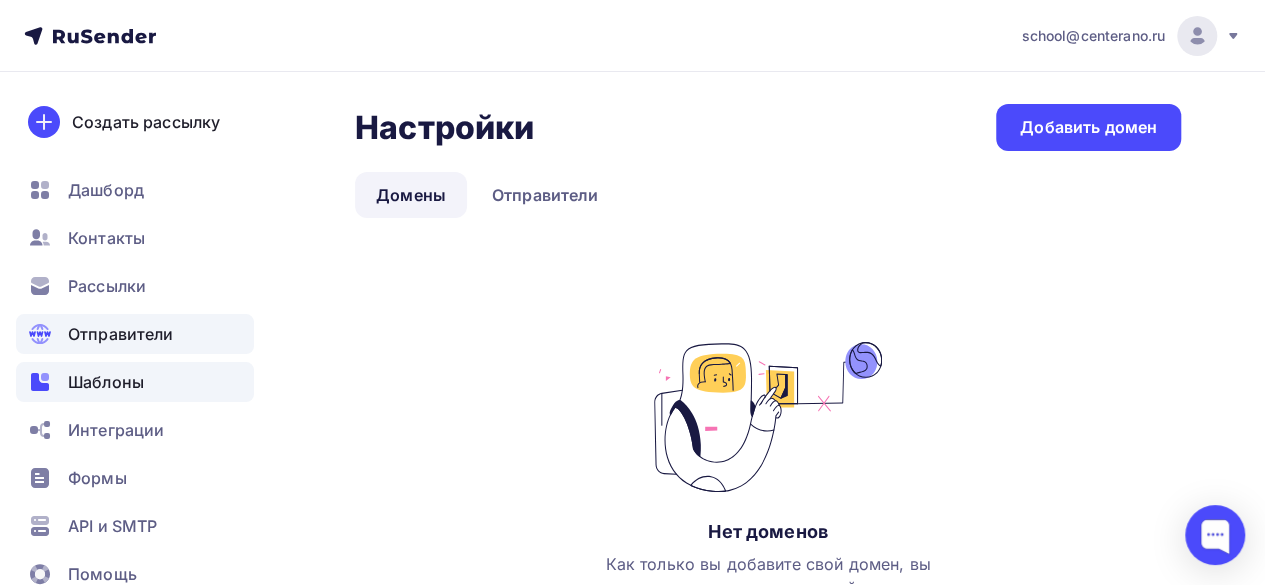 click on "Шаблоны" at bounding box center [106, 382] 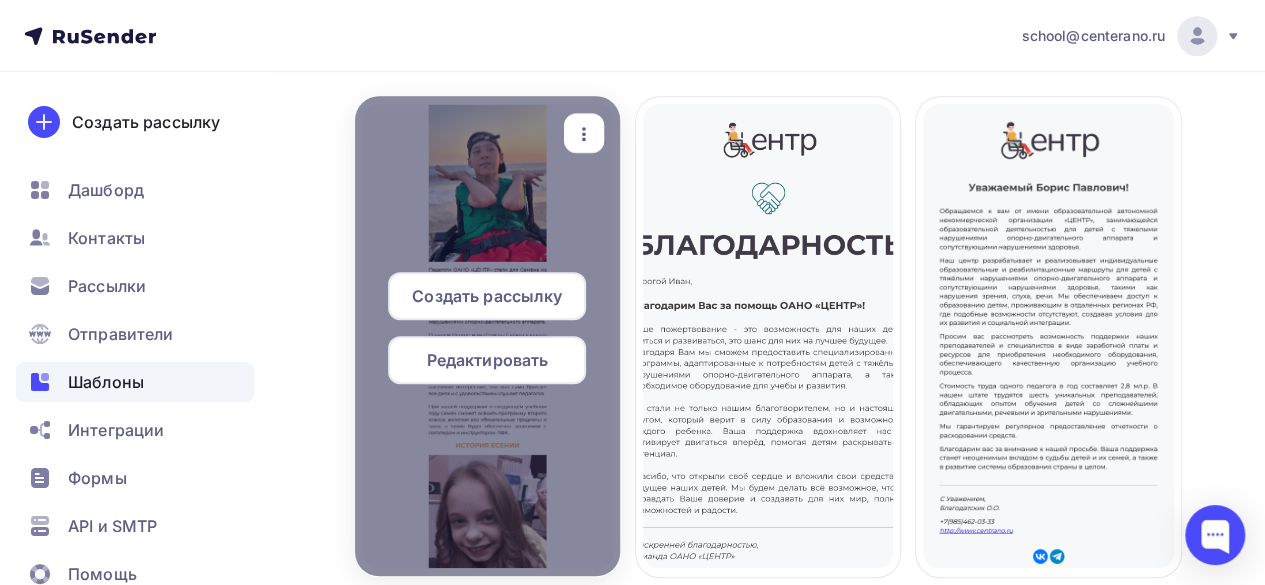 scroll, scrollTop: 700, scrollLeft: 0, axis: vertical 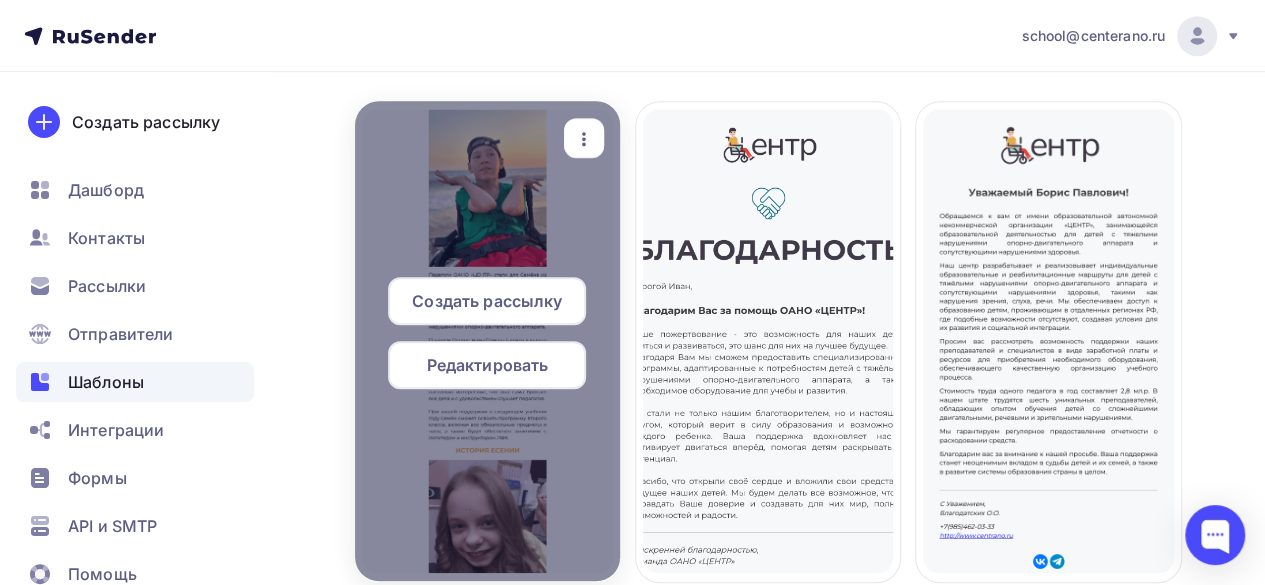 drag, startPoint x: 520, startPoint y: 375, endPoint x: 477, endPoint y: 376, distance: 43.011627 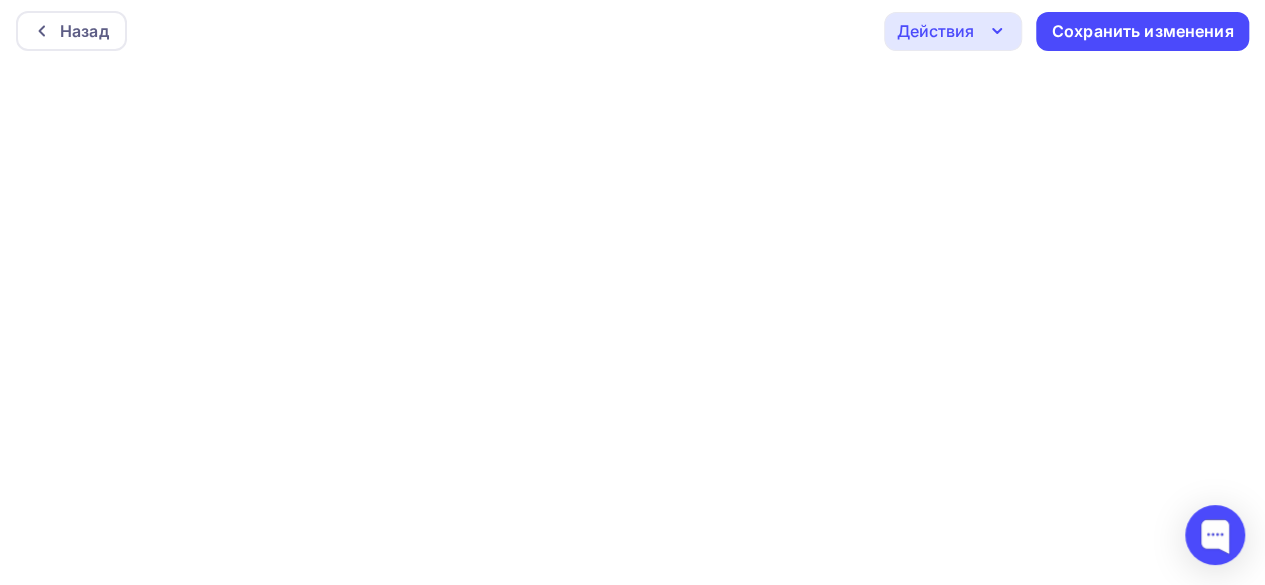scroll, scrollTop: 0, scrollLeft: 0, axis: both 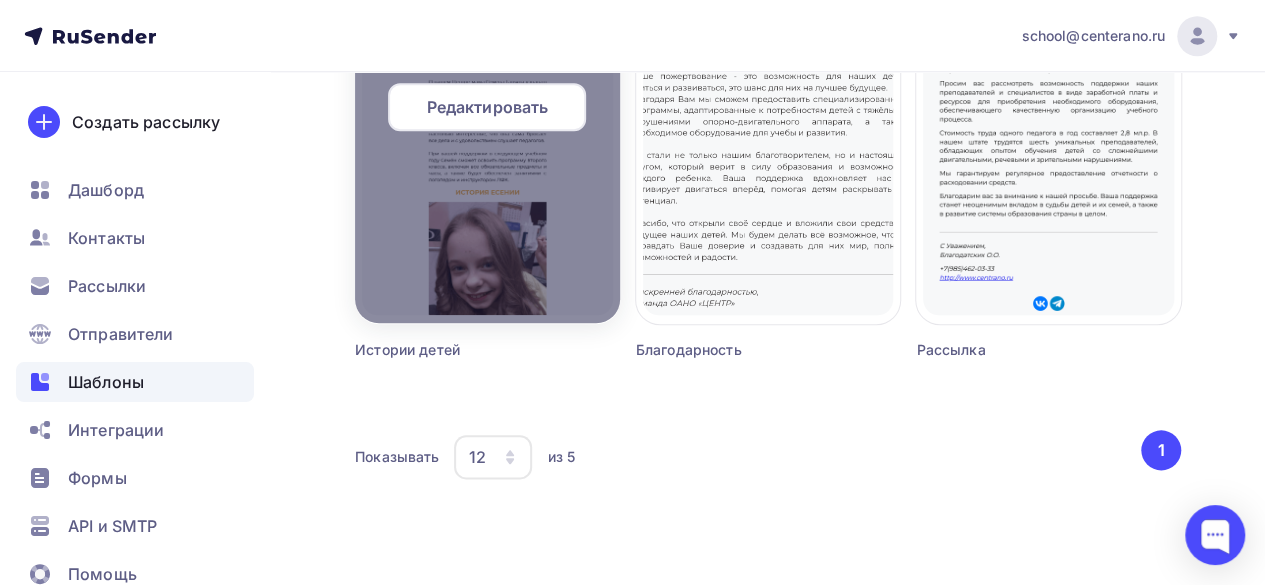 click on "Редактировать" at bounding box center [487, 107] 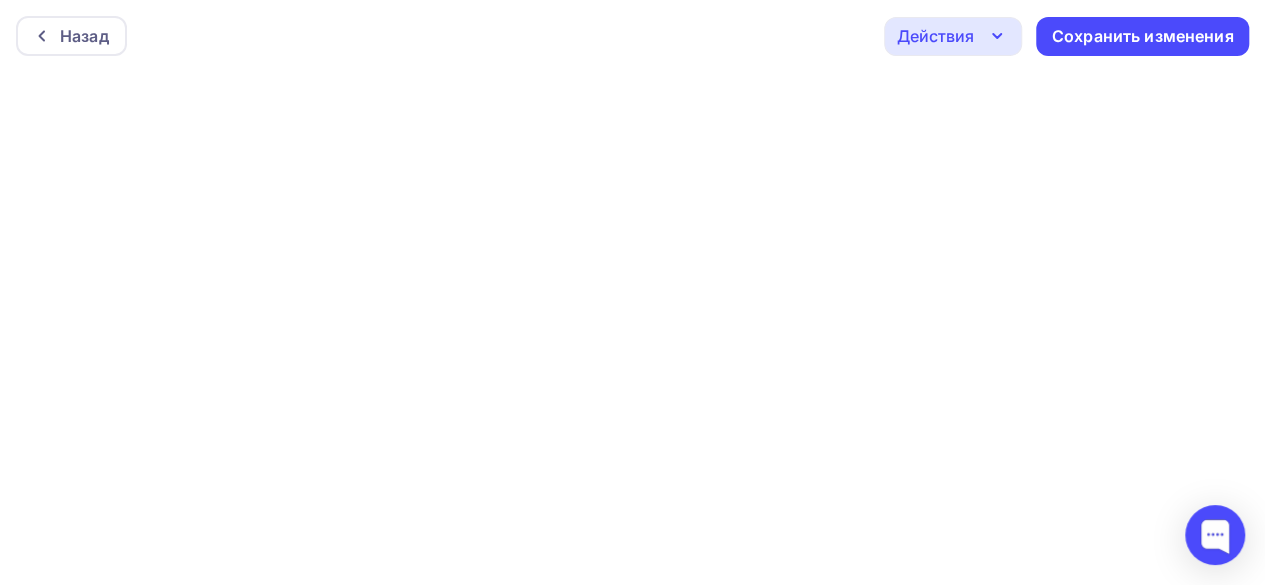 scroll, scrollTop: 5, scrollLeft: 0, axis: vertical 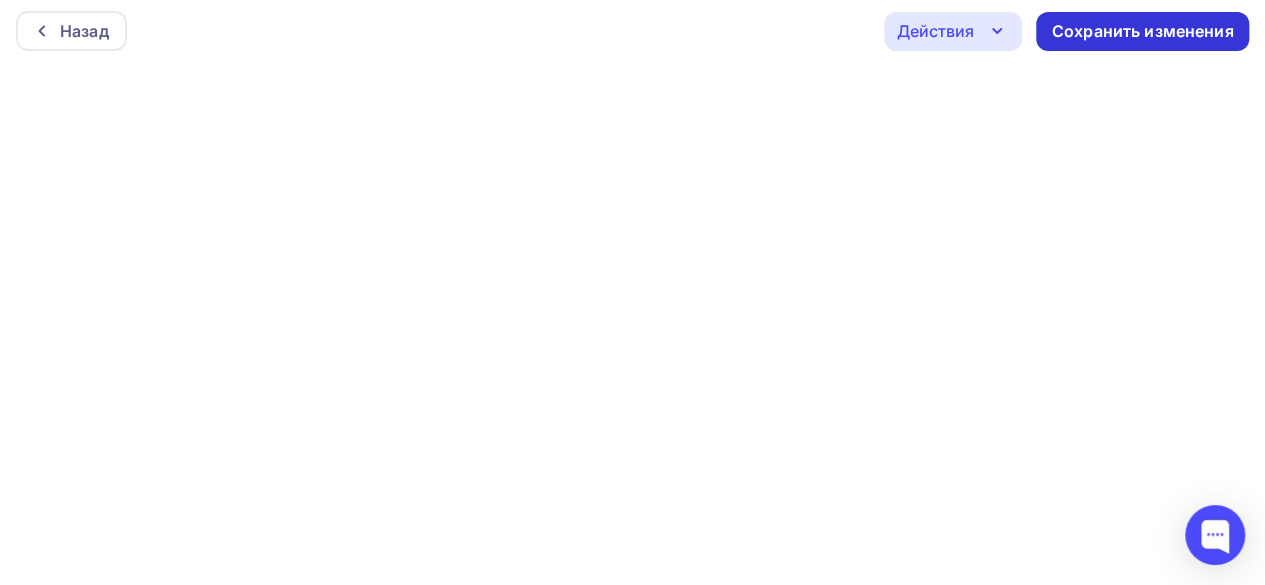 click on "Сохранить изменения" at bounding box center [1143, 31] 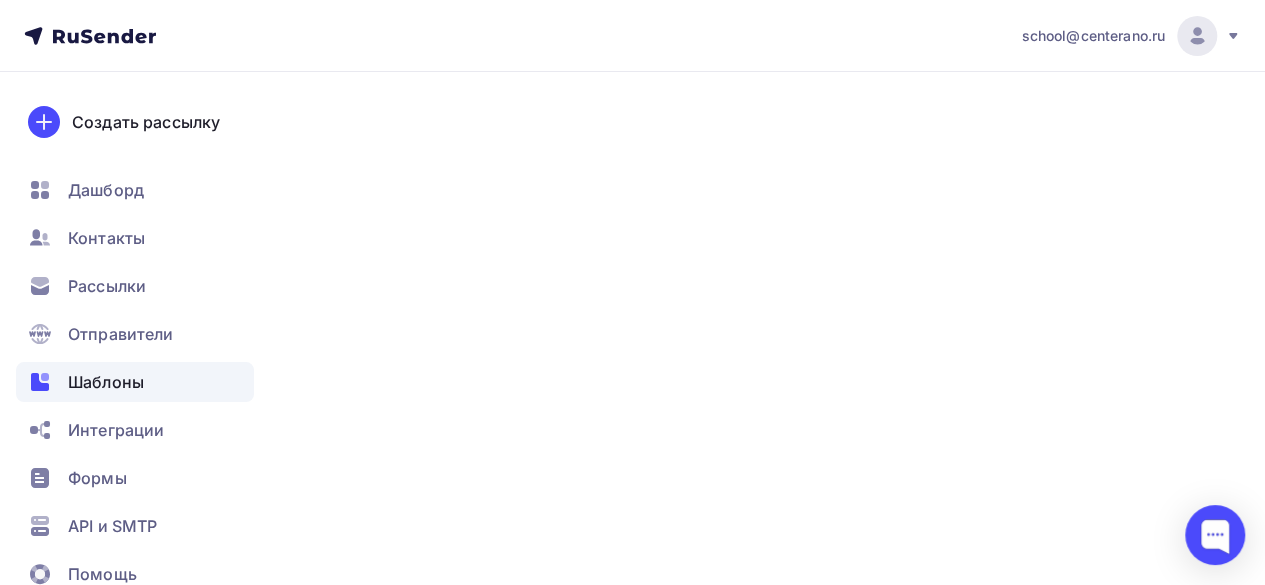 scroll, scrollTop: 0, scrollLeft: 0, axis: both 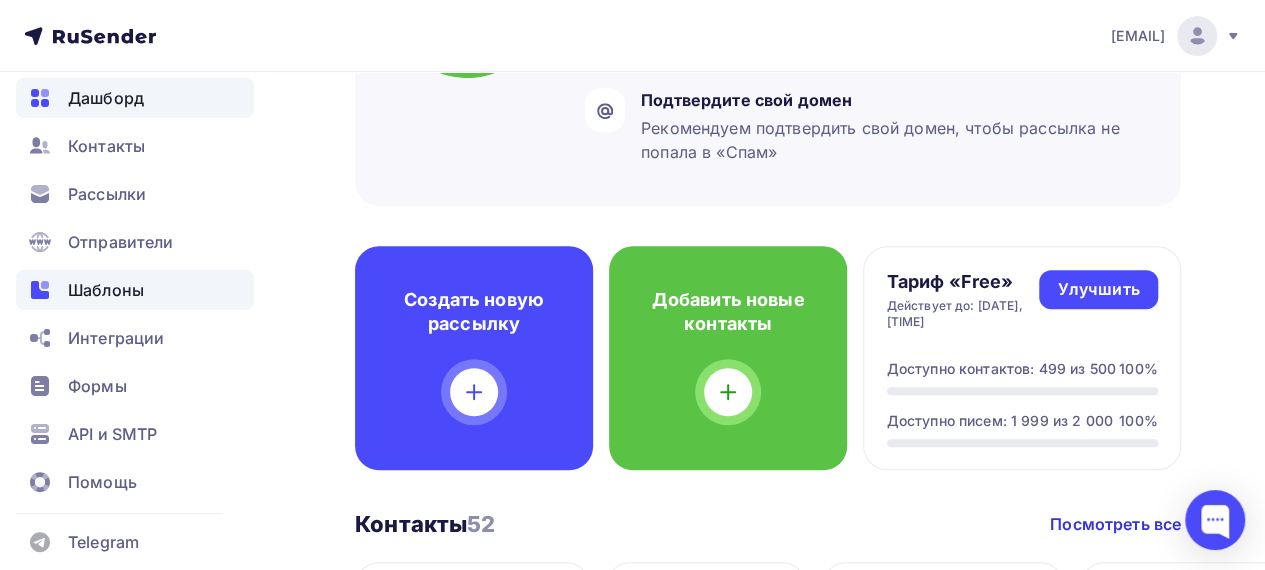 click on "Шаблоны" at bounding box center (106, 290) 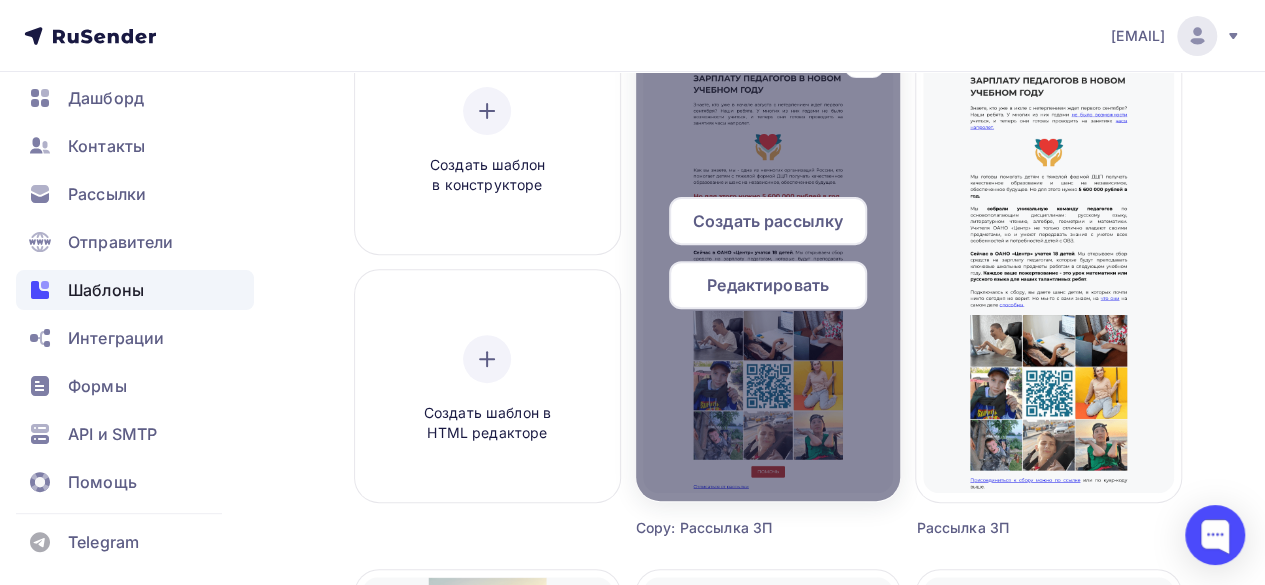 scroll, scrollTop: 300, scrollLeft: 0, axis: vertical 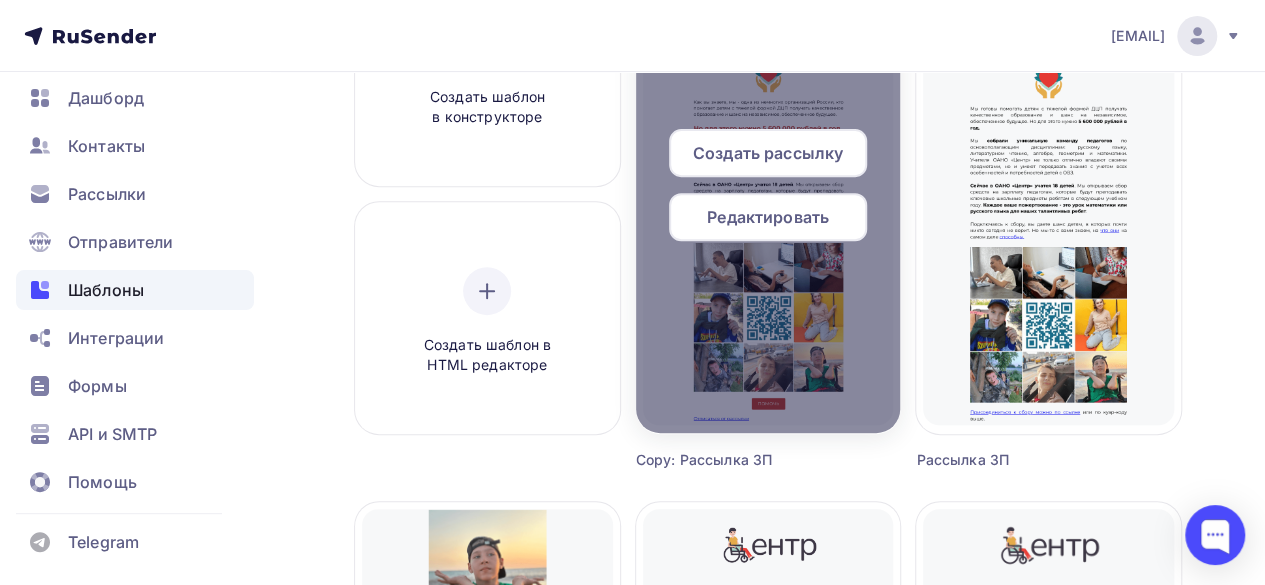 click on "Редактировать" at bounding box center [768, 217] 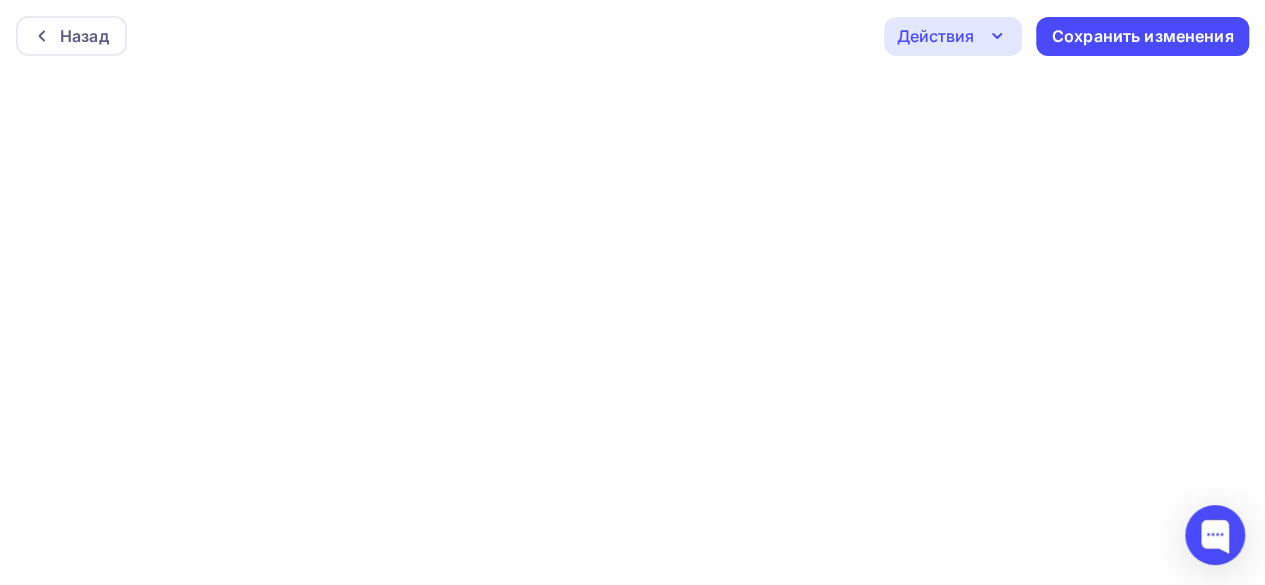 scroll, scrollTop: 0, scrollLeft: 0, axis: both 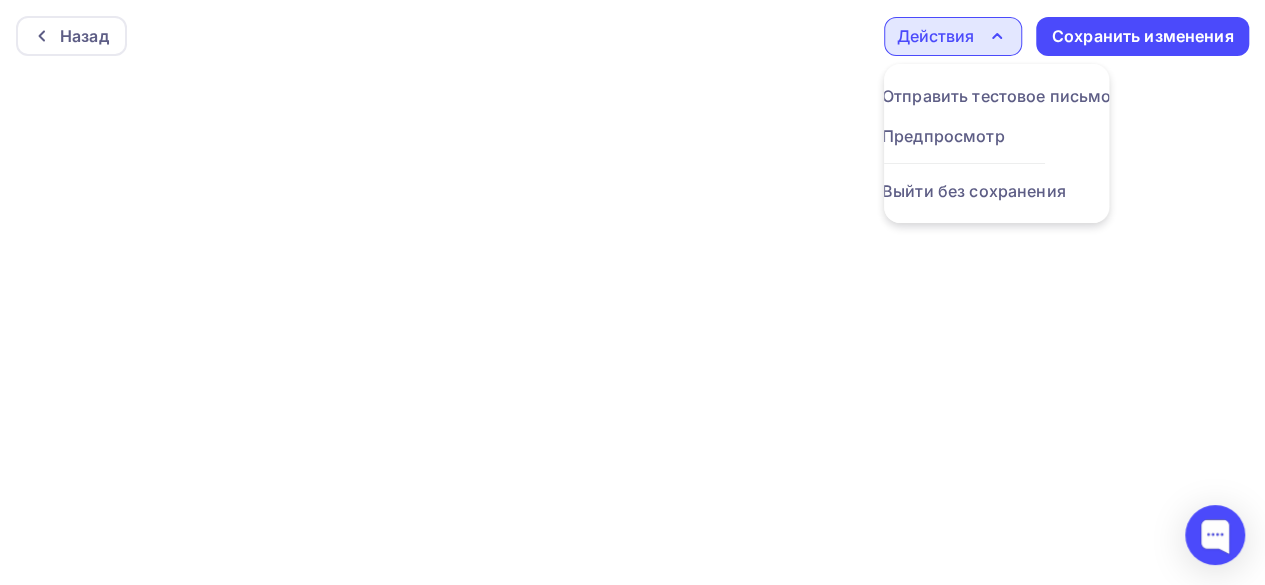 click 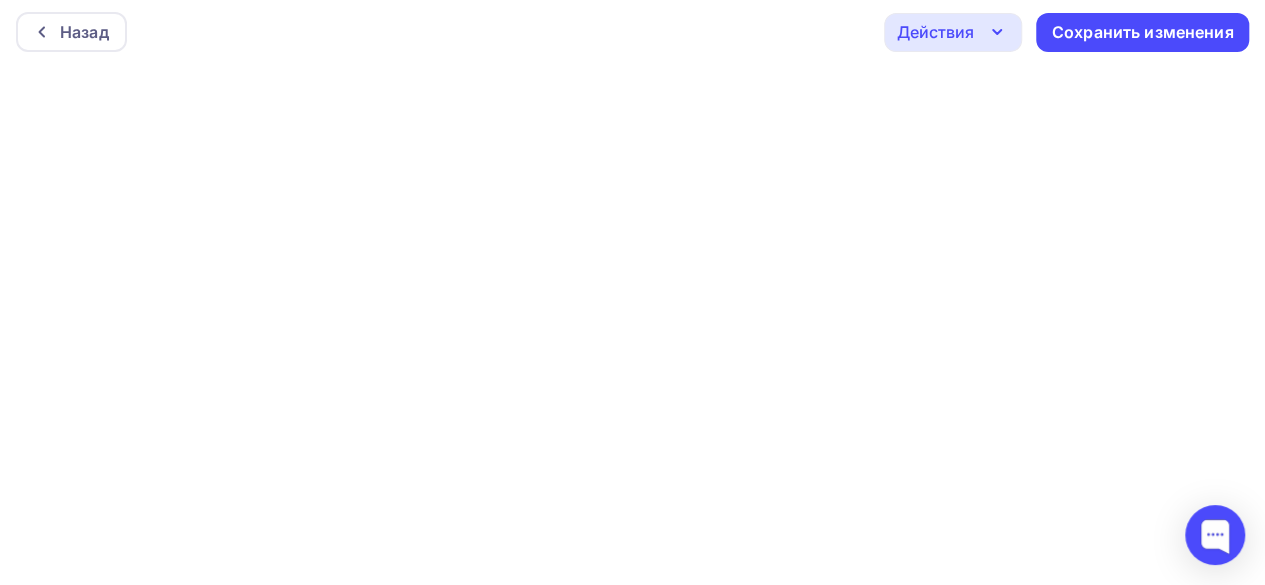 scroll, scrollTop: 5, scrollLeft: 0, axis: vertical 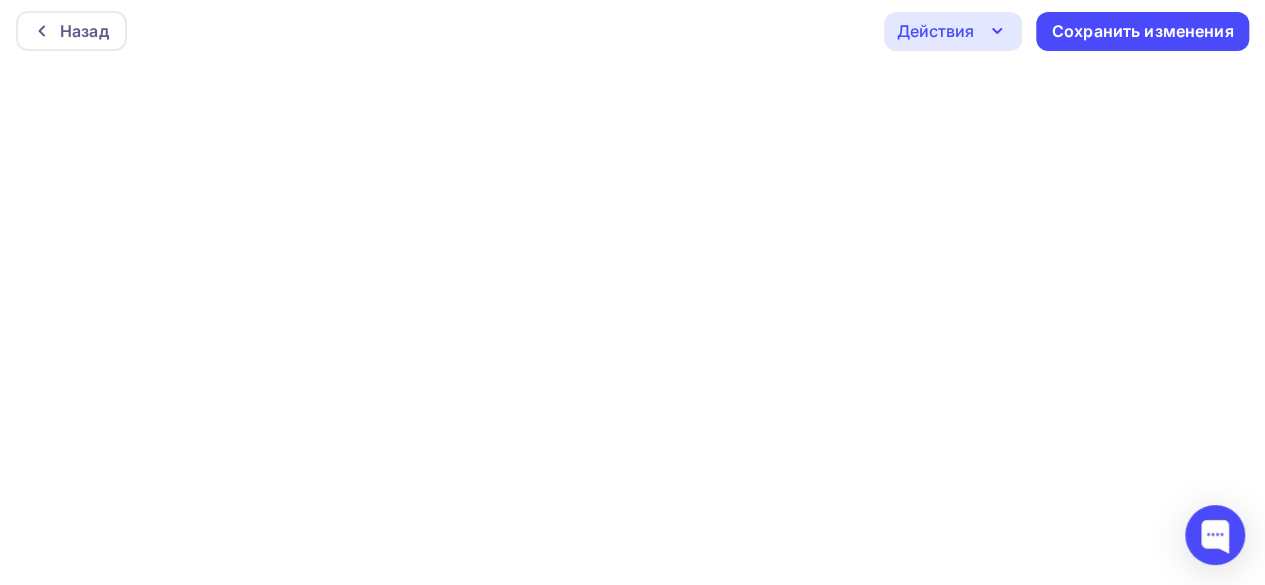 click on "Назад
Действия
Отправить тестовое письмо             Предпросмотр               Выйти без сохранения               Сохранить изменения" at bounding box center (632, 31) 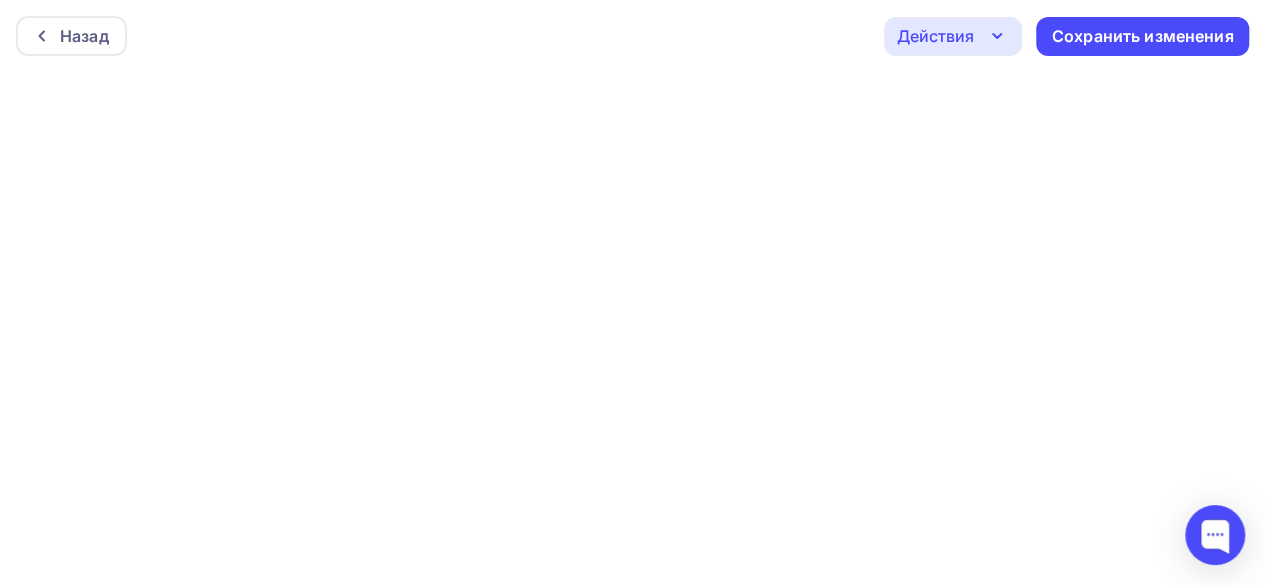 scroll, scrollTop: 0, scrollLeft: 0, axis: both 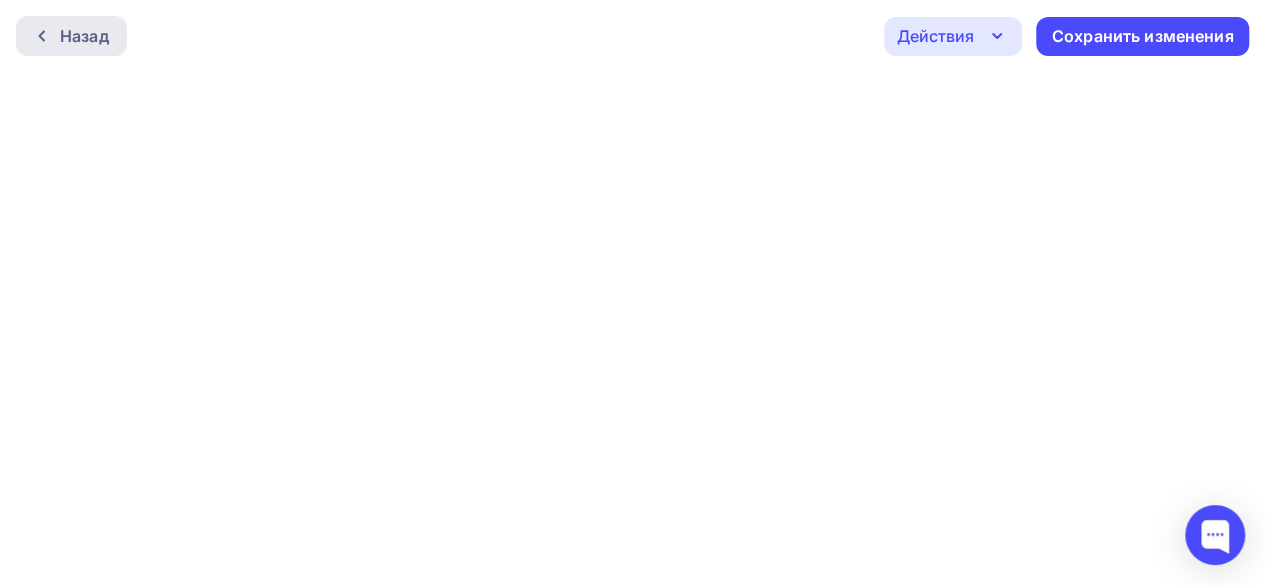 click on "Назад" at bounding box center (84, 36) 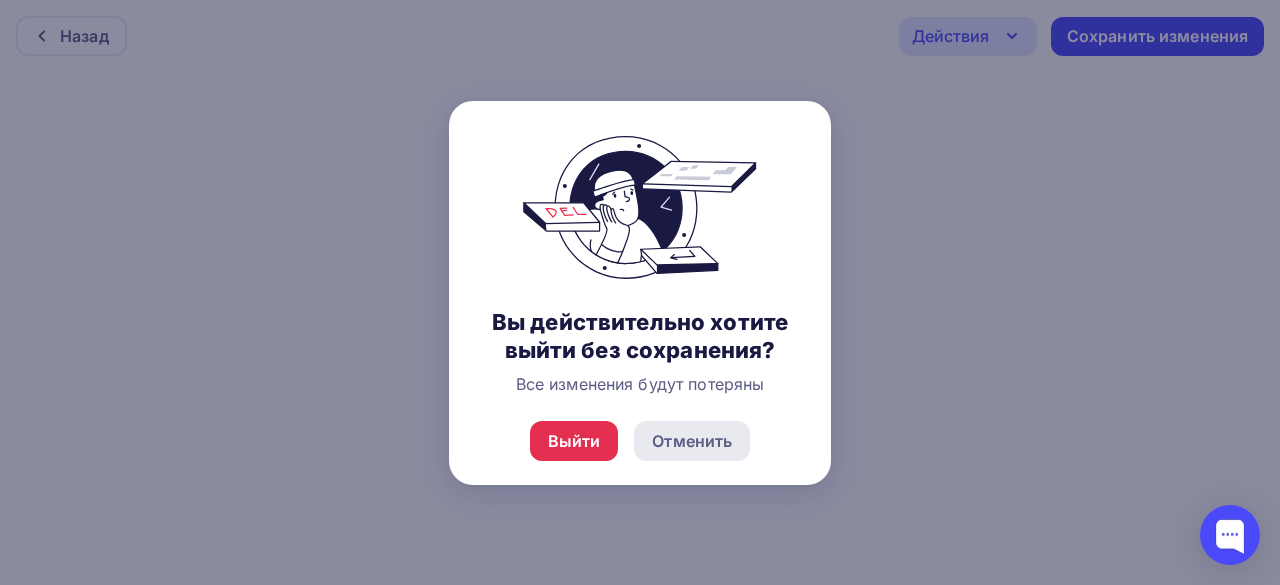 click on "Отменить" at bounding box center (692, 441) 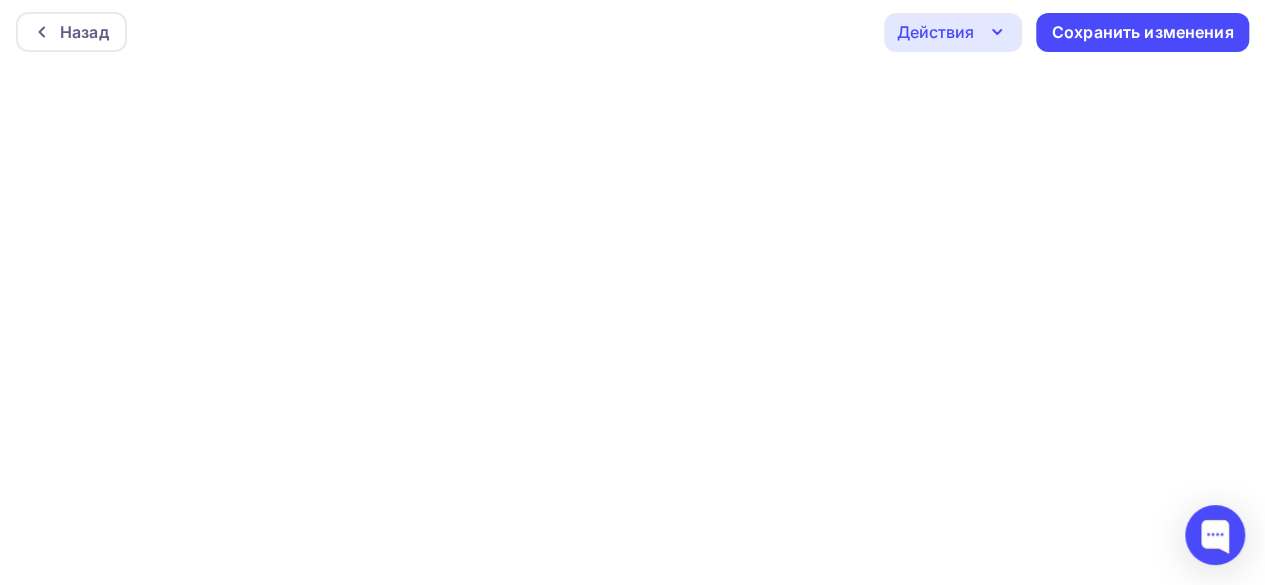 scroll, scrollTop: 5, scrollLeft: 0, axis: vertical 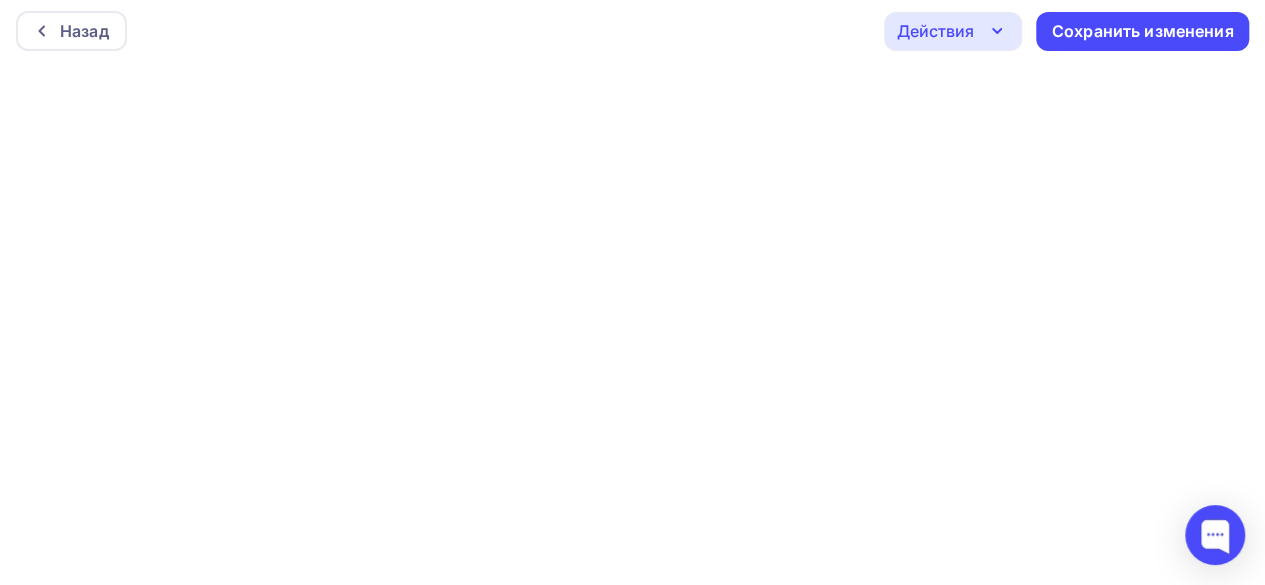 click at bounding box center [632, 323] 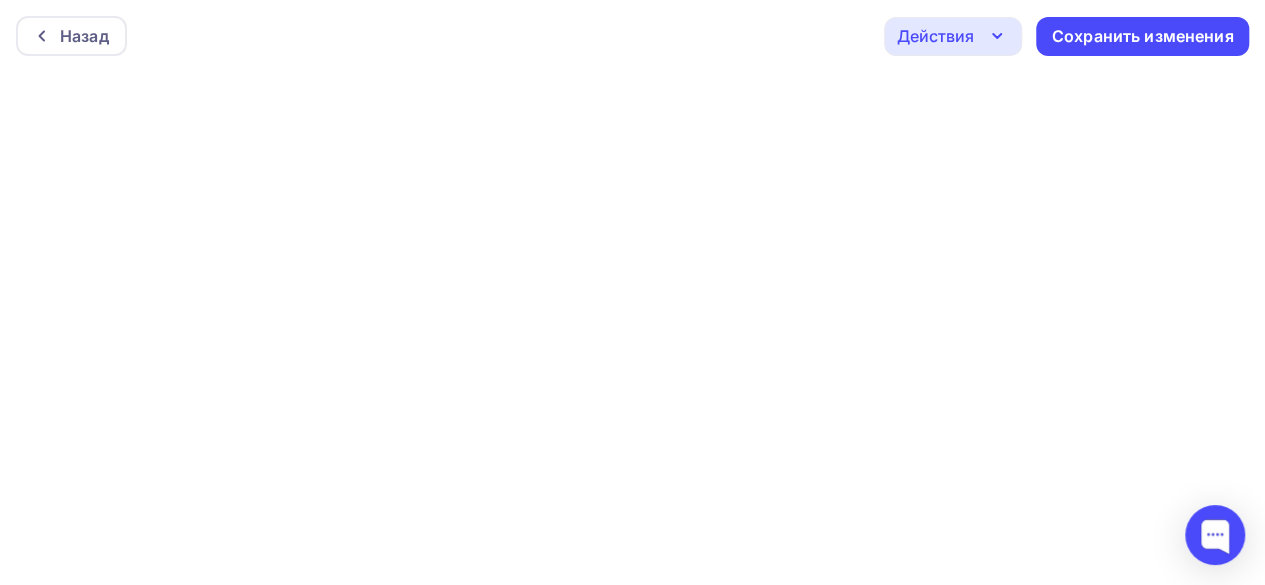scroll, scrollTop: 0, scrollLeft: 0, axis: both 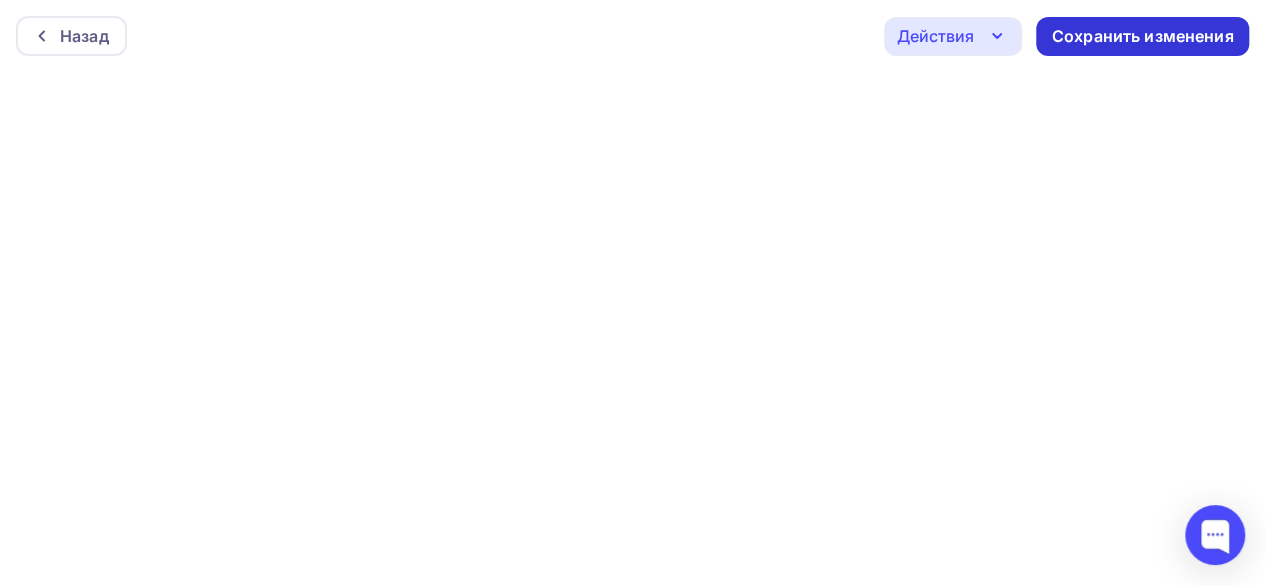 click on "Сохранить изменения" at bounding box center [1142, 36] 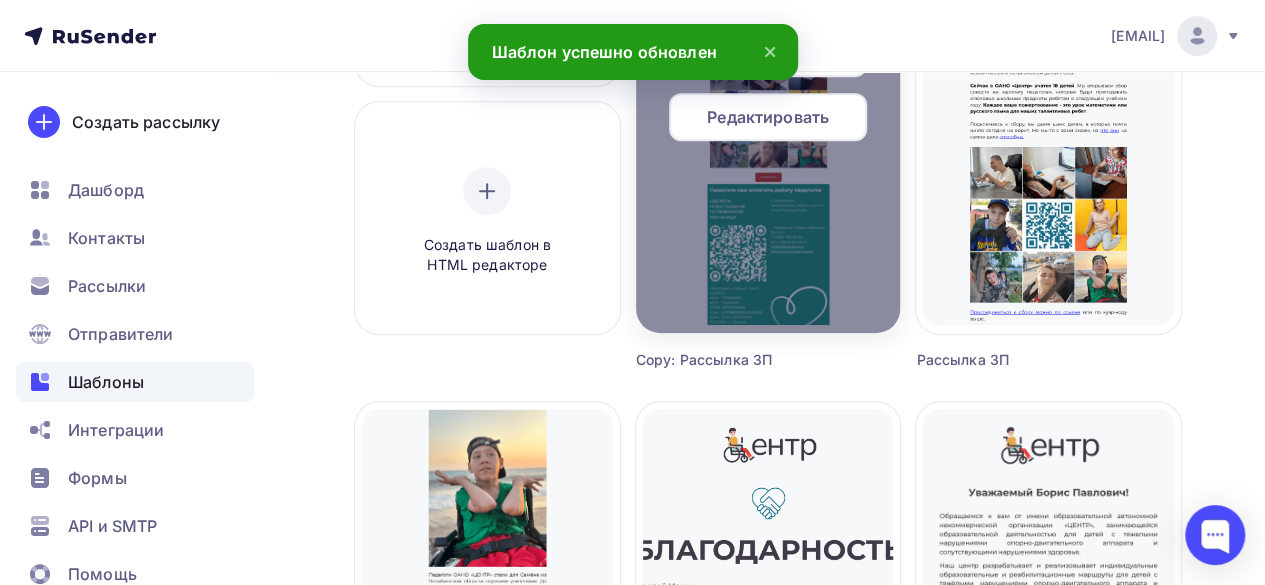 scroll, scrollTop: 200, scrollLeft: 0, axis: vertical 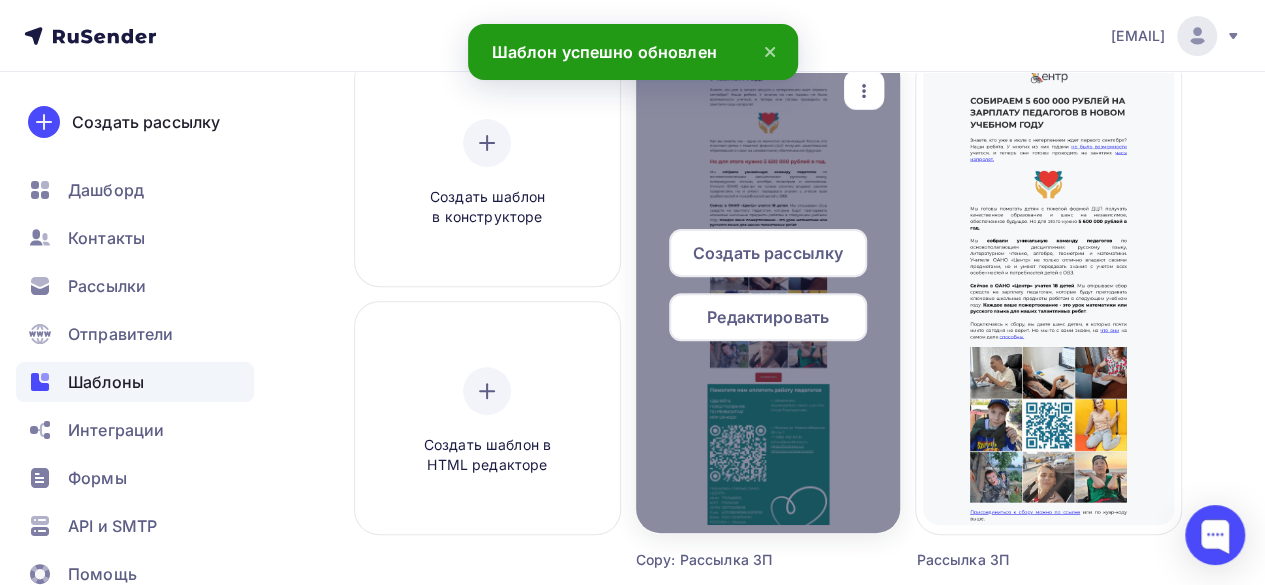 click at bounding box center (864, 90) 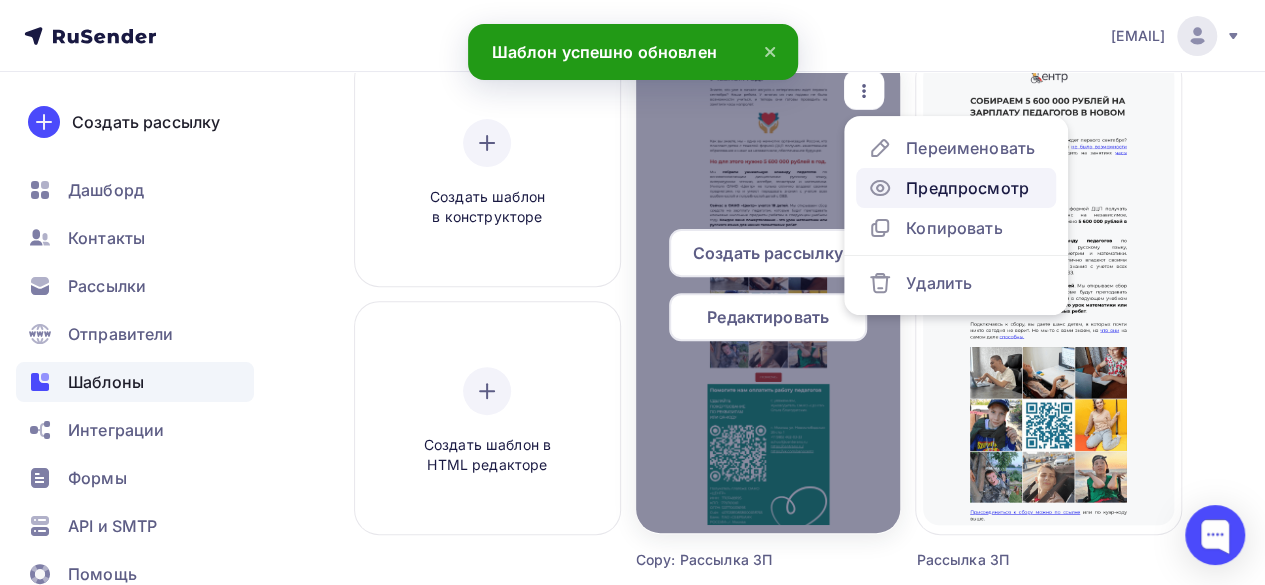 click on "Предпросмотр" at bounding box center [967, 188] 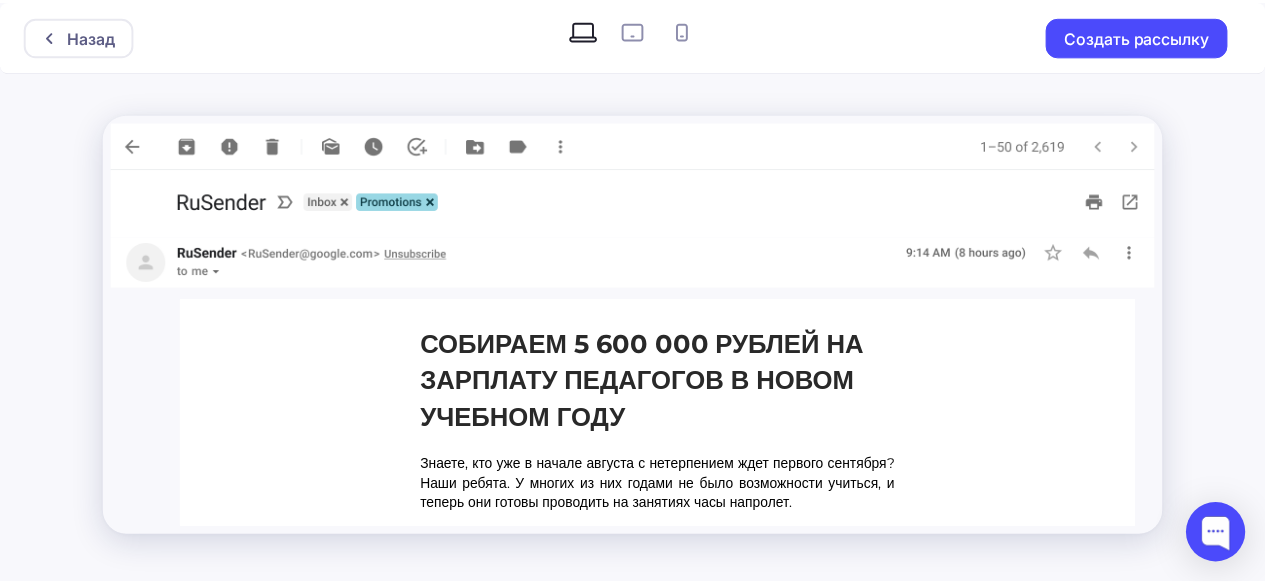 scroll, scrollTop: 0, scrollLeft: 0, axis: both 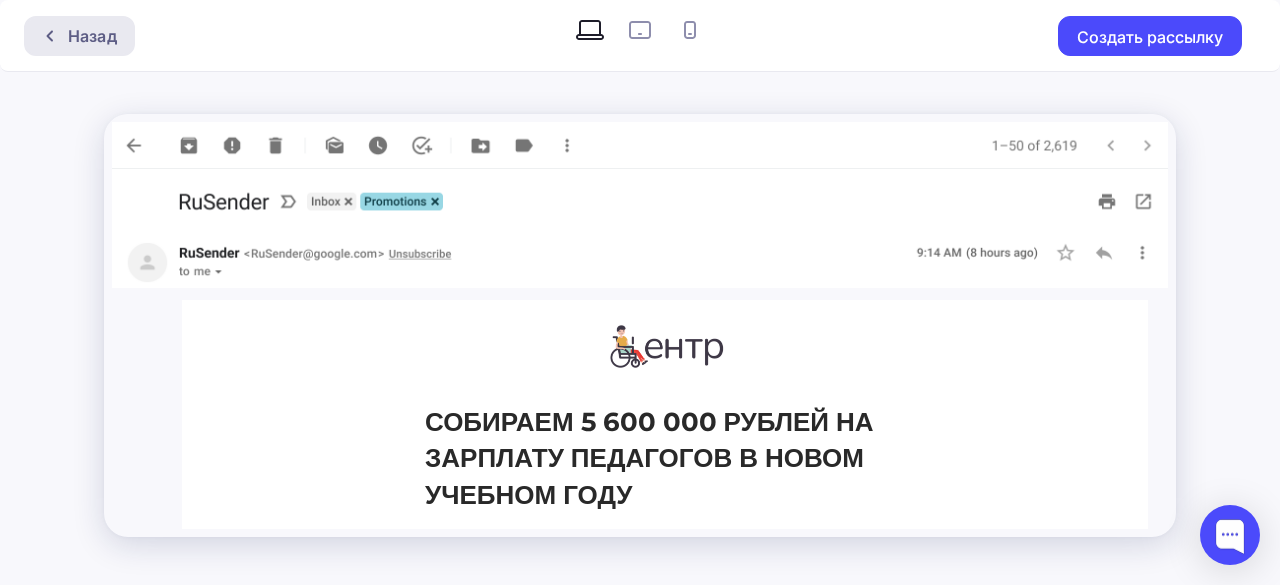 click on "Назад" at bounding box center (92, 36) 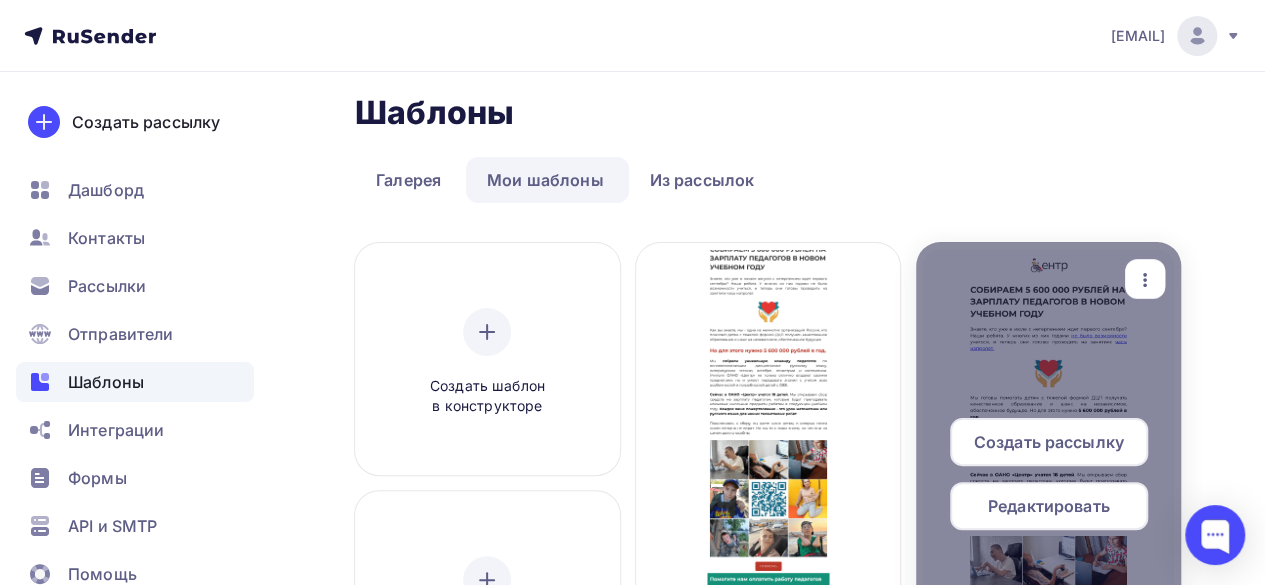 scroll, scrollTop: 0, scrollLeft: 0, axis: both 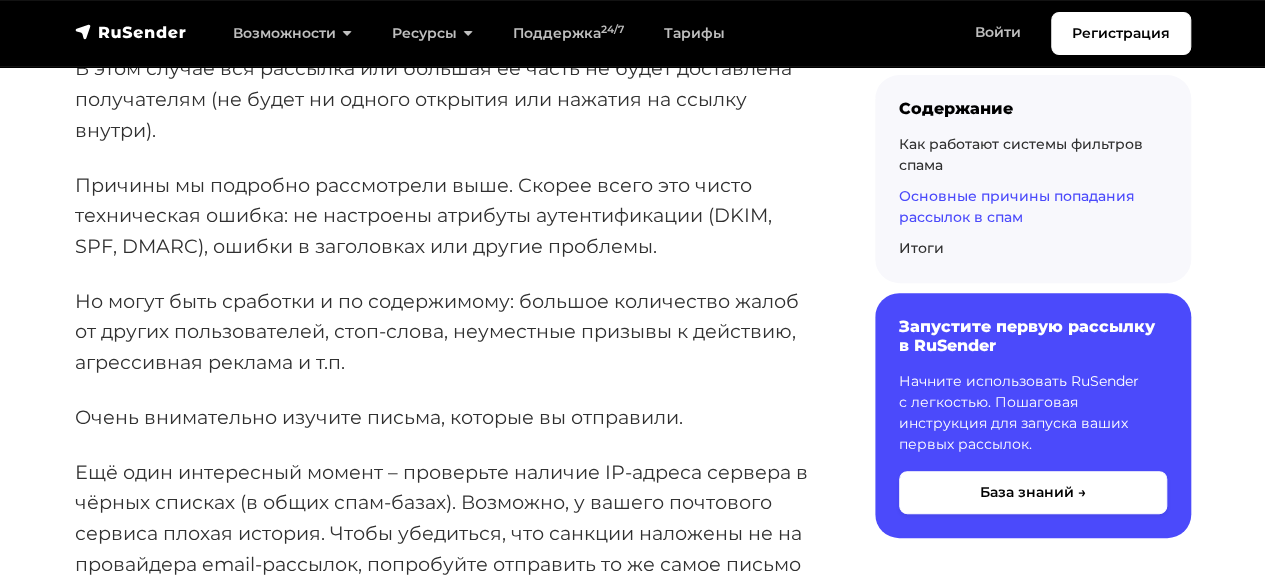 click on "Причины мы подробно рассмотрели выше. Скорее всего это чисто техническая ошибка: не настроены атрибуты аутентификации (DKIM, SPF, DMARC), ошибки в заголовках или другие проблемы." at bounding box center [443, 216] 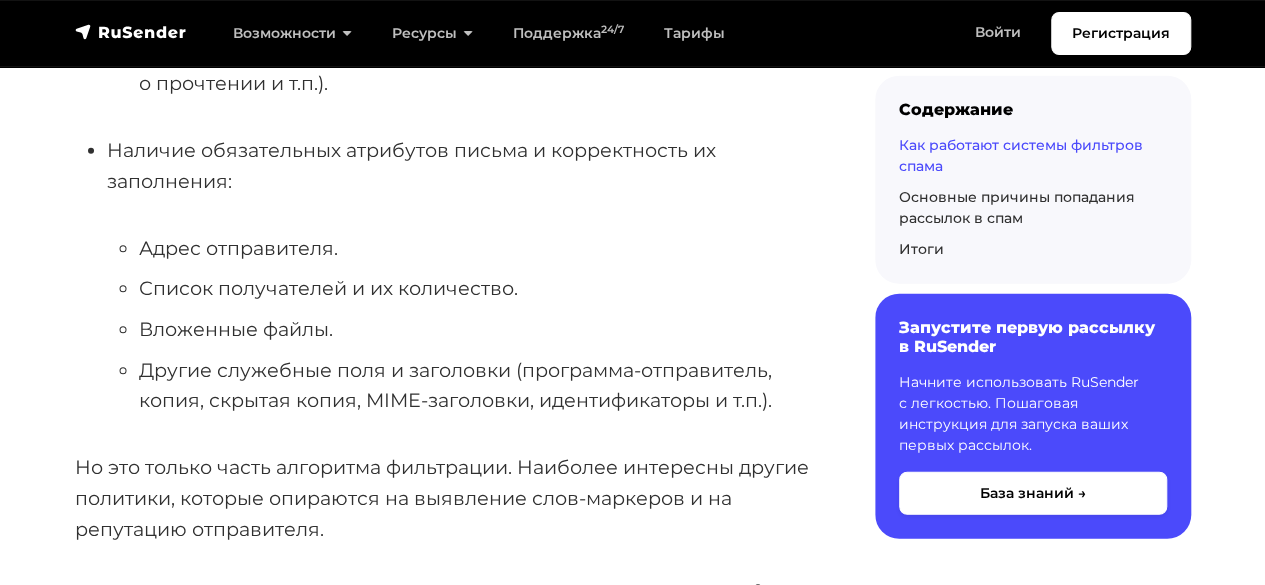 scroll, scrollTop: 2512, scrollLeft: 0, axis: vertical 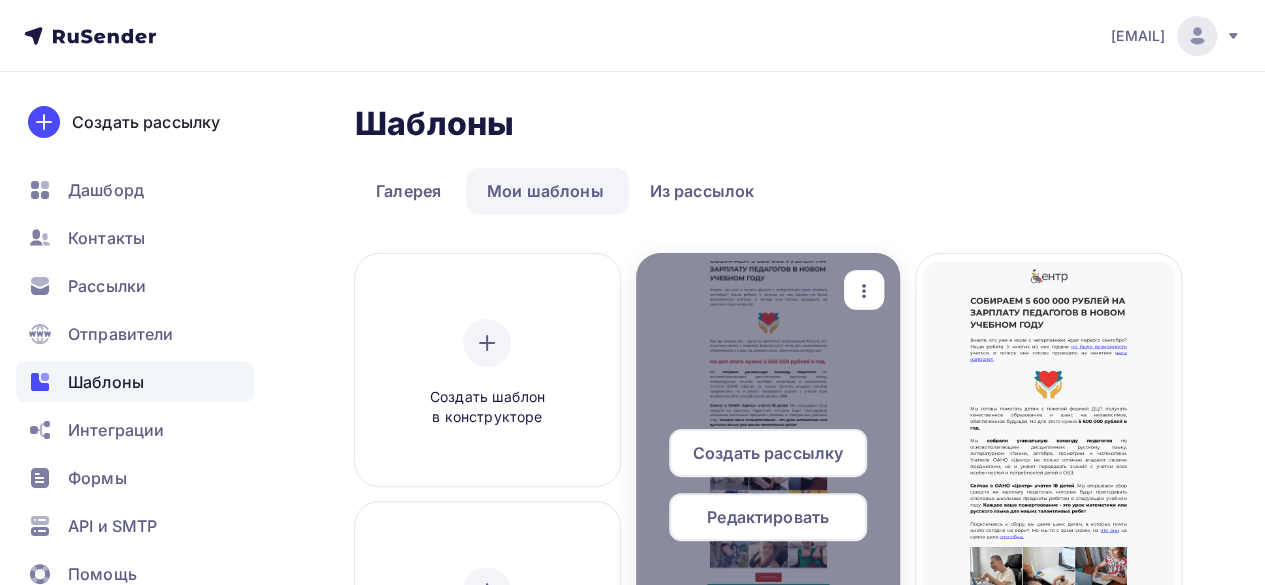 click at bounding box center (864, 290) 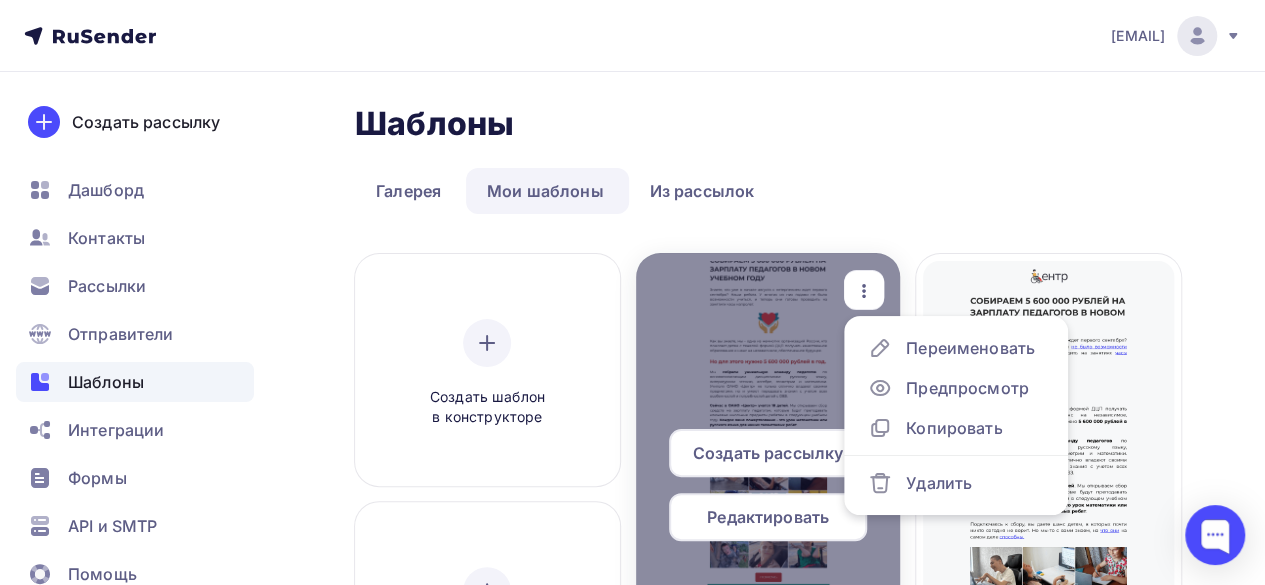 click at bounding box center [768, 493] 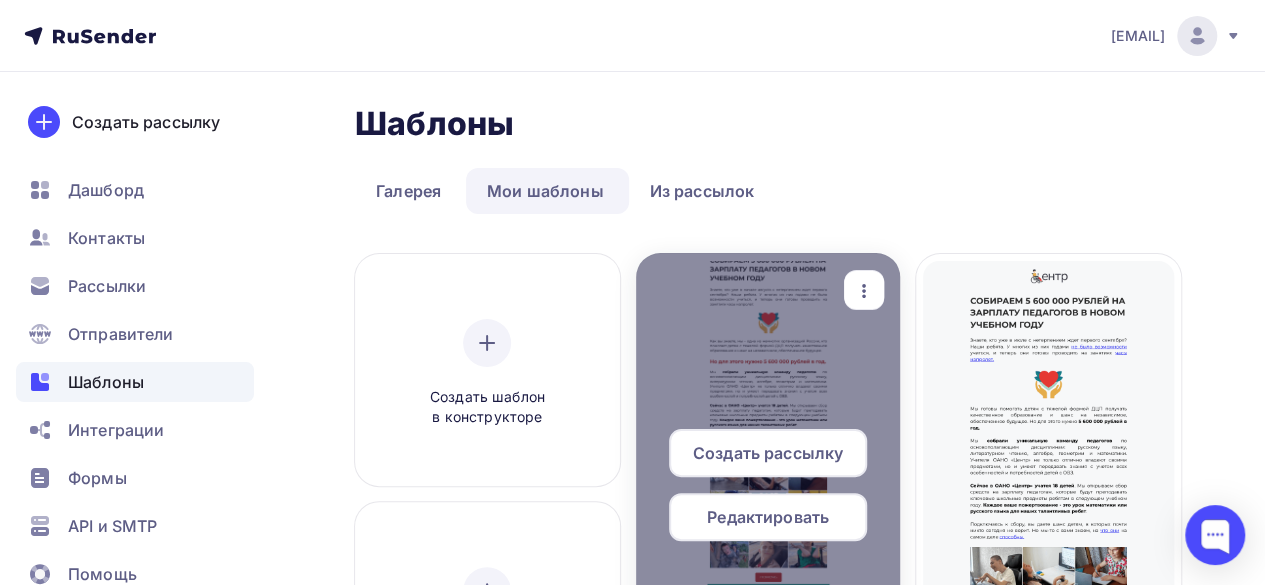 click on "Редактировать" at bounding box center [768, 517] 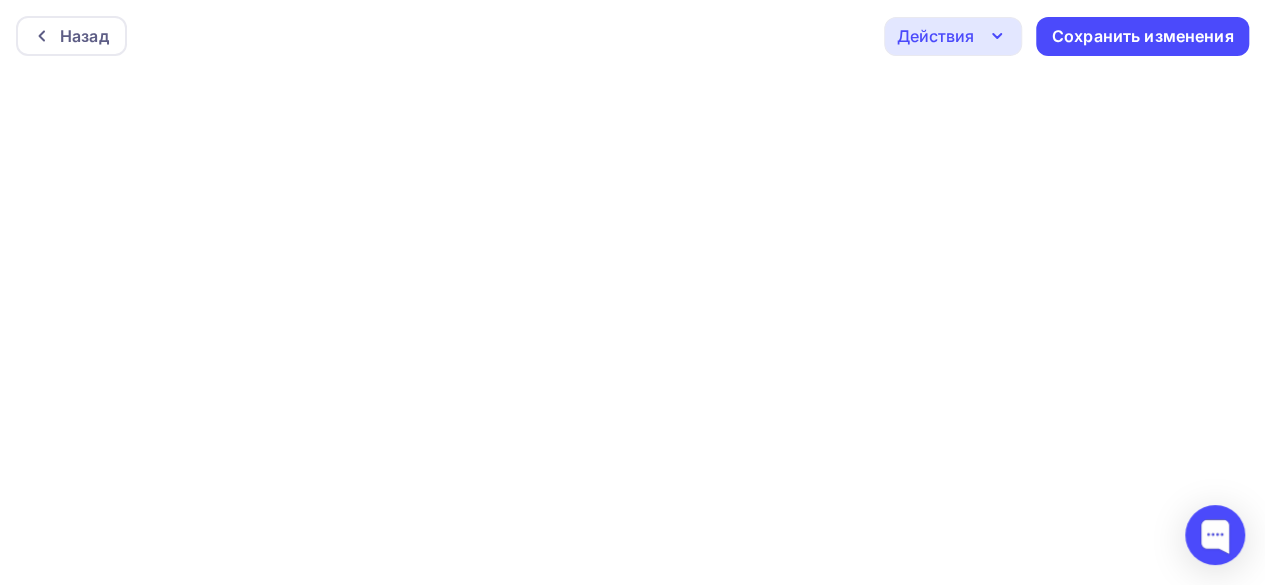 click 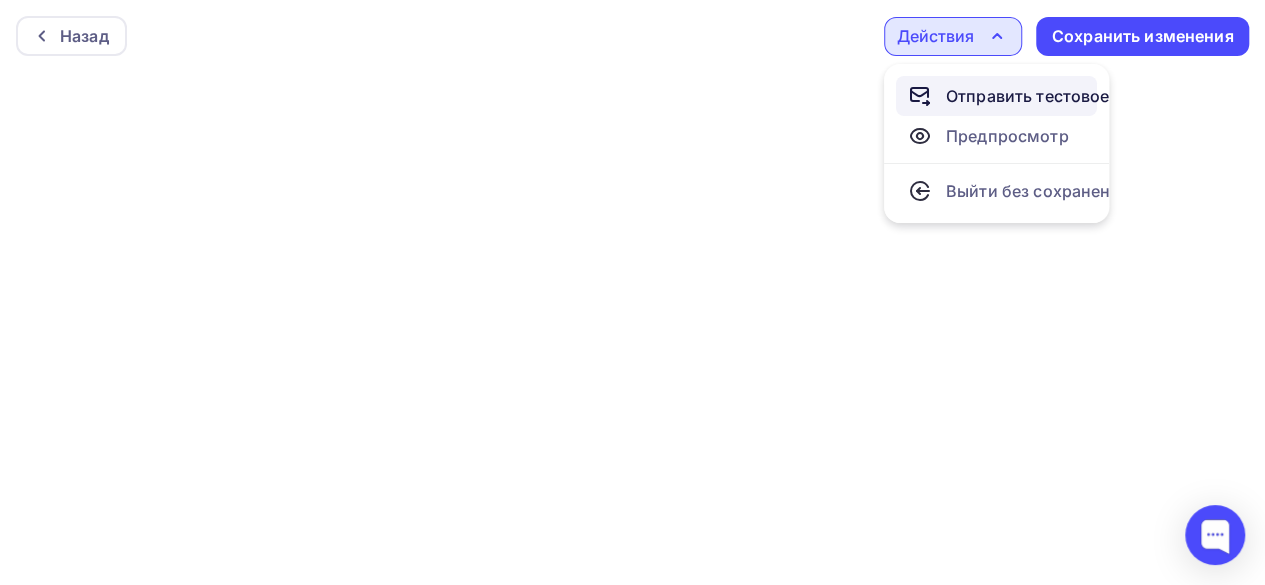 click on "Отправить тестовое письмо" at bounding box center (1061, 96) 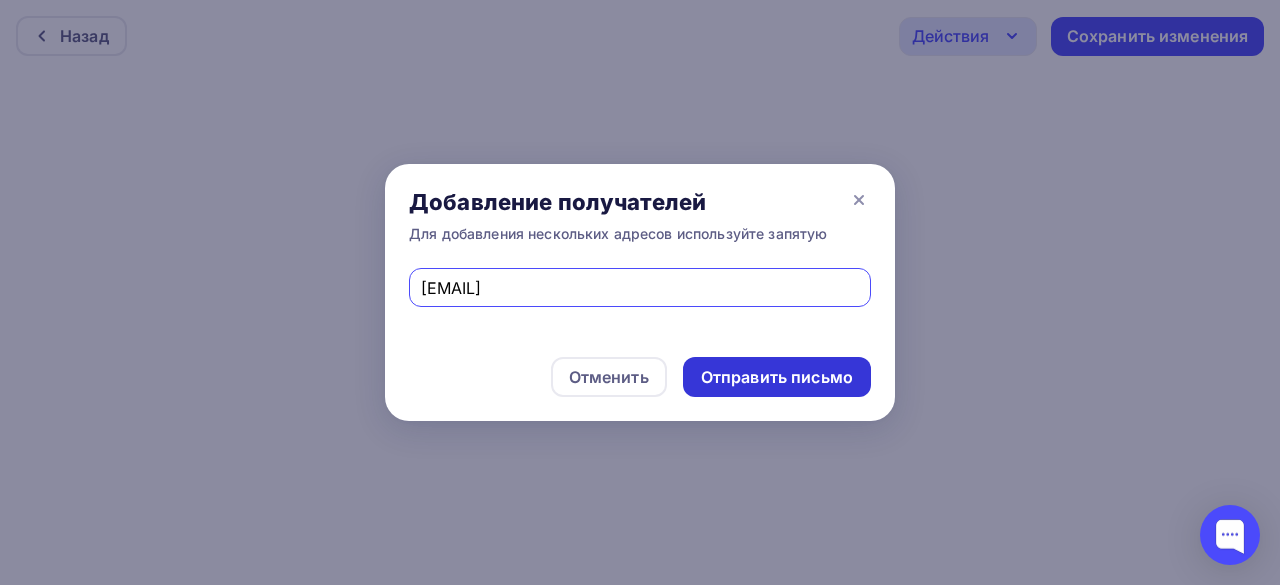 type on "irina.ivshina@gmail.com" 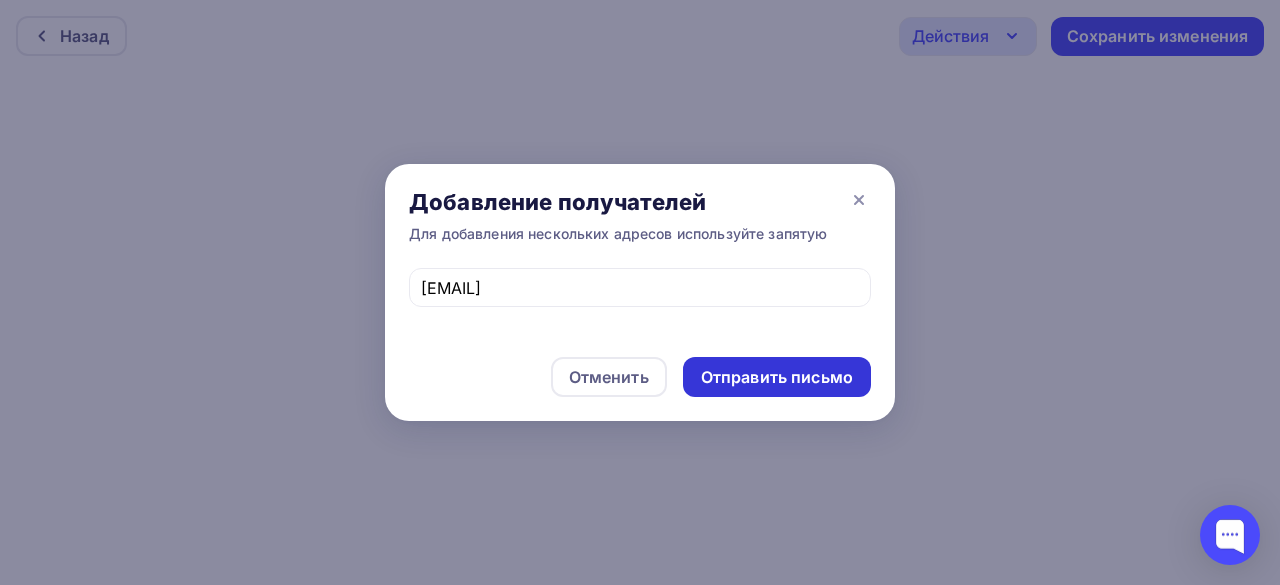 click on "Отправить письмо" at bounding box center [777, 377] 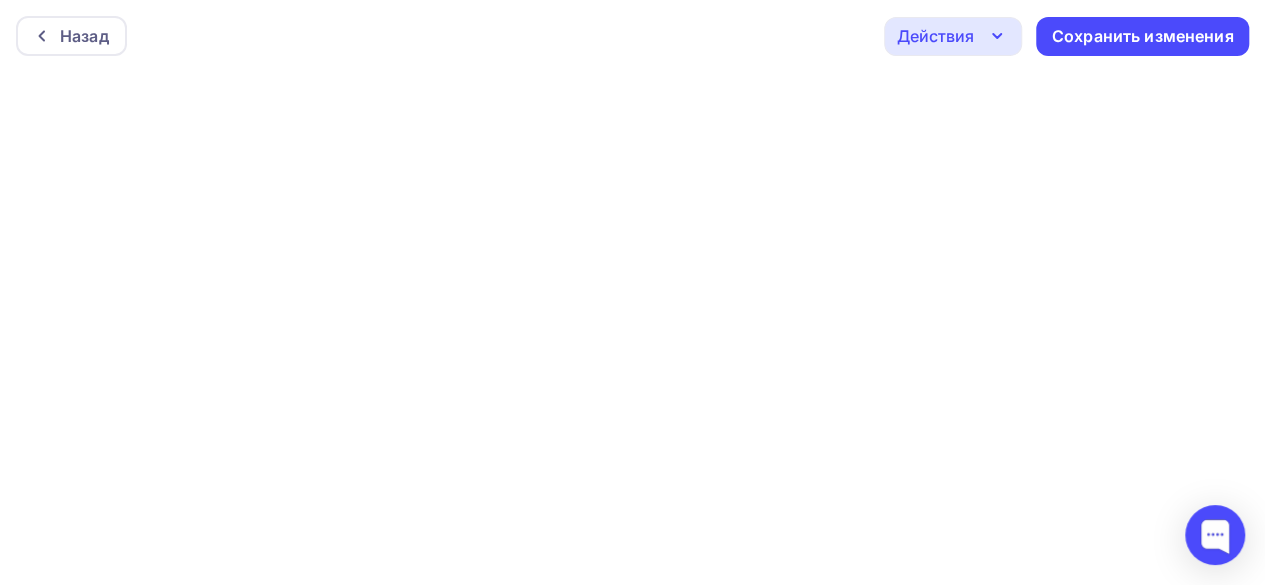scroll, scrollTop: 0, scrollLeft: 0, axis: both 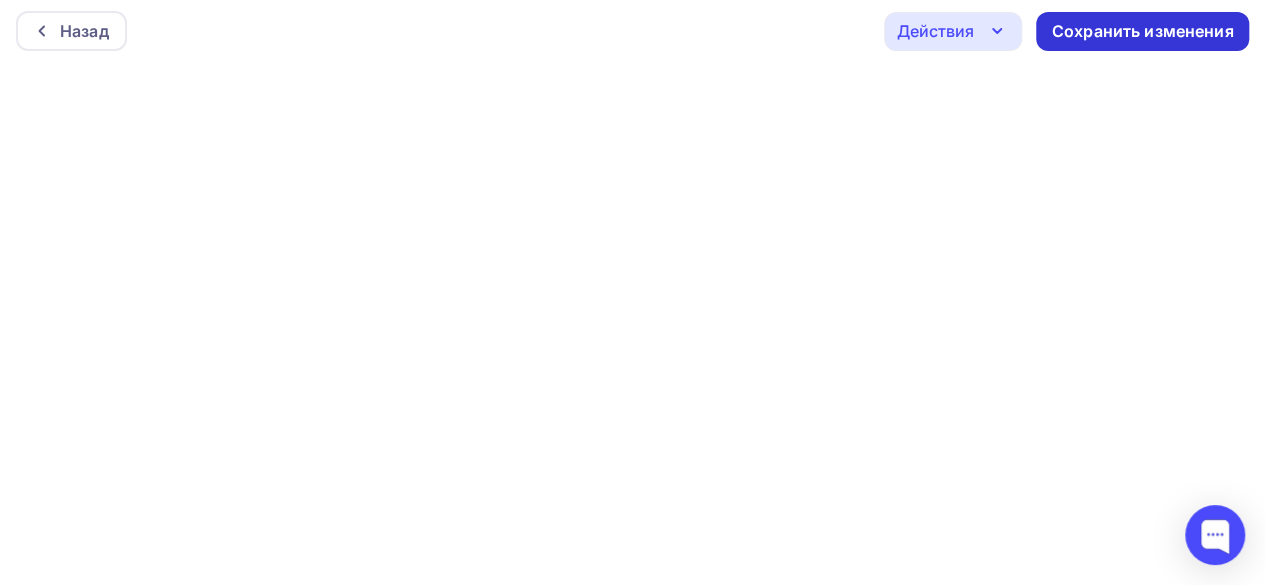 click on "Сохранить изменения" at bounding box center (1143, 31) 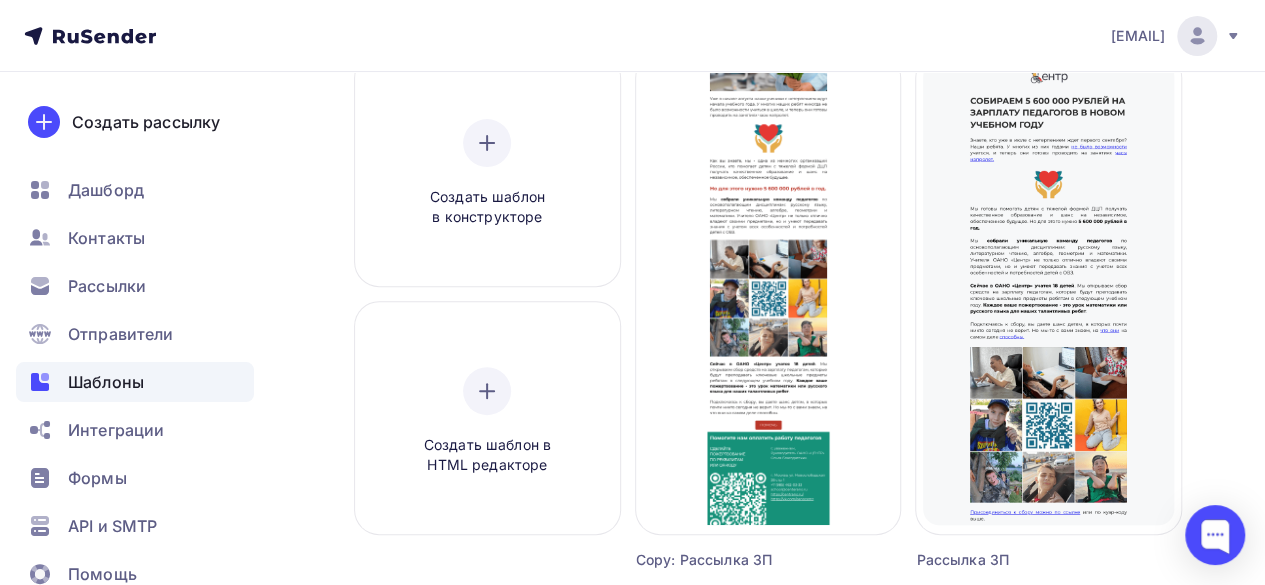 scroll, scrollTop: 100, scrollLeft: 0, axis: vertical 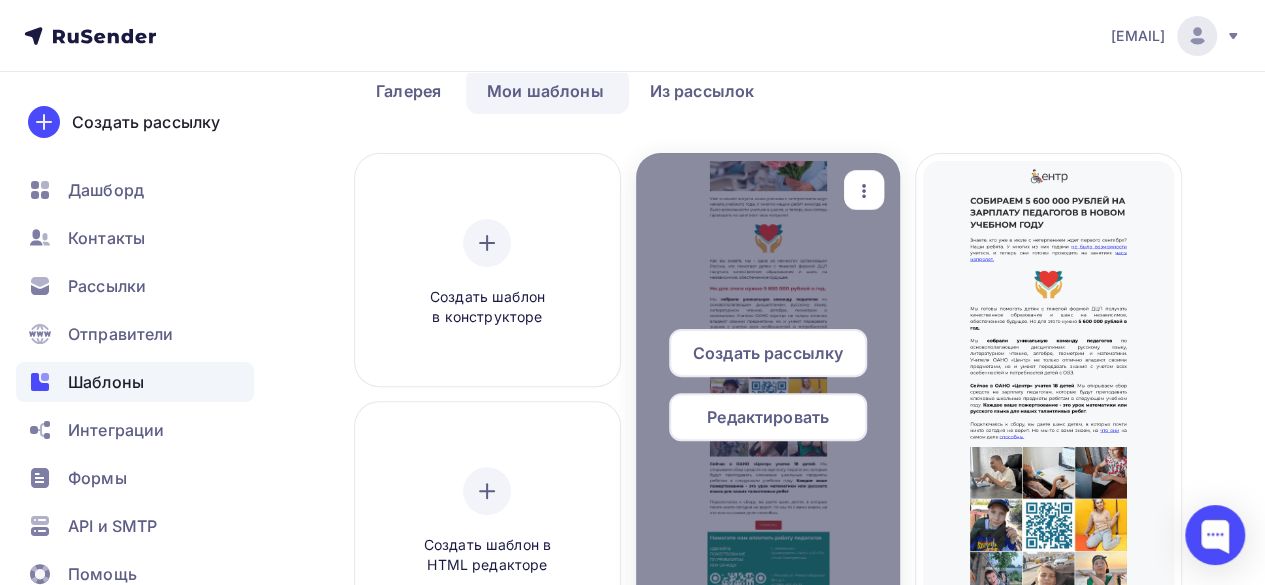 click on "Редактировать" at bounding box center [768, 417] 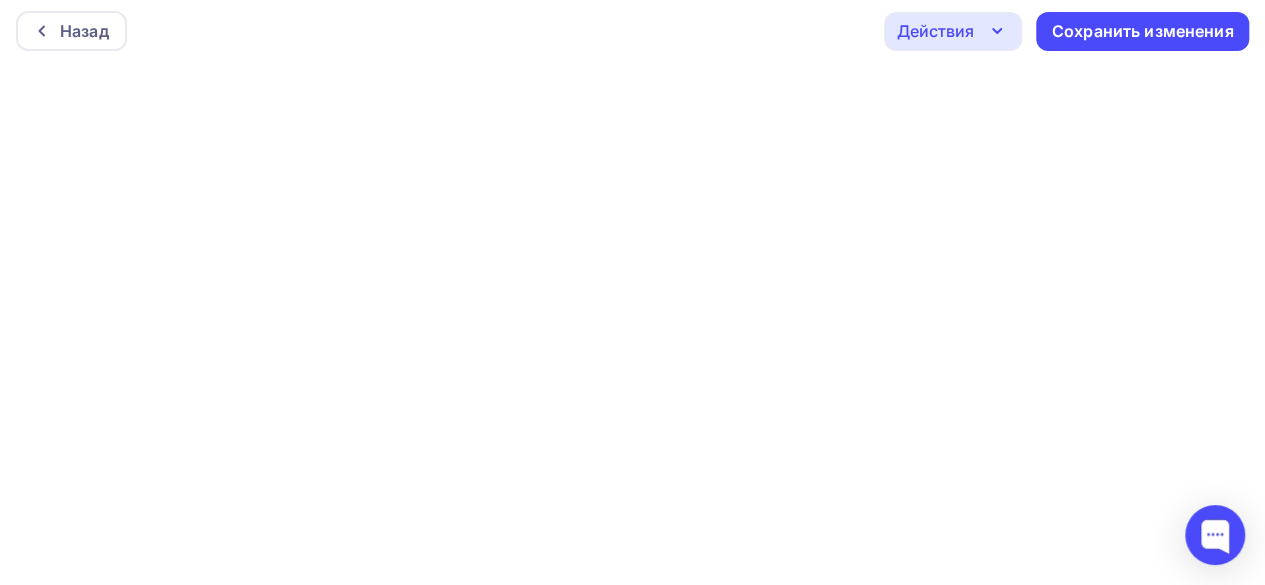 scroll, scrollTop: 0, scrollLeft: 0, axis: both 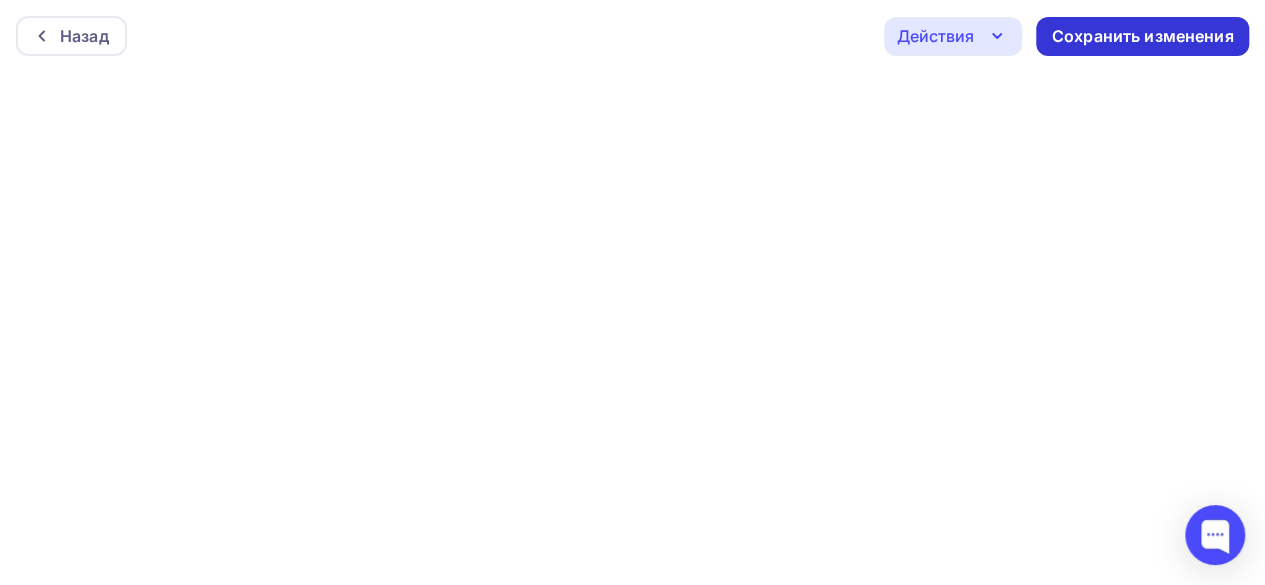 click on "Сохранить изменения" at bounding box center [1143, 36] 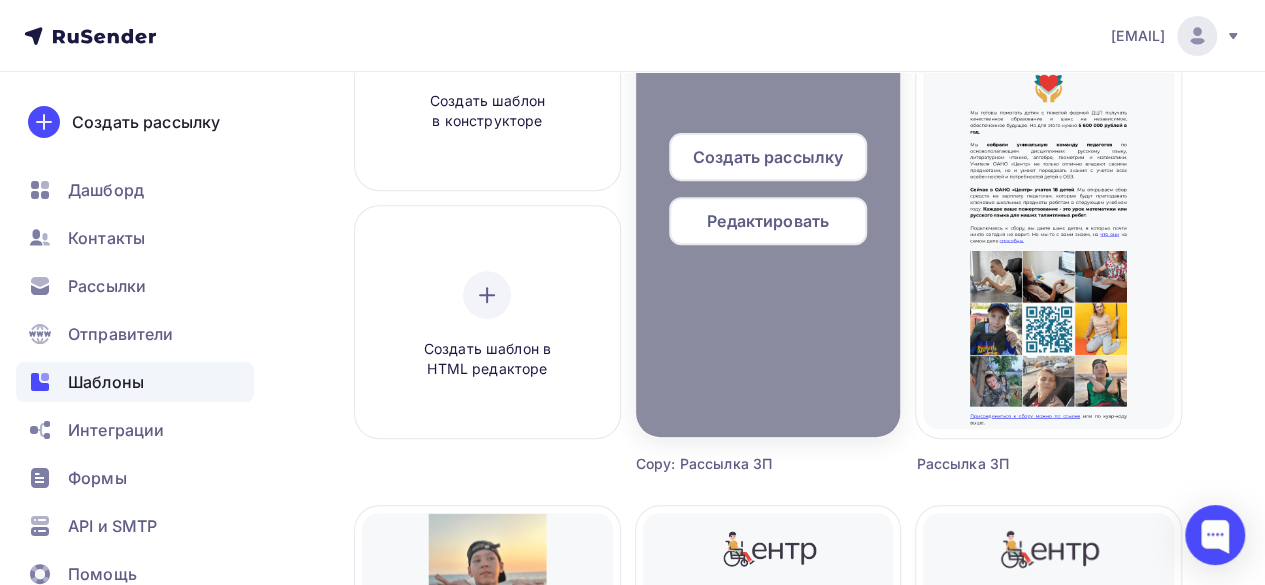 scroll, scrollTop: 300, scrollLeft: 0, axis: vertical 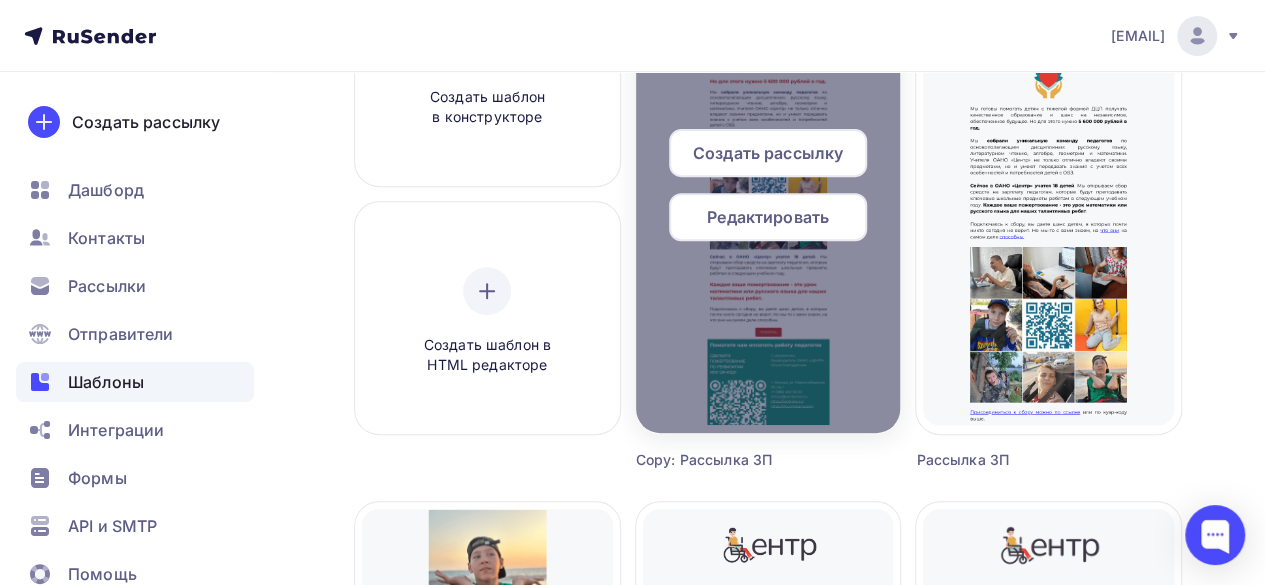 click at bounding box center [768, 193] 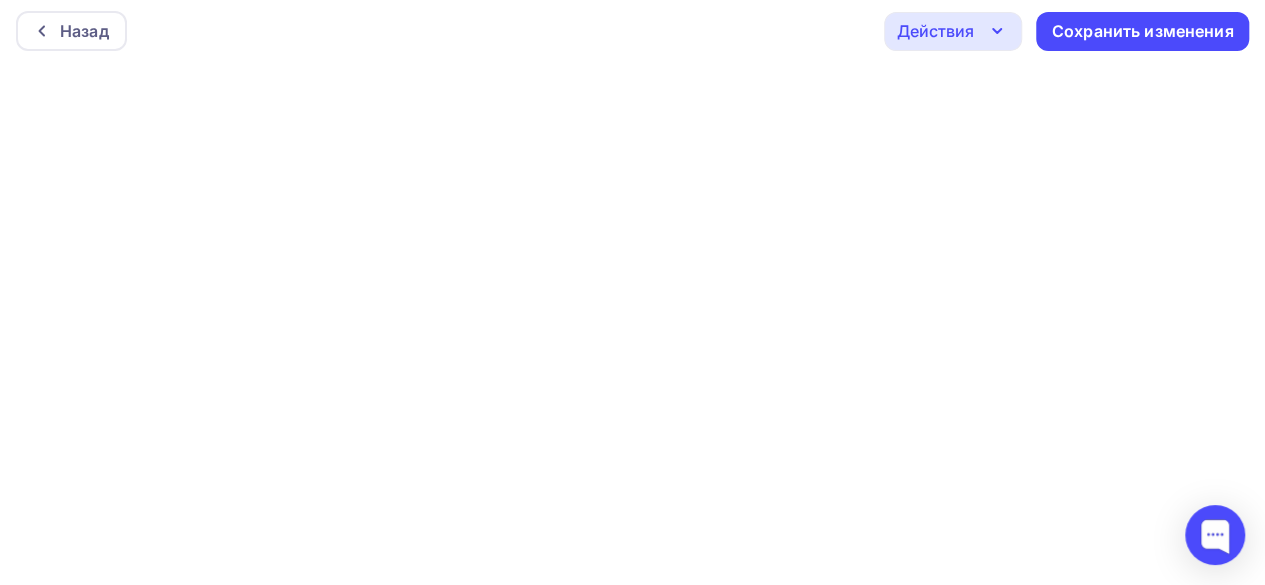 scroll, scrollTop: 0, scrollLeft: 0, axis: both 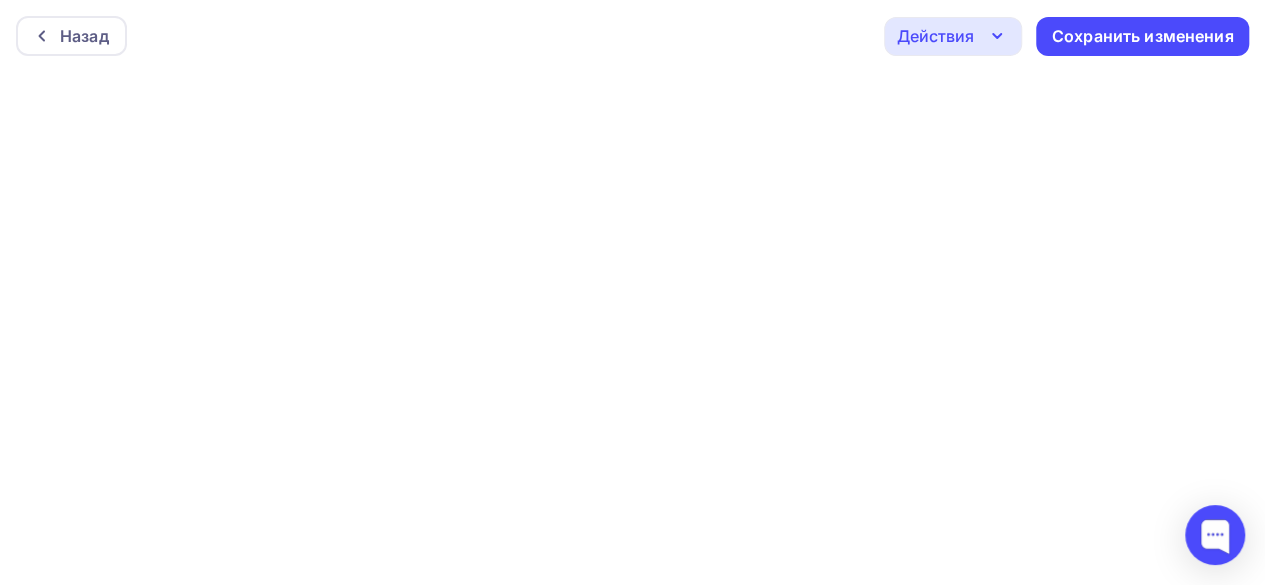 click on "Действия" at bounding box center [953, 36] 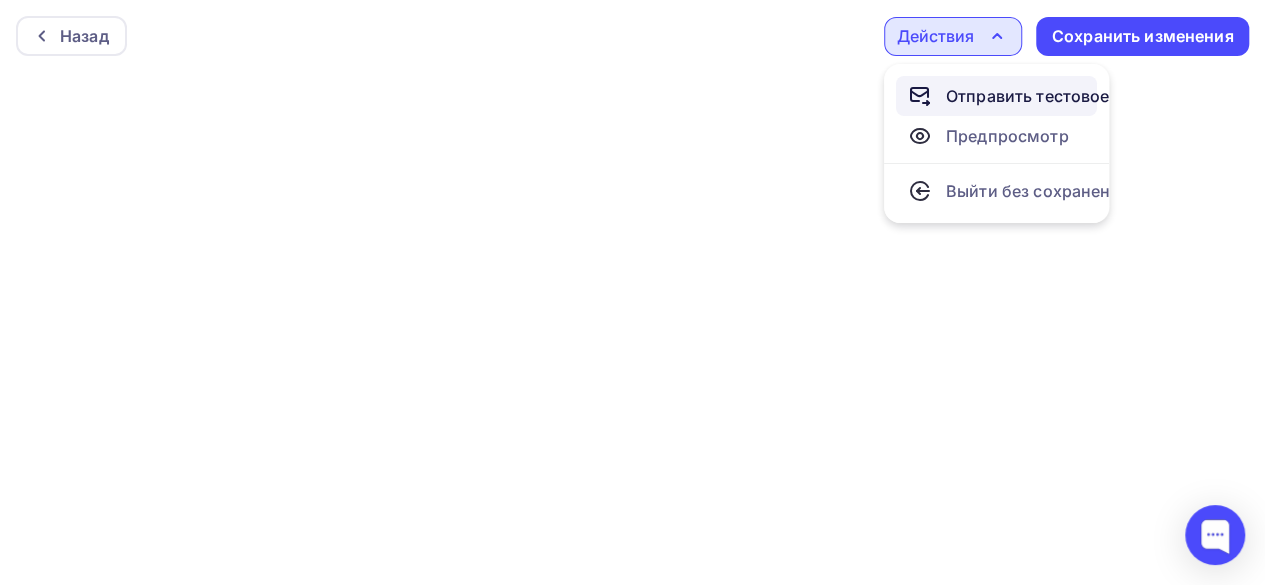 click on "Отправить тестовое письмо" at bounding box center (996, 96) 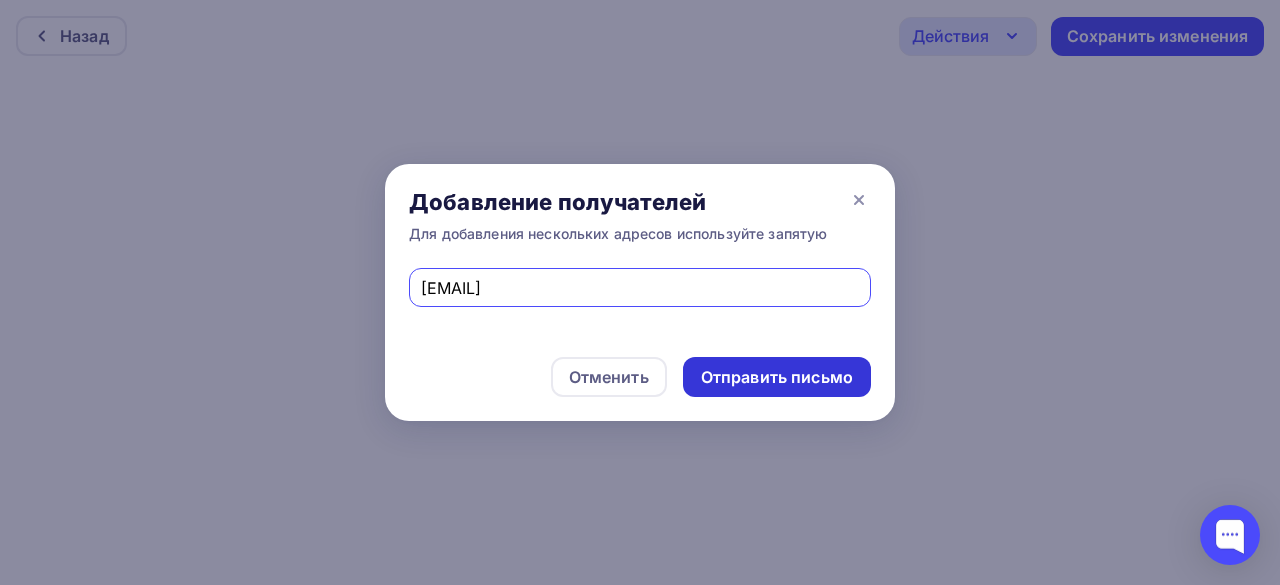 type on "irina.ivshina@gmail.com" 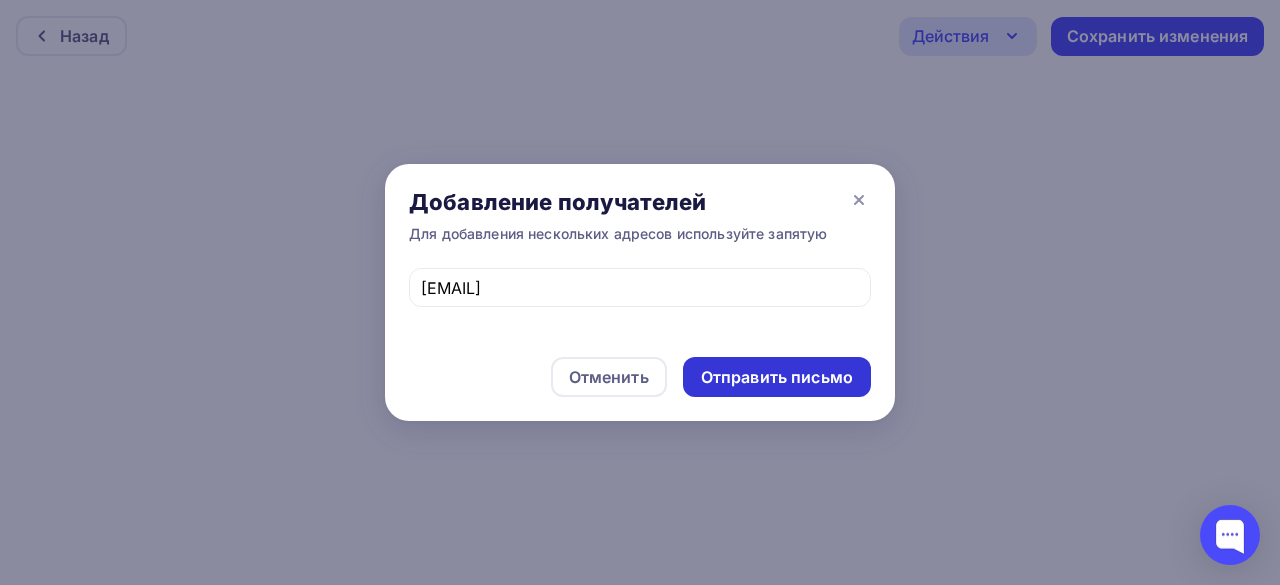 click on "Отправить письмо" at bounding box center (777, 377) 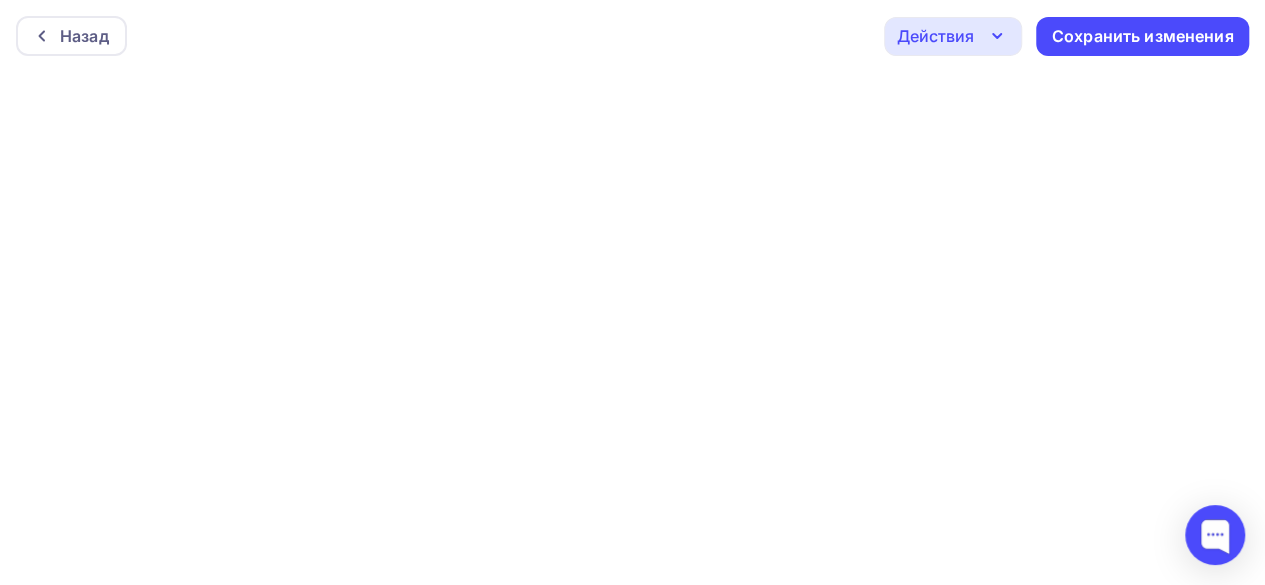 click 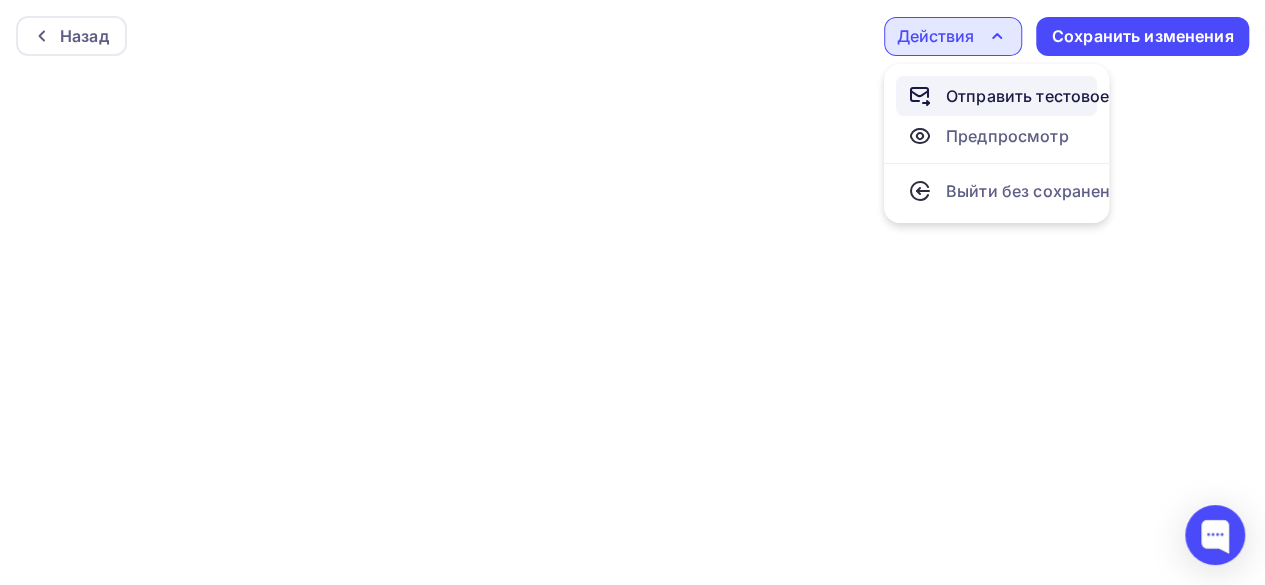 click on "Отправить тестовое письмо" at bounding box center (1061, 96) 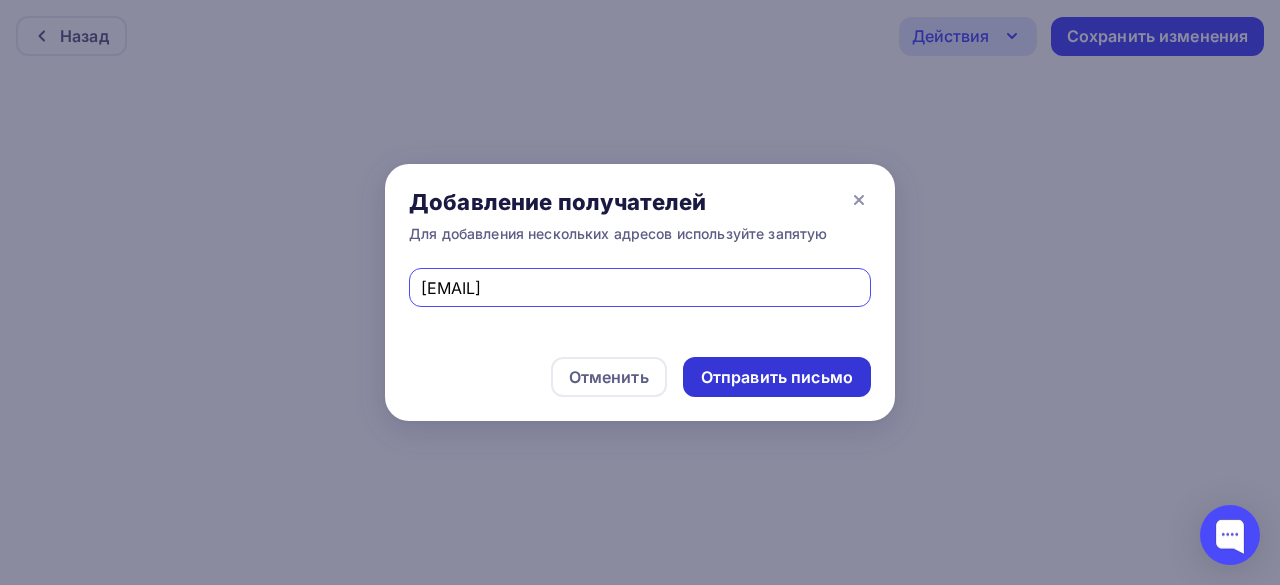 click on "Отправить письмо" at bounding box center (777, 377) 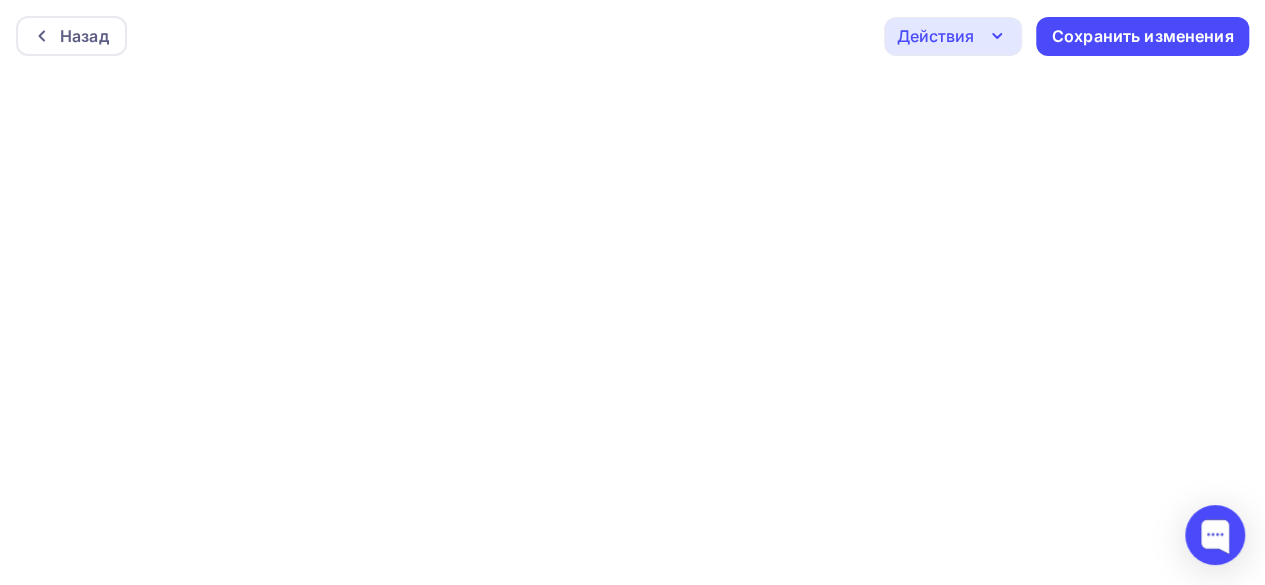 click on "Назад
Действия
Отправить тестовое письмо             Предпросмотр               Выйти без сохранения               Сохранить изменения" at bounding box center (632, 36) 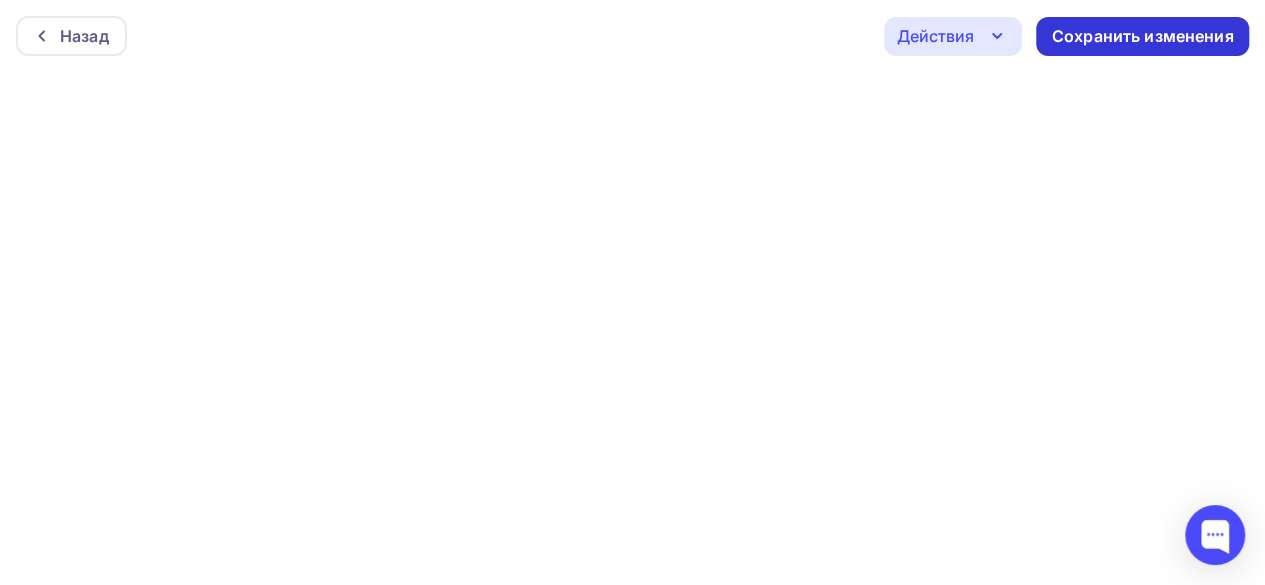 click on "Сохранить изменения" at bounding box center (1142, 36) 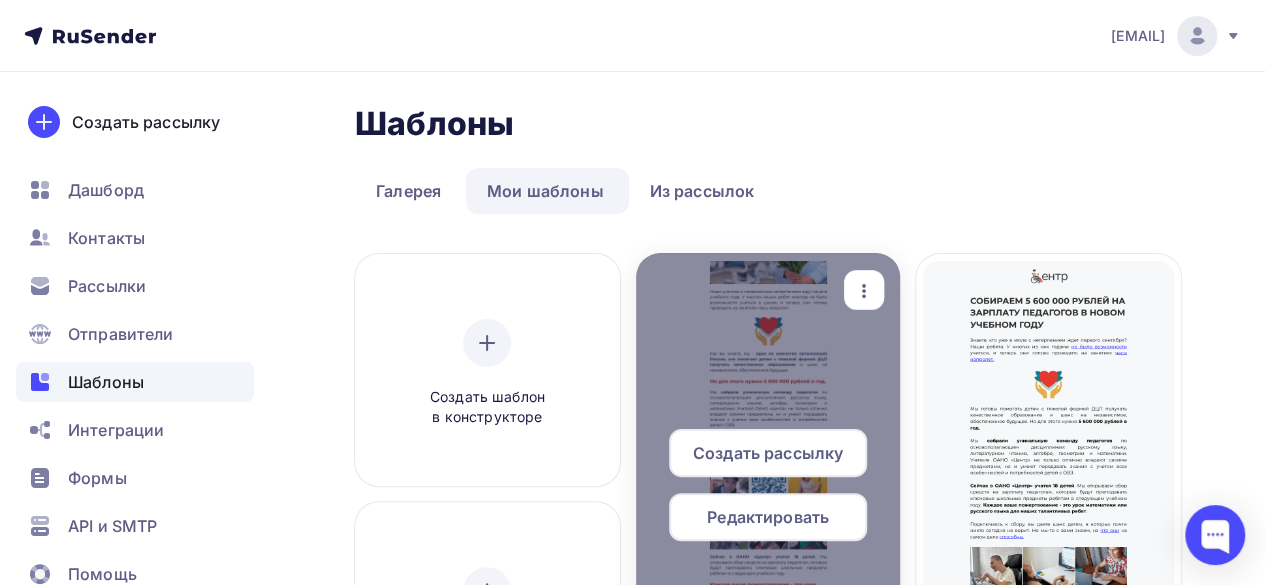click on "Редактировать" at bounding box center (768, 517) 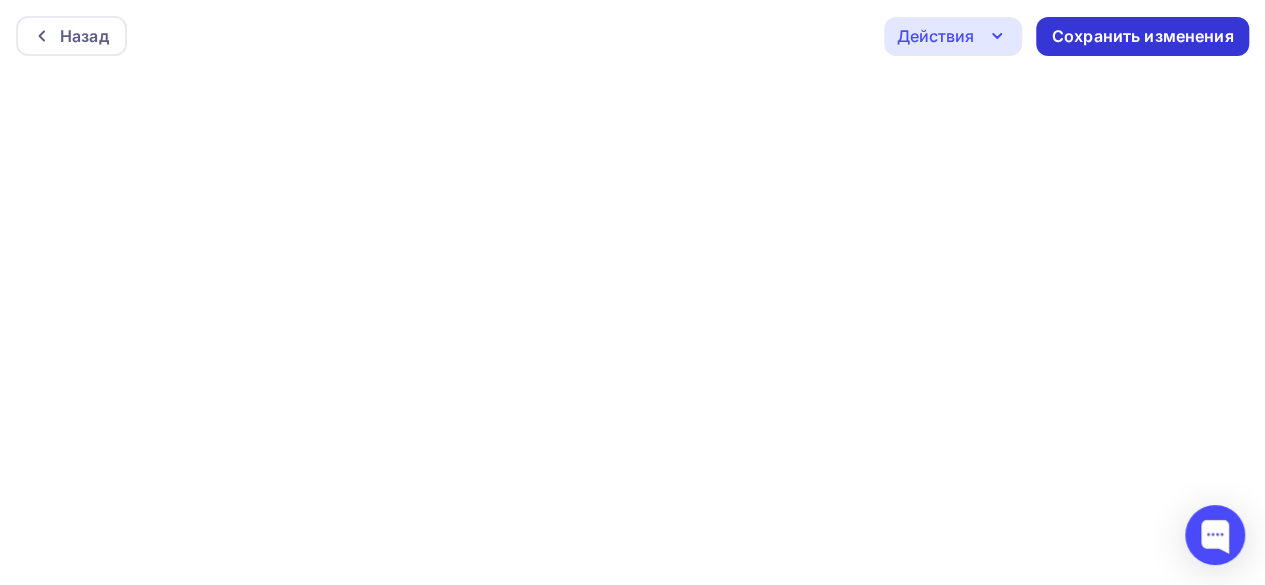 click on "Сохранить изменения" at bounding box center [1143, 36] 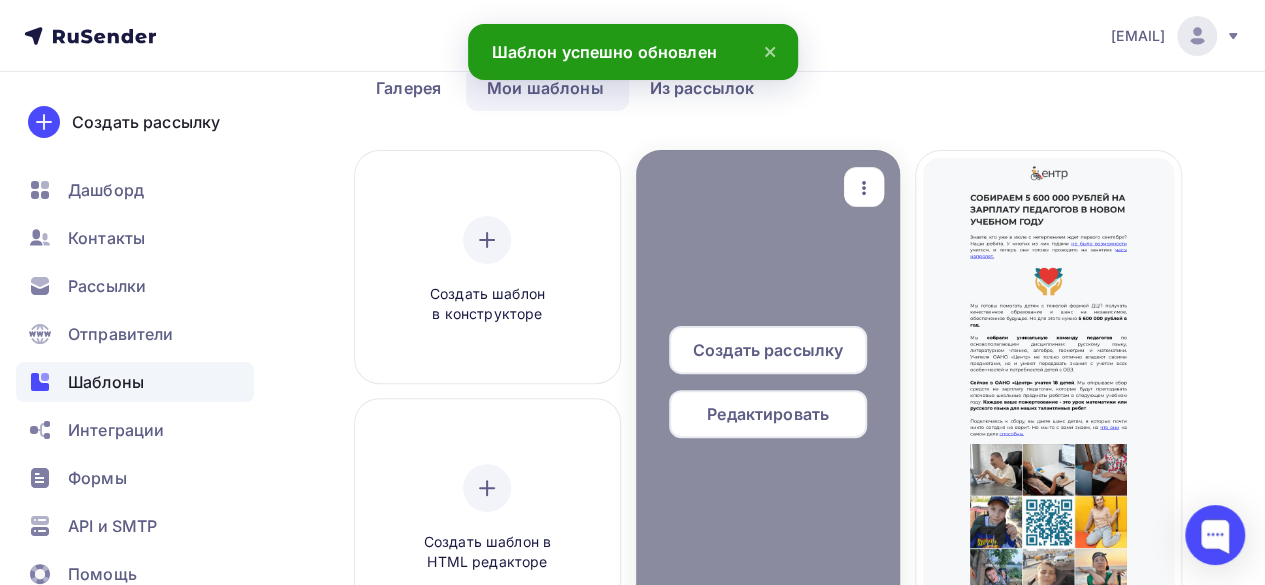 scroll, scrollTop: 100, scrollLeft: 0, axis: vertical 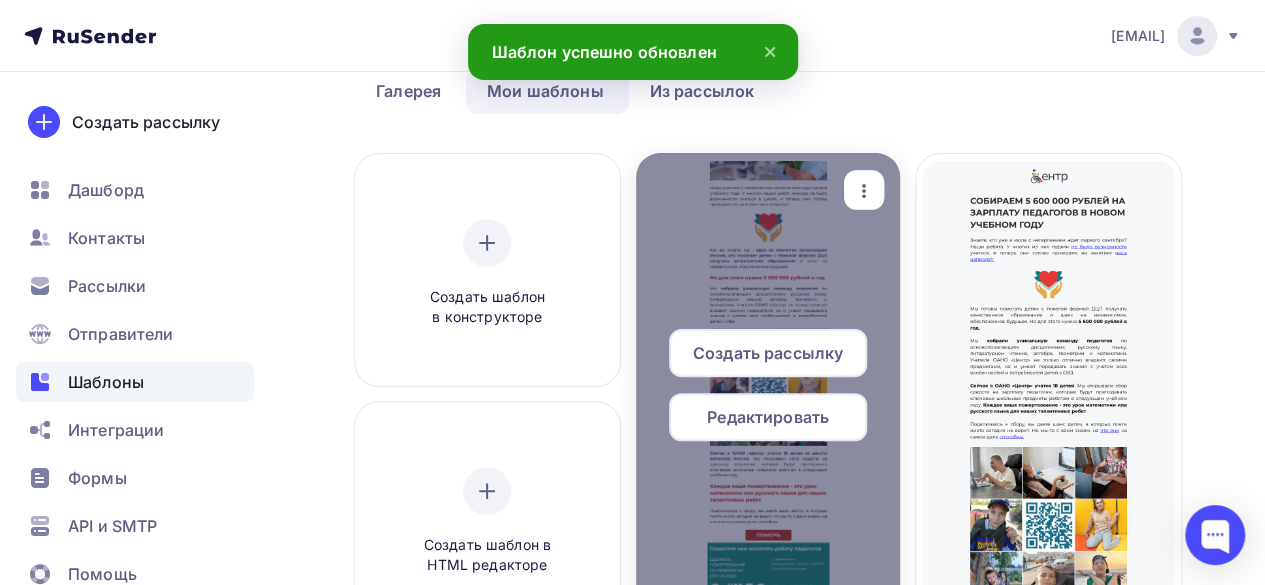 click on "Редактировать" at bounding box center (768, 417) 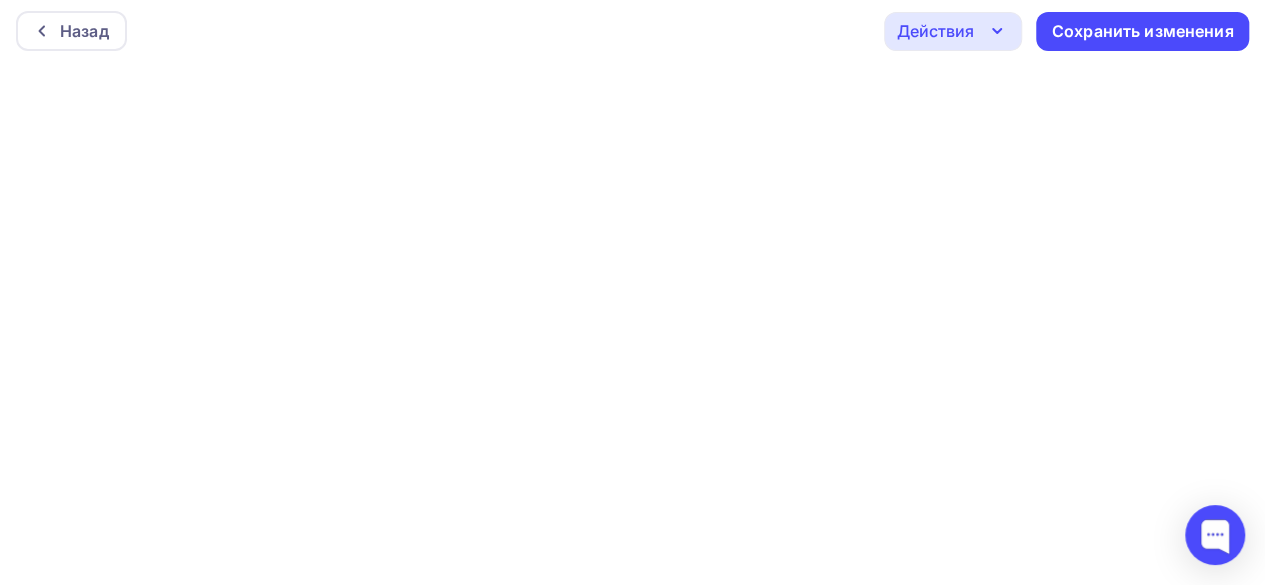 scroll, scrollTop: 0, scrollLeft: 0, axis: both 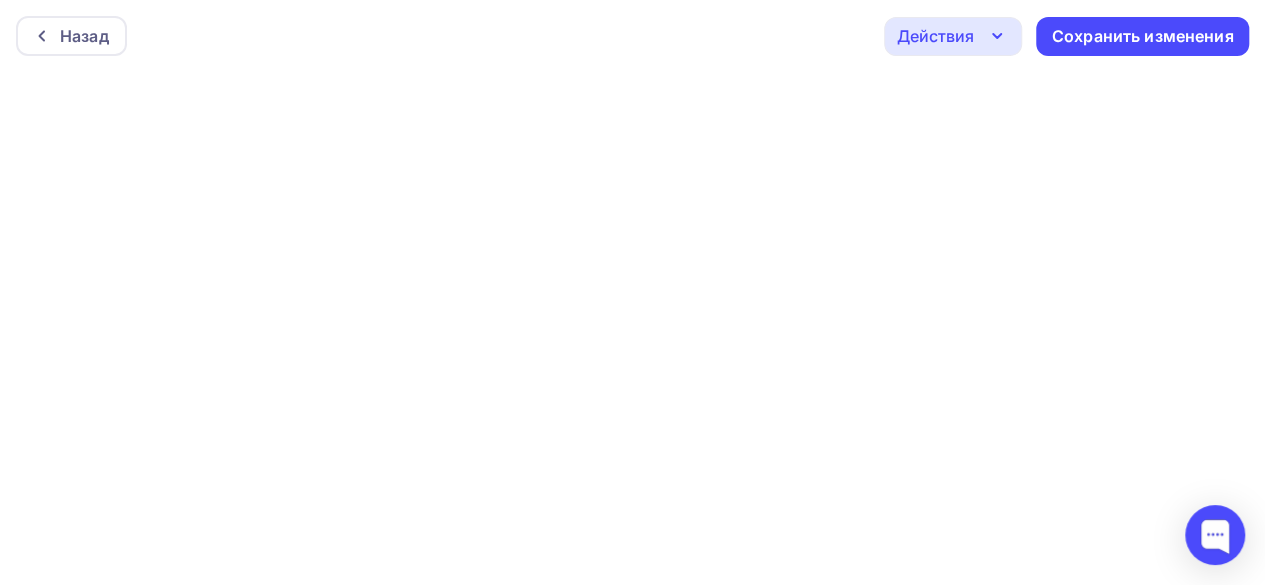 click 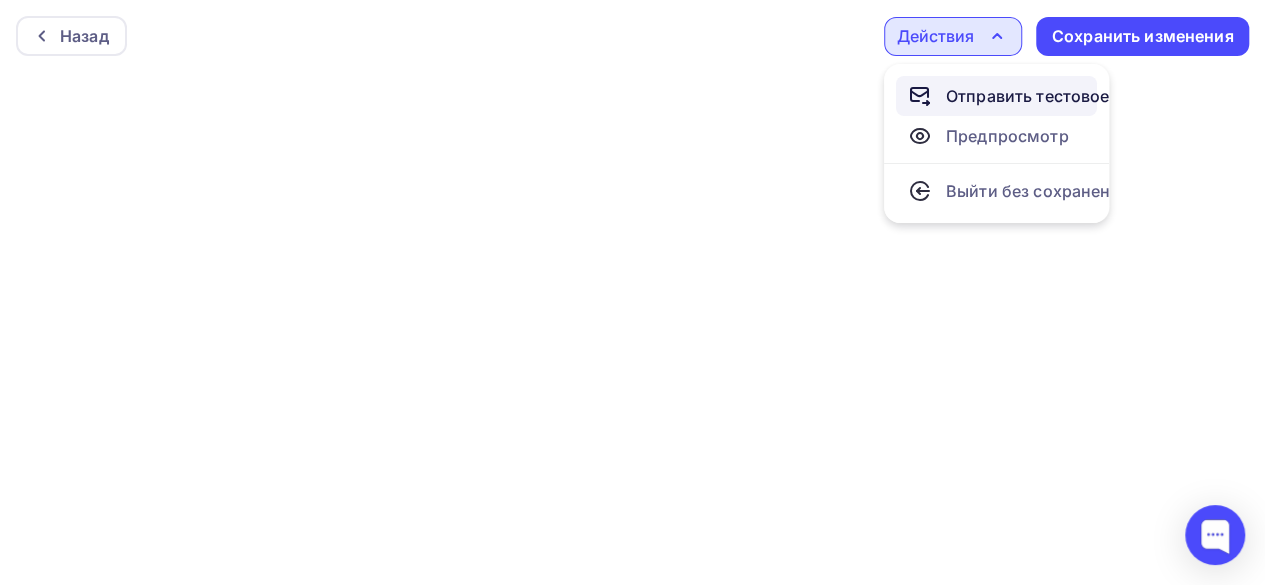 click on "Отправить тестовое письмо" at bounding box center [1061, 96] 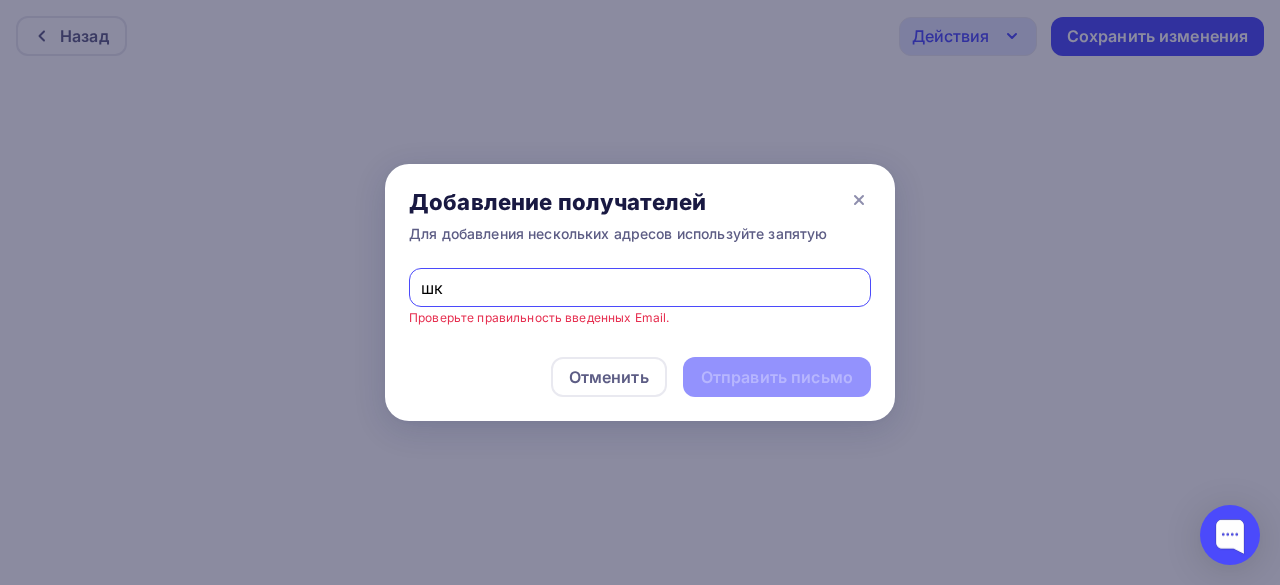 type on "ш" 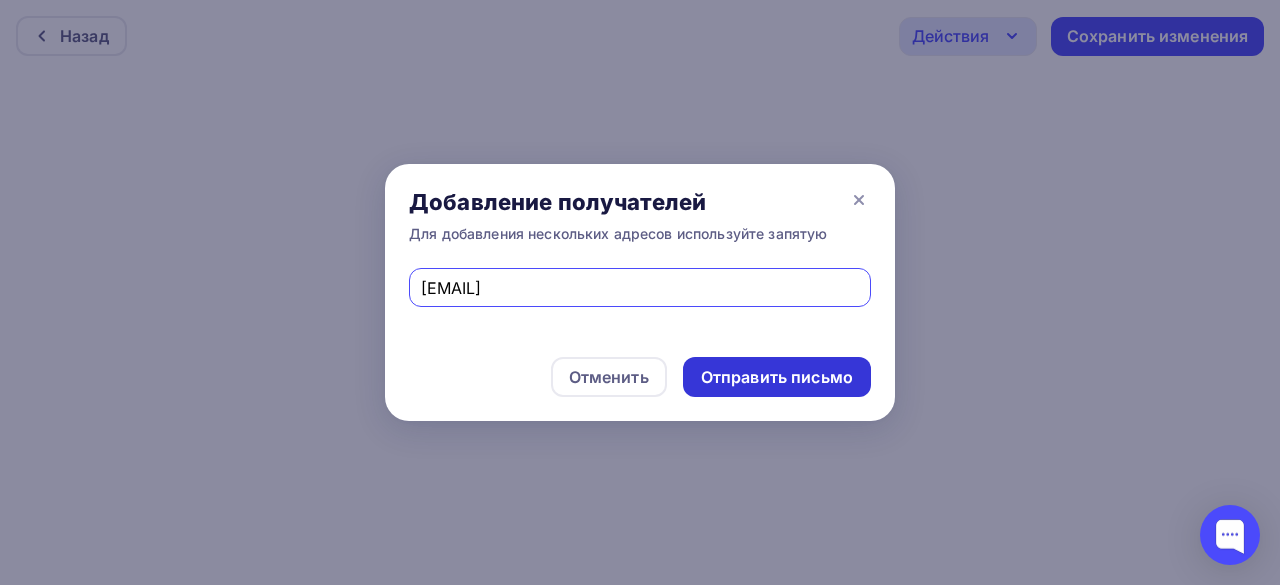 type on "irina.ivshina@gmail.com" 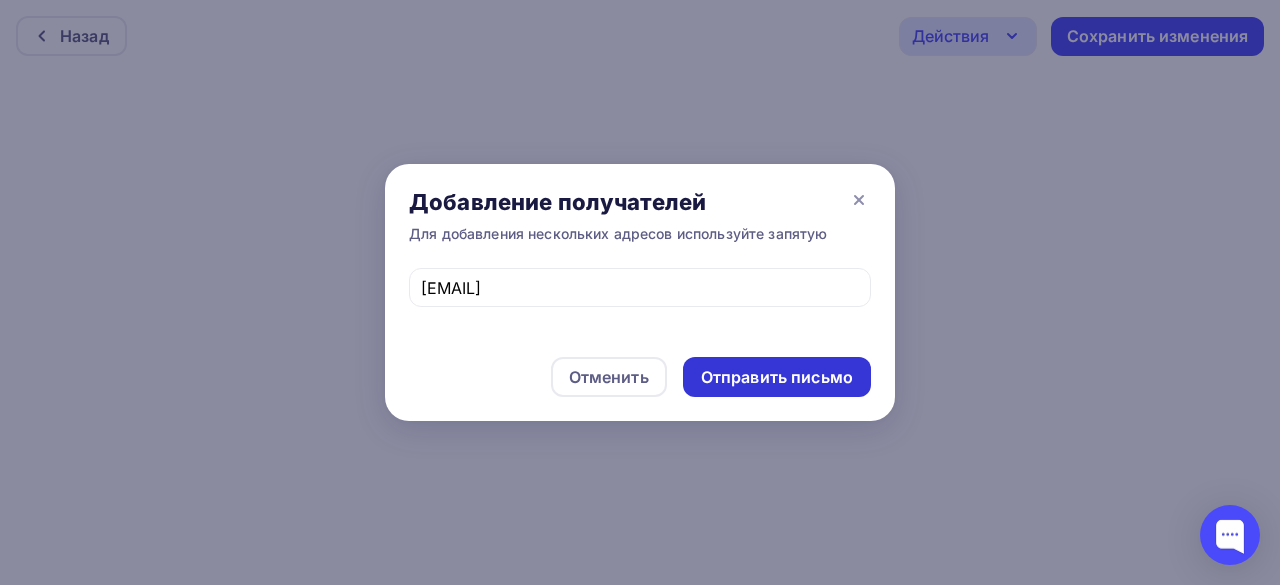 click on "Отправить письмо" at bounding box center (777, 377) 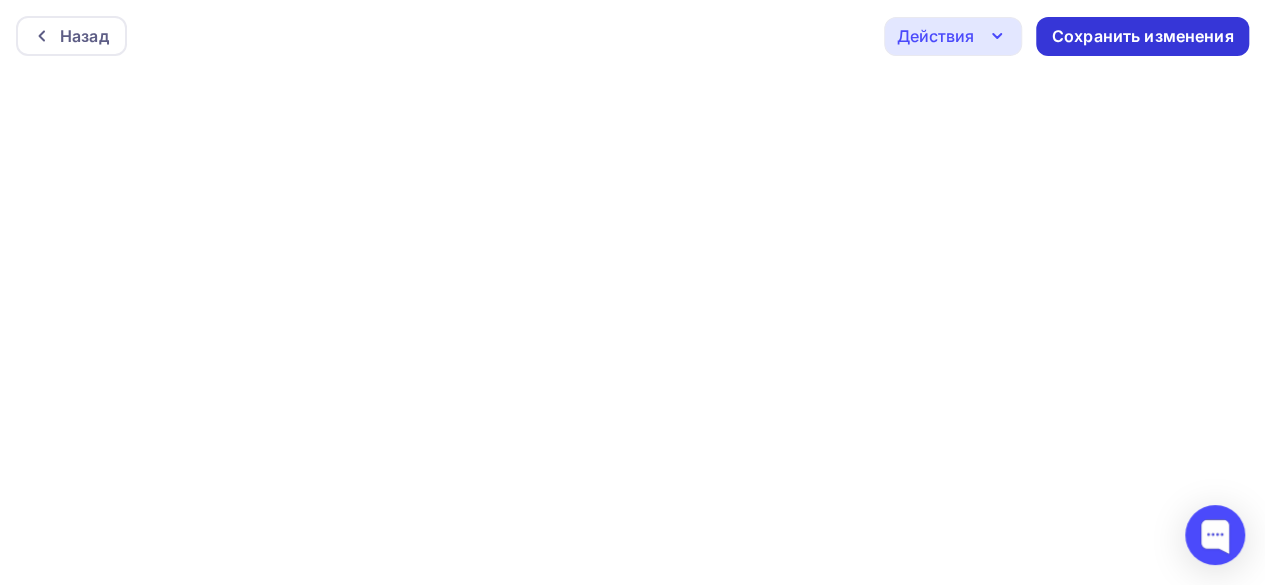 click on "Сохранить изменения" at bounding box center [1143, 36] 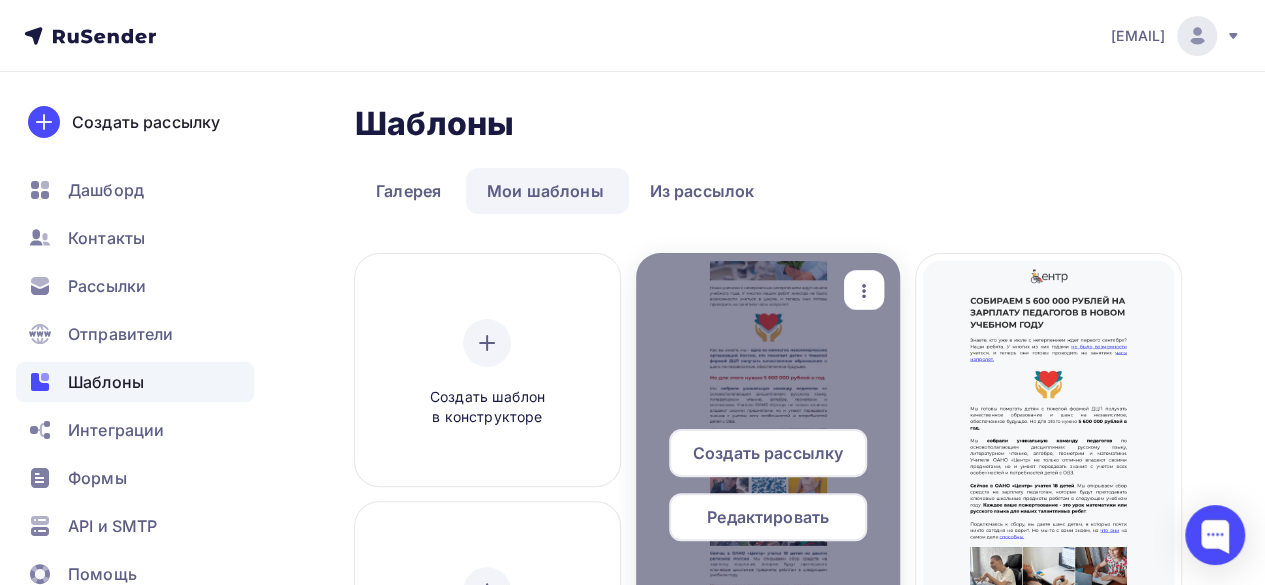 click on "Редактировать" at bounding box center [768, 517] 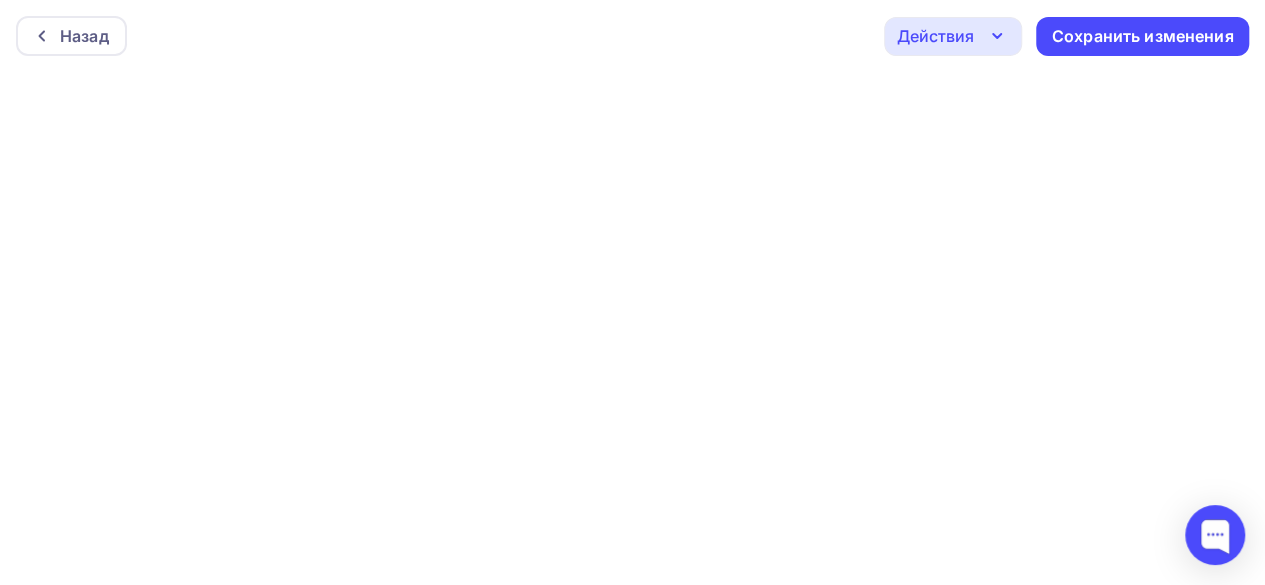 click 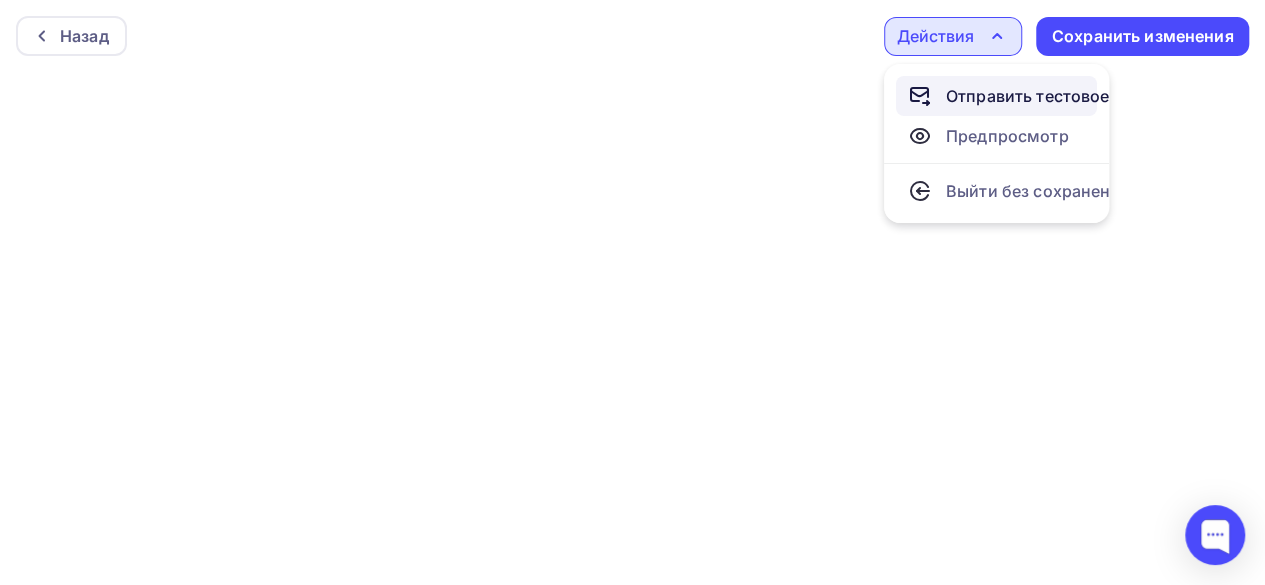 click on "Отправить тестовое письмо" at bounding box center (1061, 96) 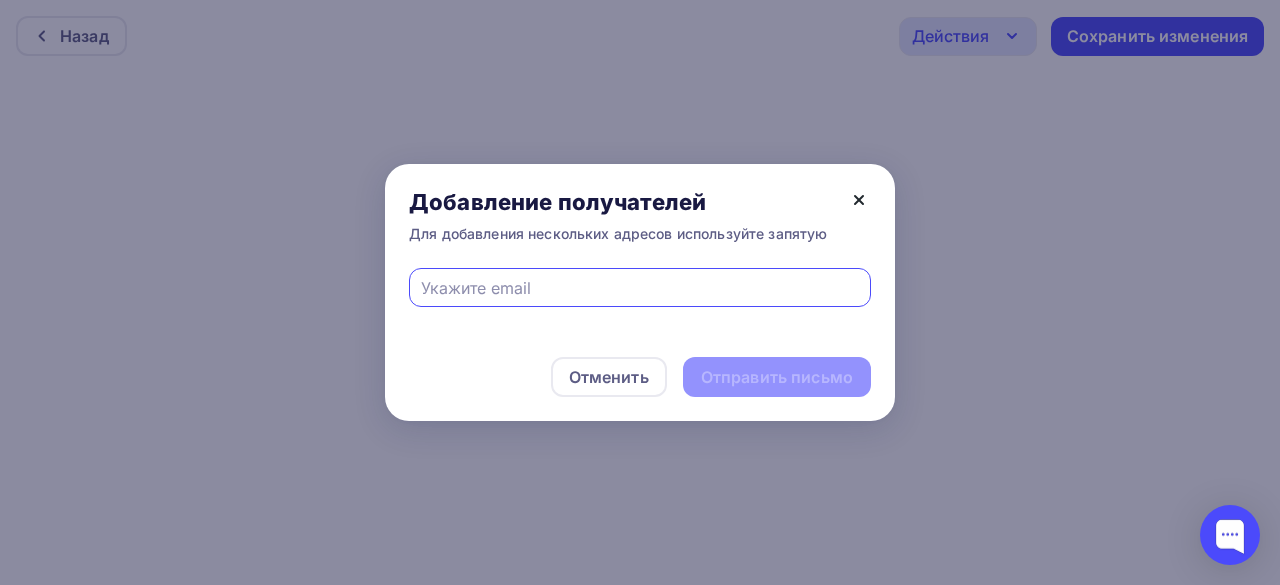 click 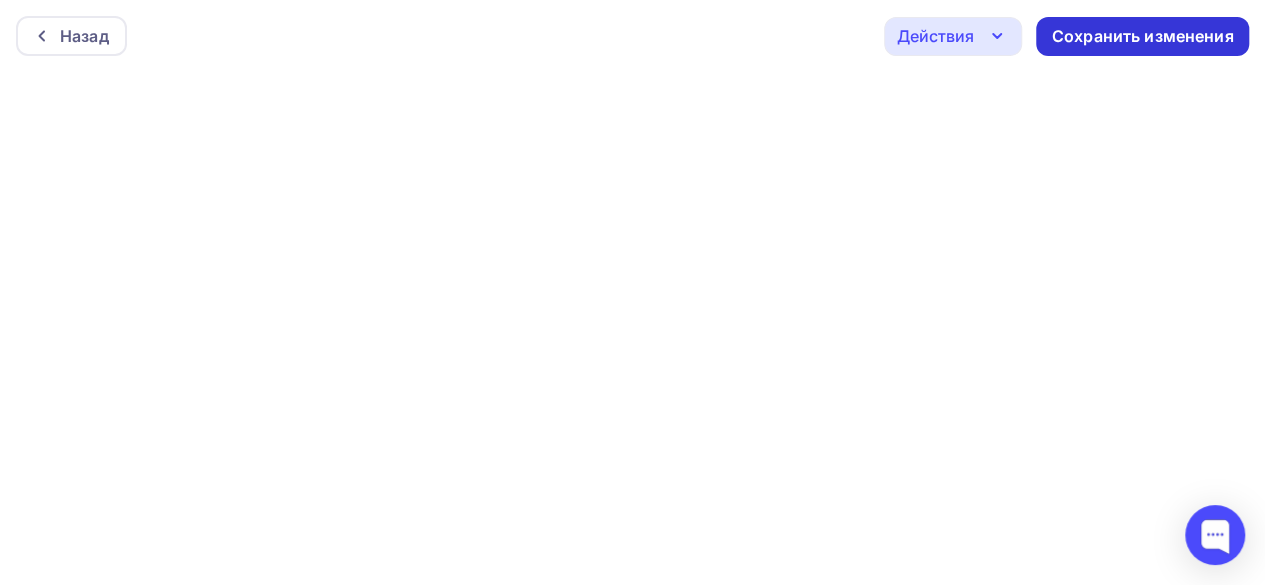 click on "Сохранить изменения" at bounding box center [1143, 36] 